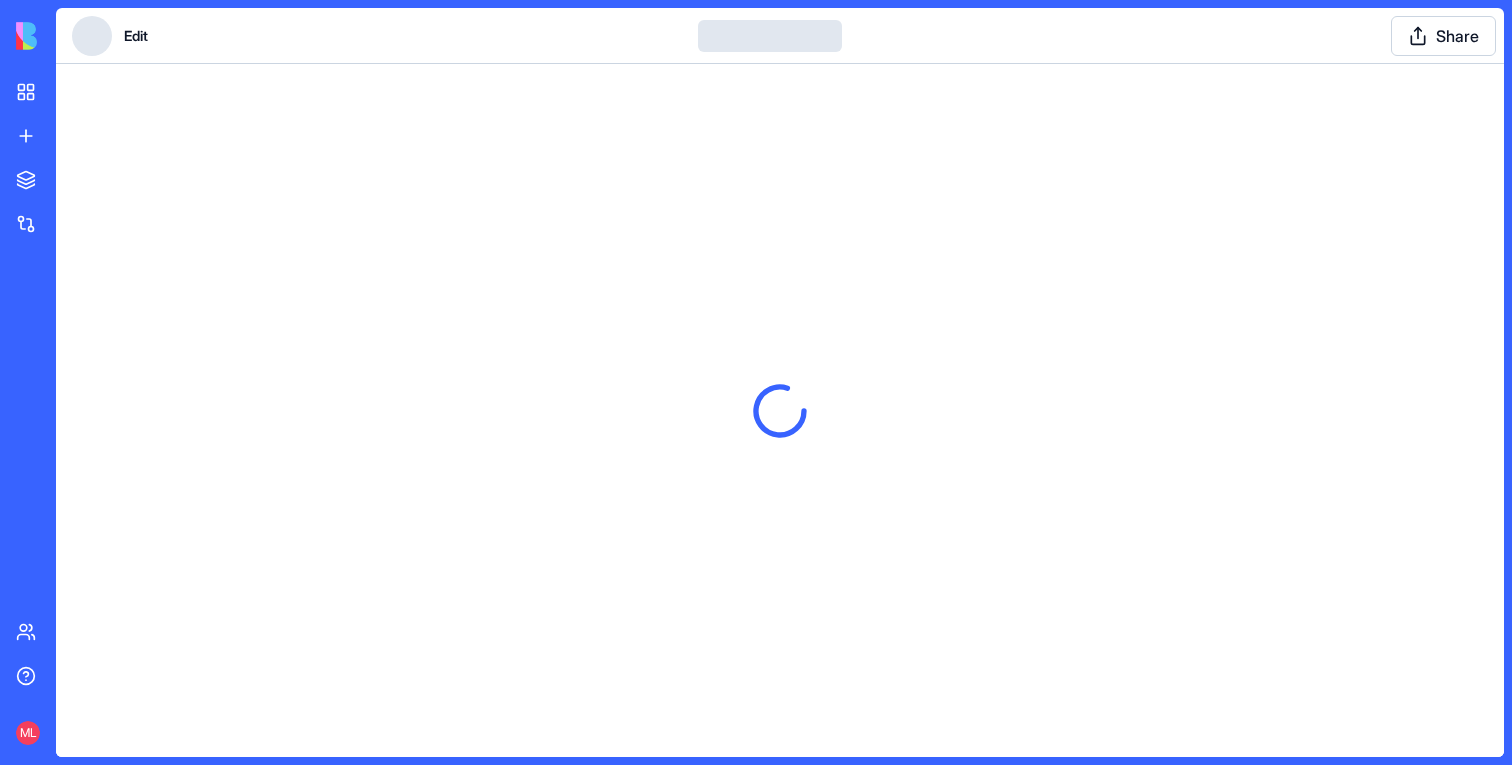 scroll, scrollTop: 0, scrollLeft: 0, axis: both 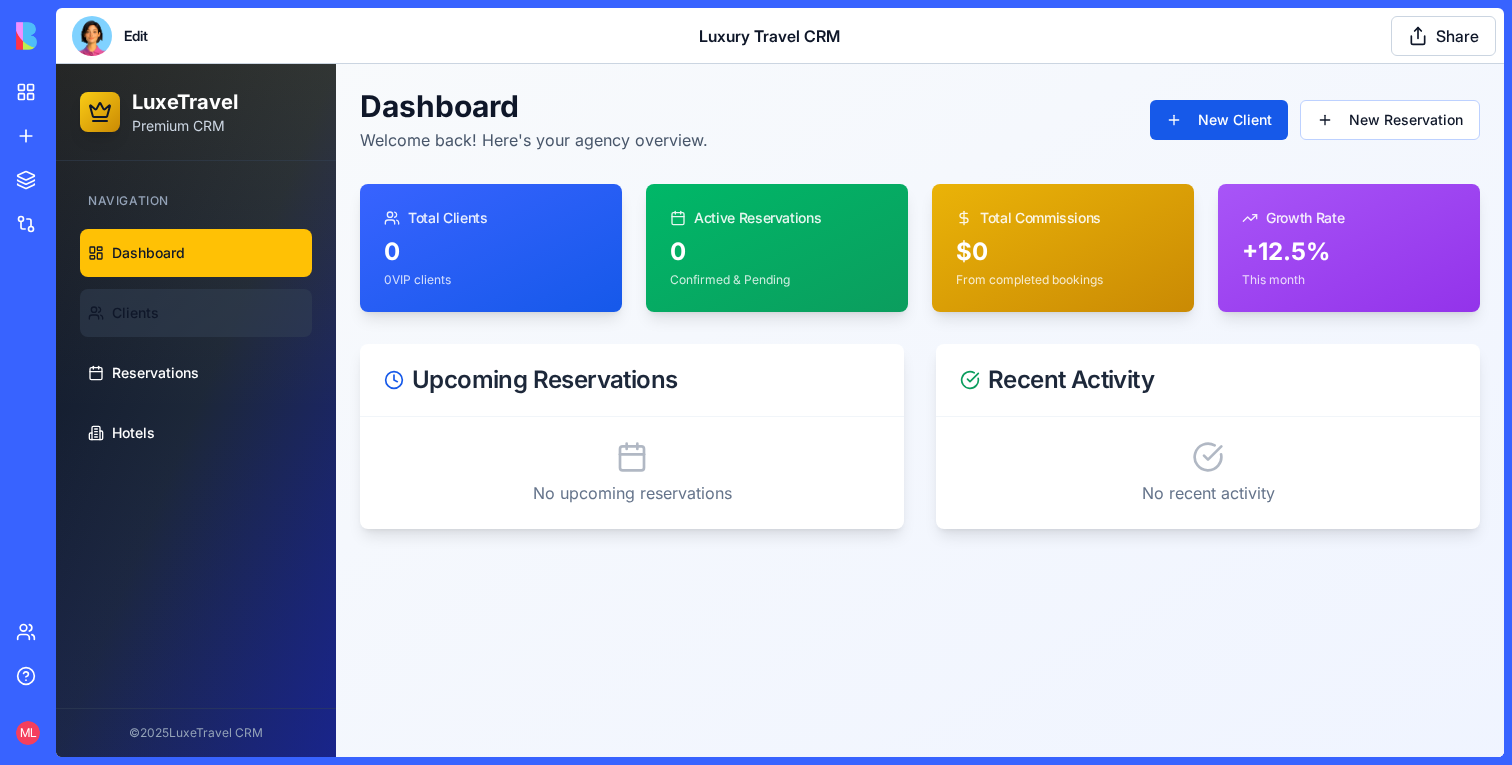 click on "Clients" at bounding box center [135, 313] 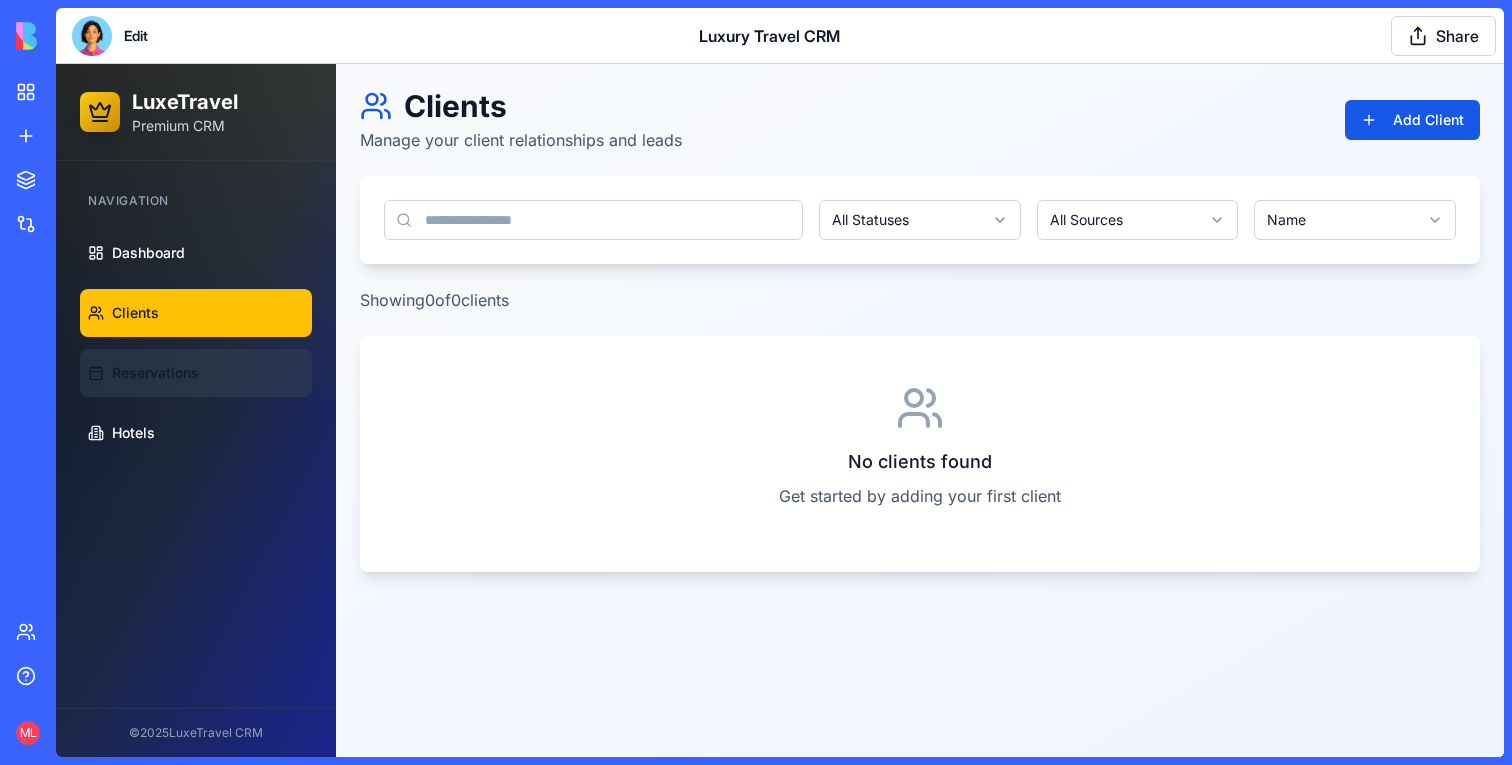 click on "Reservations" at bounding box center [196, 373] 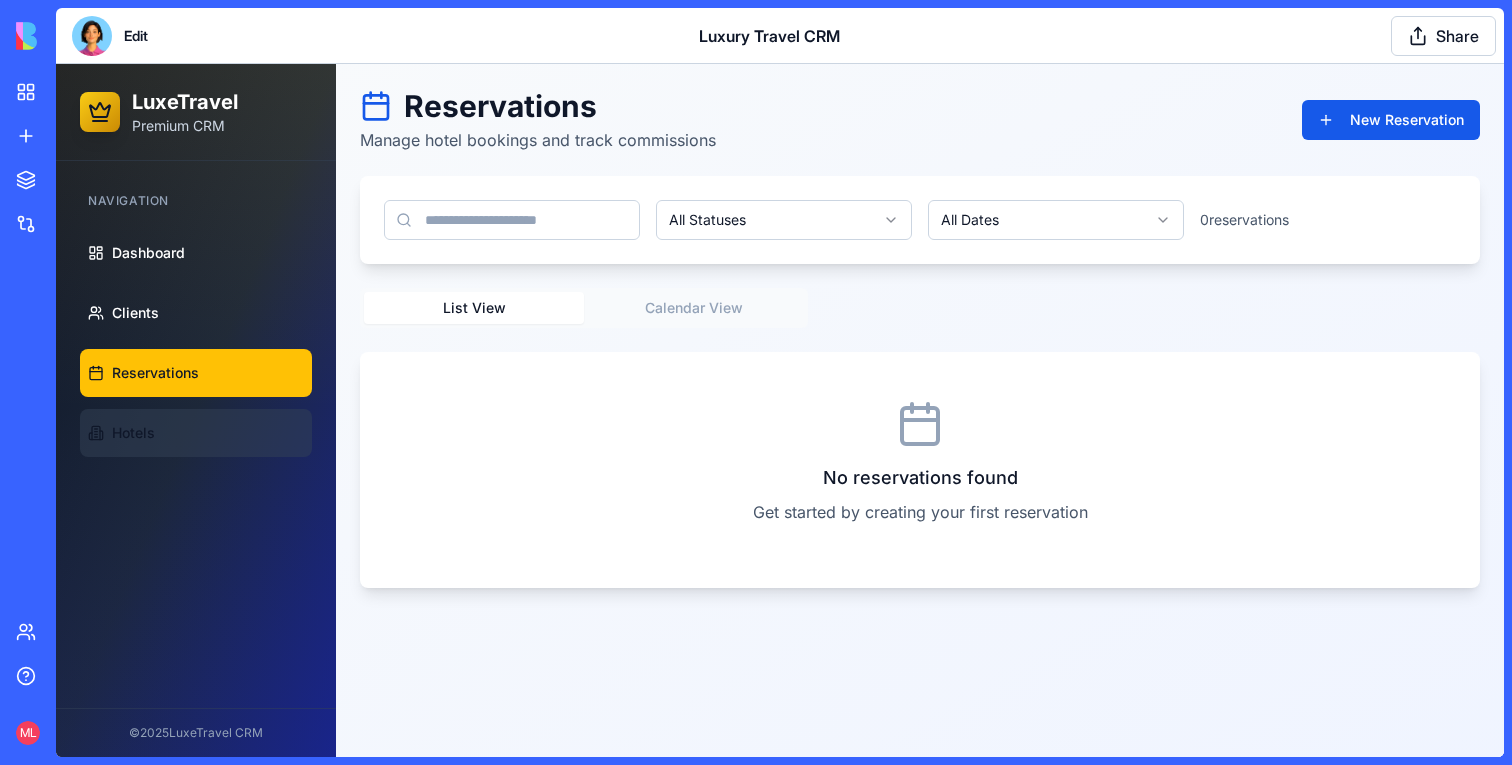 click on "Hotels" at bounding box center [133, 433] 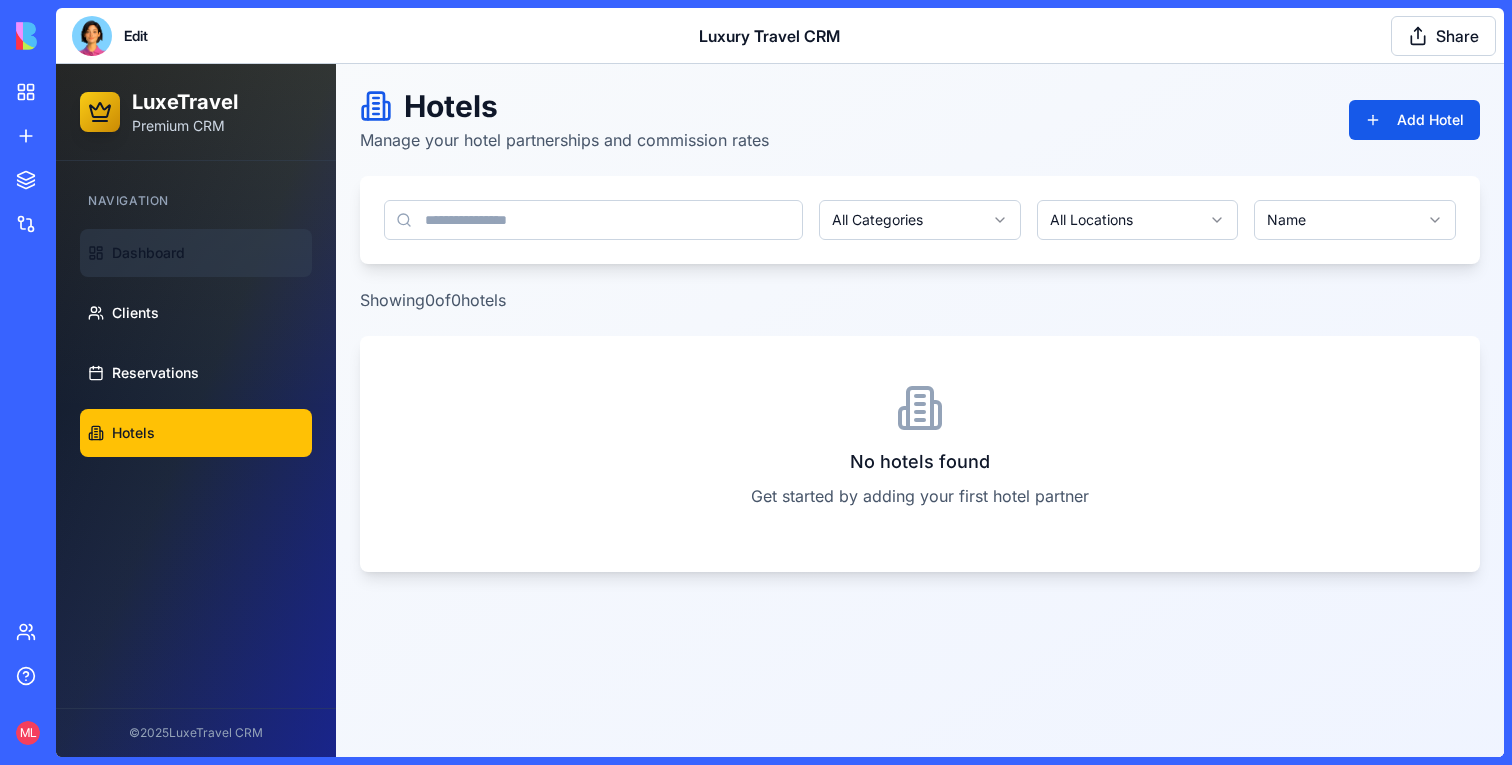 click on "Dashboard" at bounding box center (148, 253) 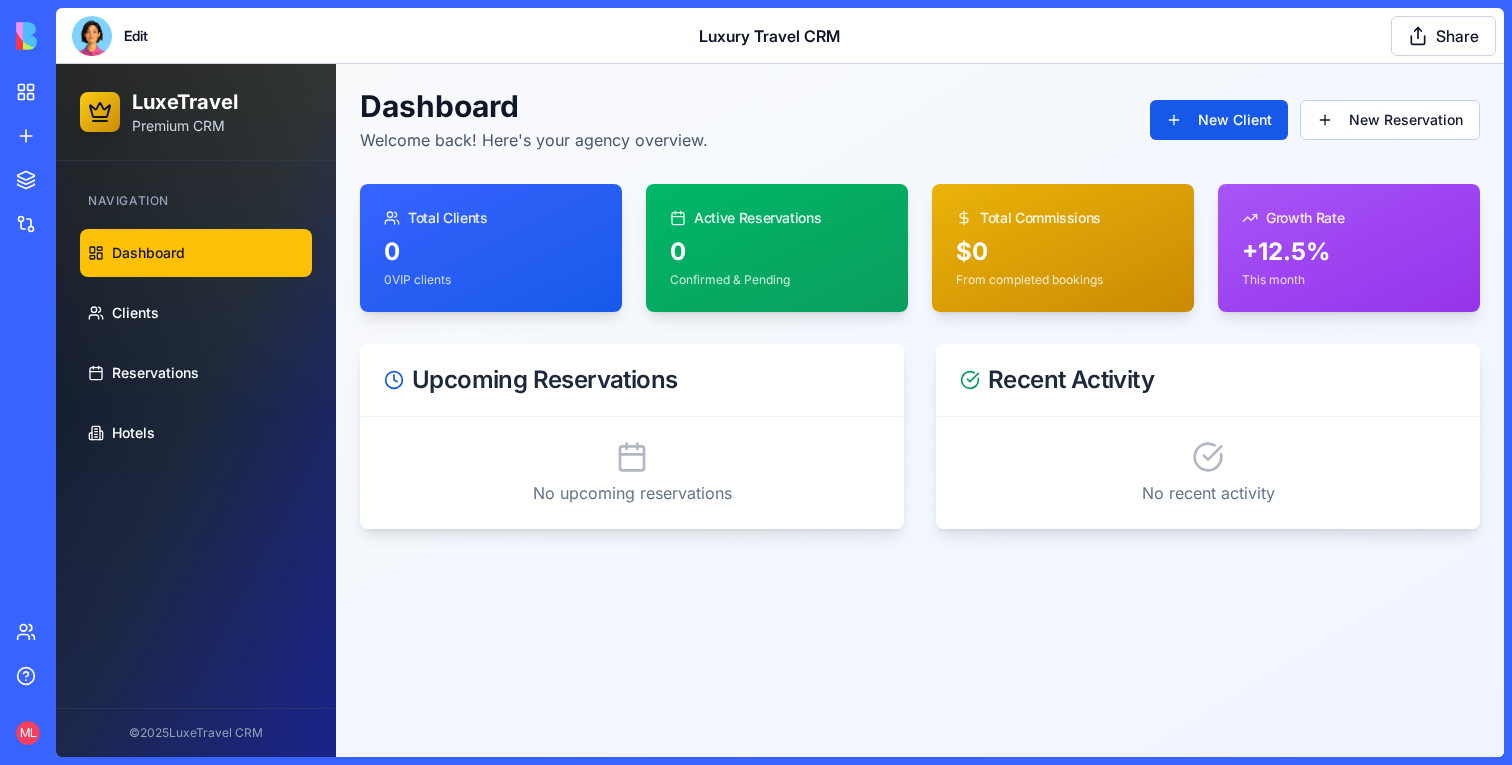 click at bounding box center (92, 36) 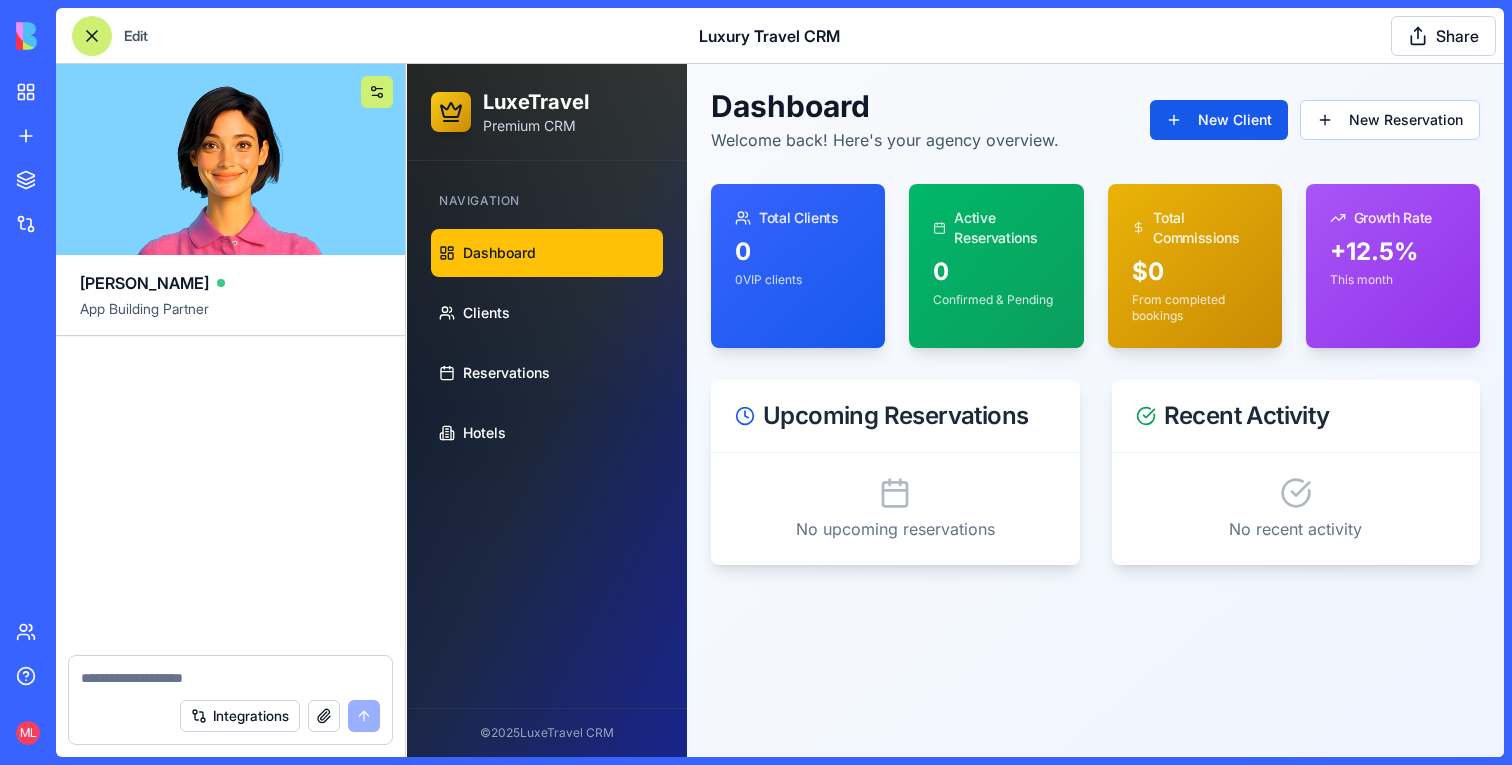 click at bounding box center (377, 92) 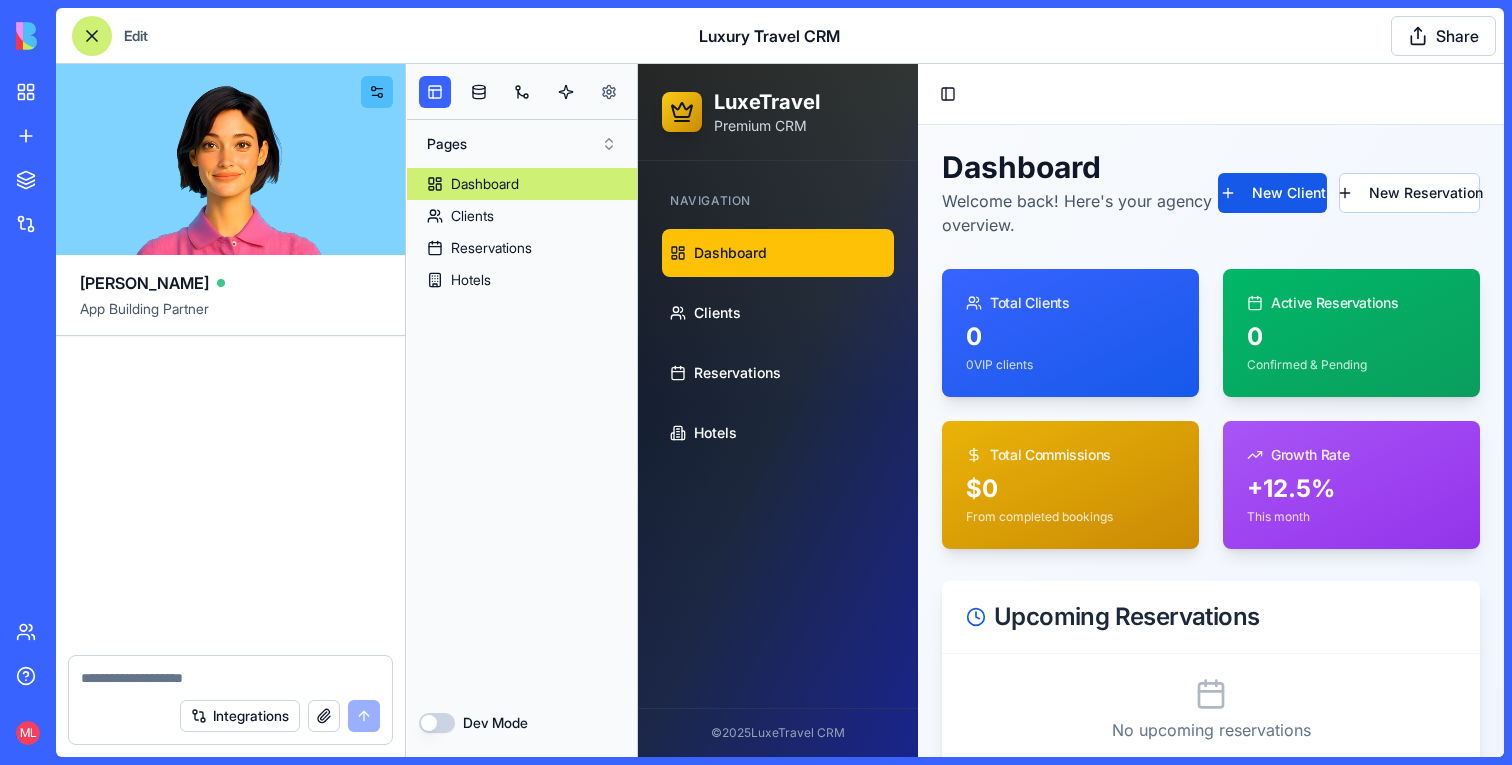 click at bounding box center (609, 92) 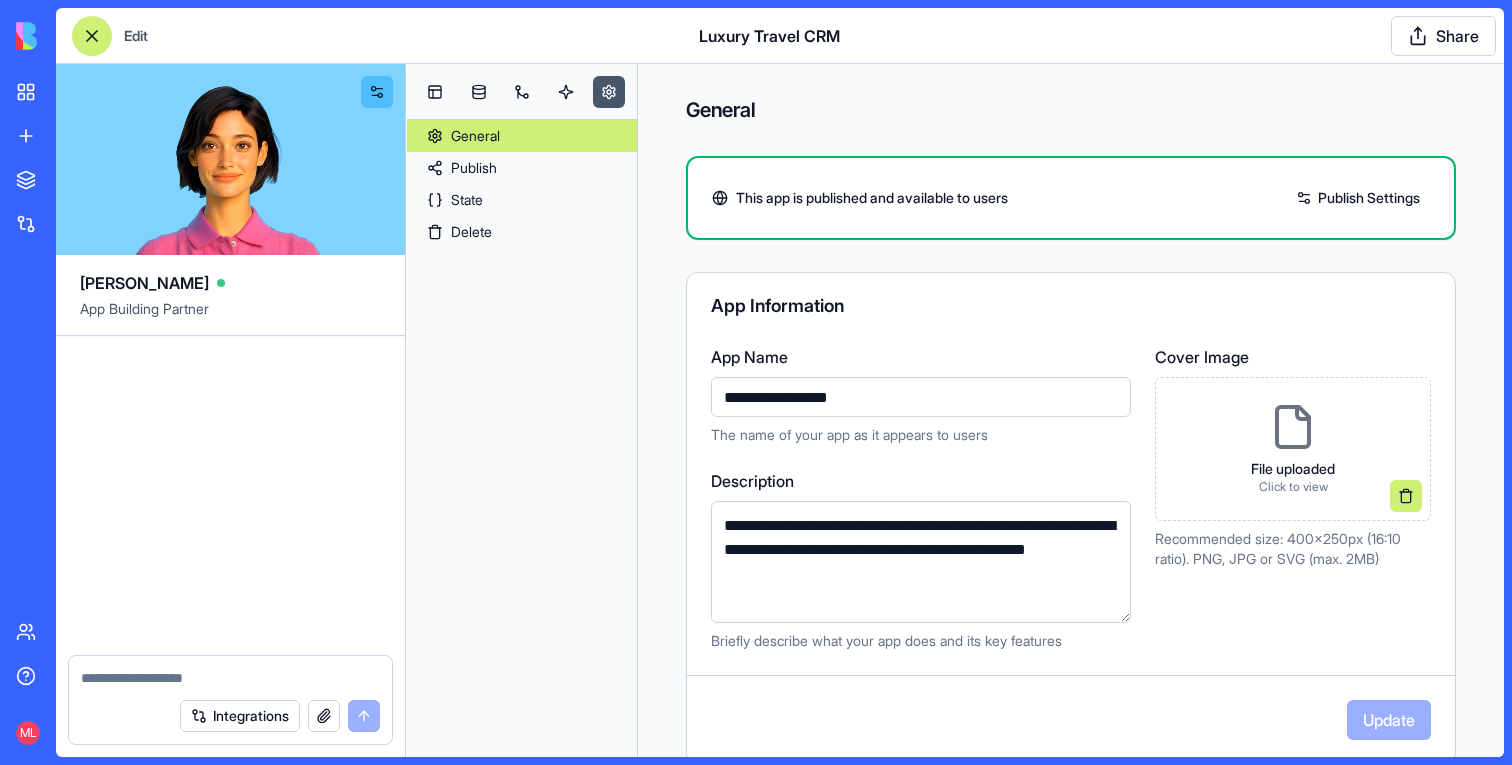 scroll, scrollTop: 638, scrollLeft: 0, axis: vertical 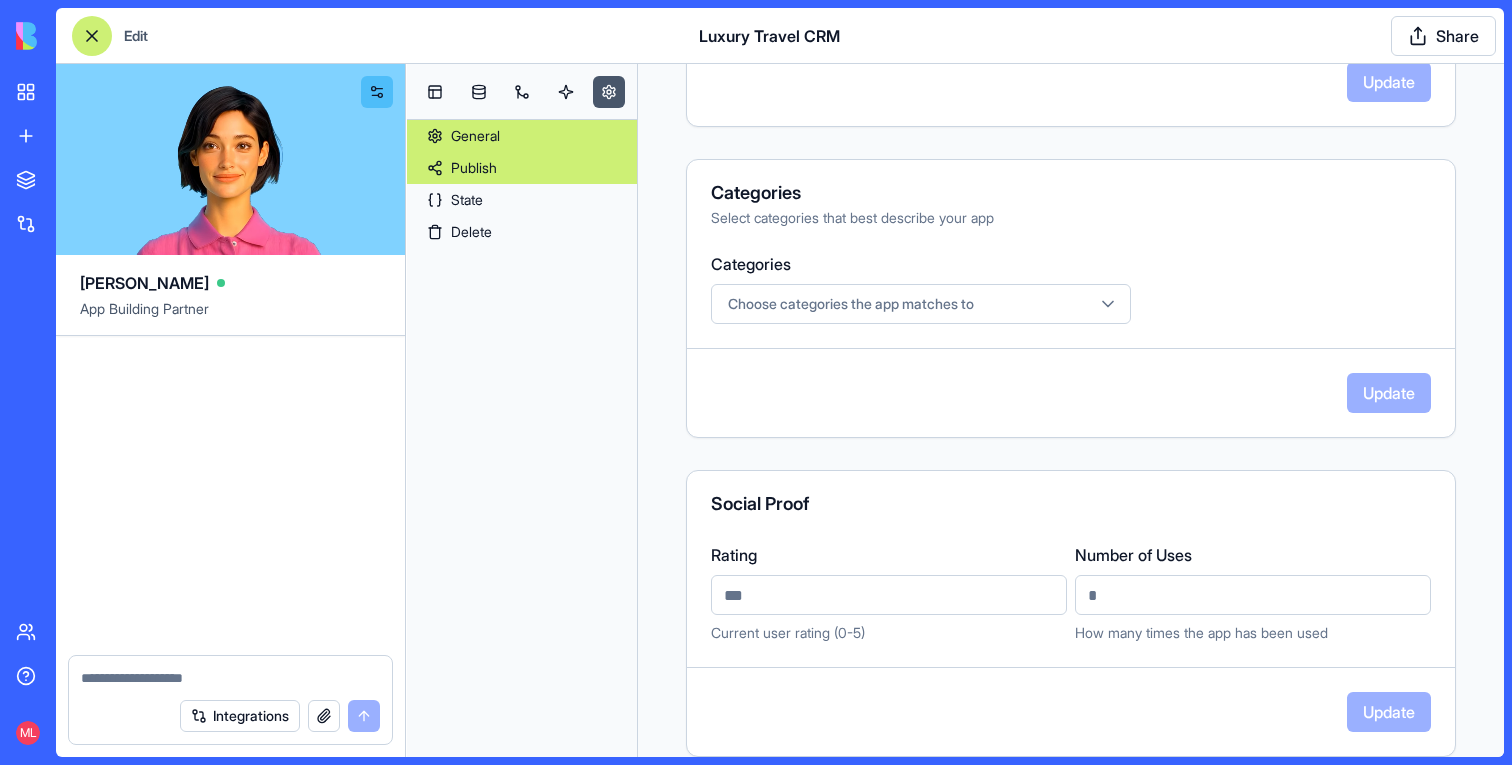 click on "Publish" at bounding box center [522, 168] 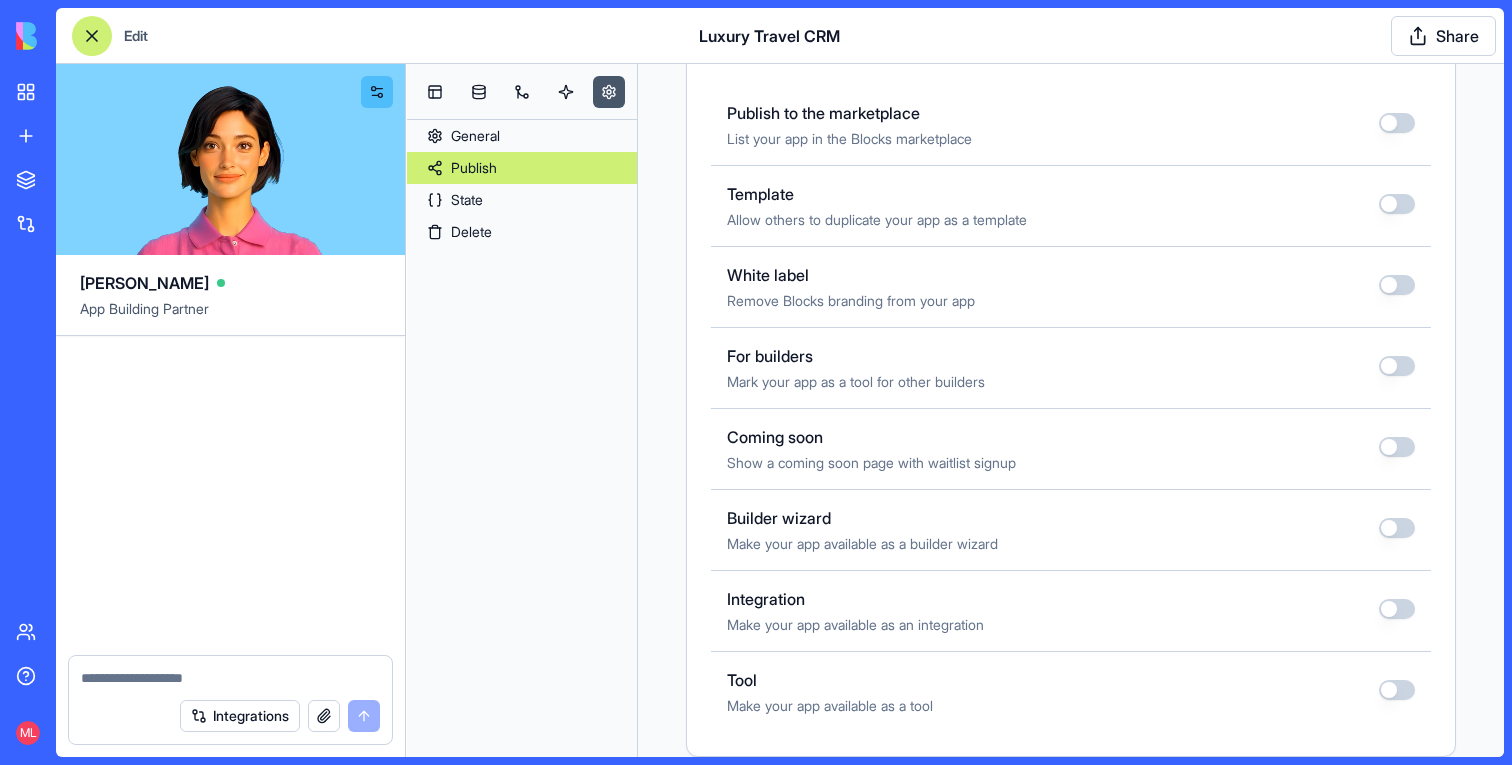 scroll, scrollTop: 0, scrollLeft: 0, axis: both 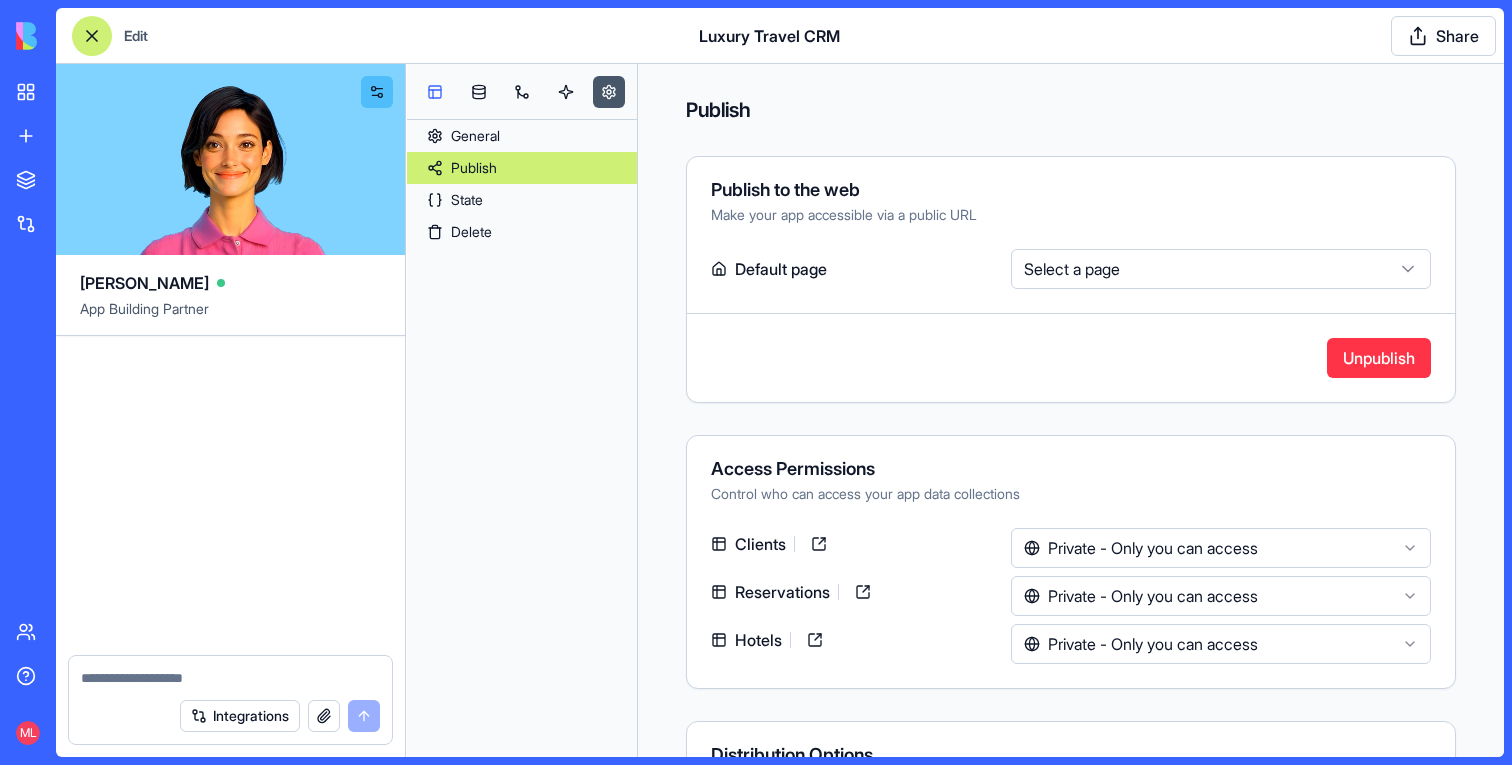 click at bounding box center (435, 92) 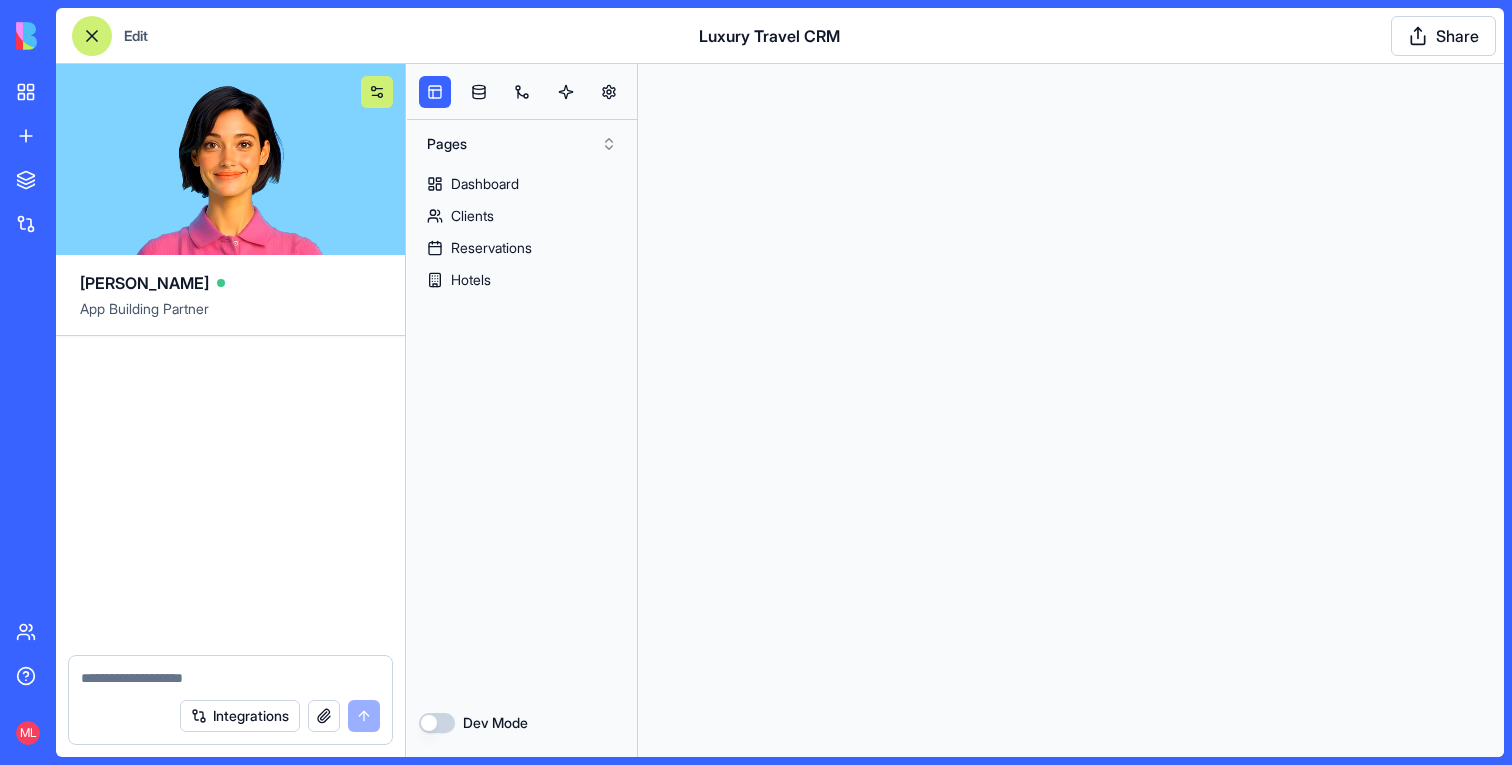 scroll, scrollTop: 0, scrollLeft: 0, axis: both 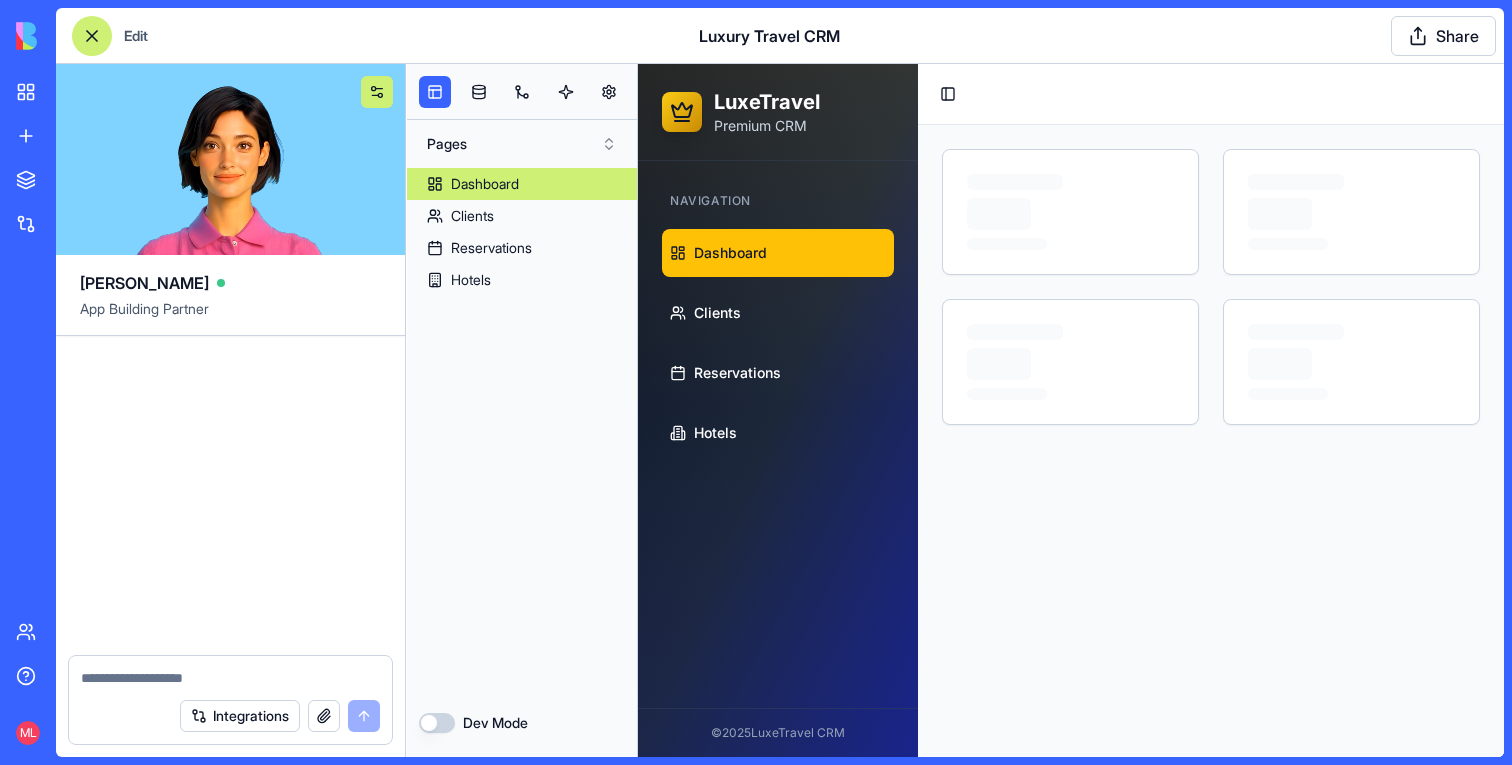 click at bounding box center [377, 92] 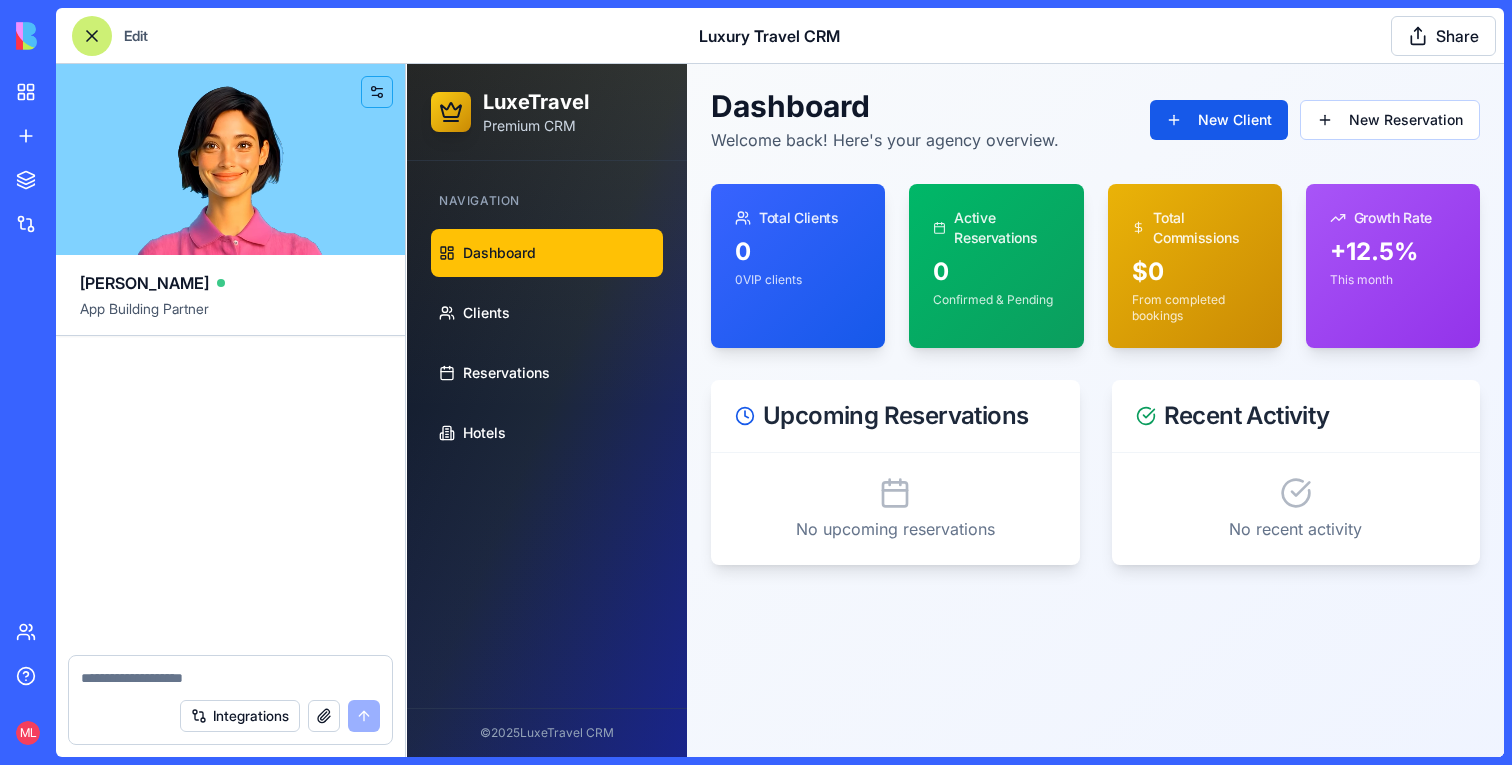 click at bounding box center [92, 36] 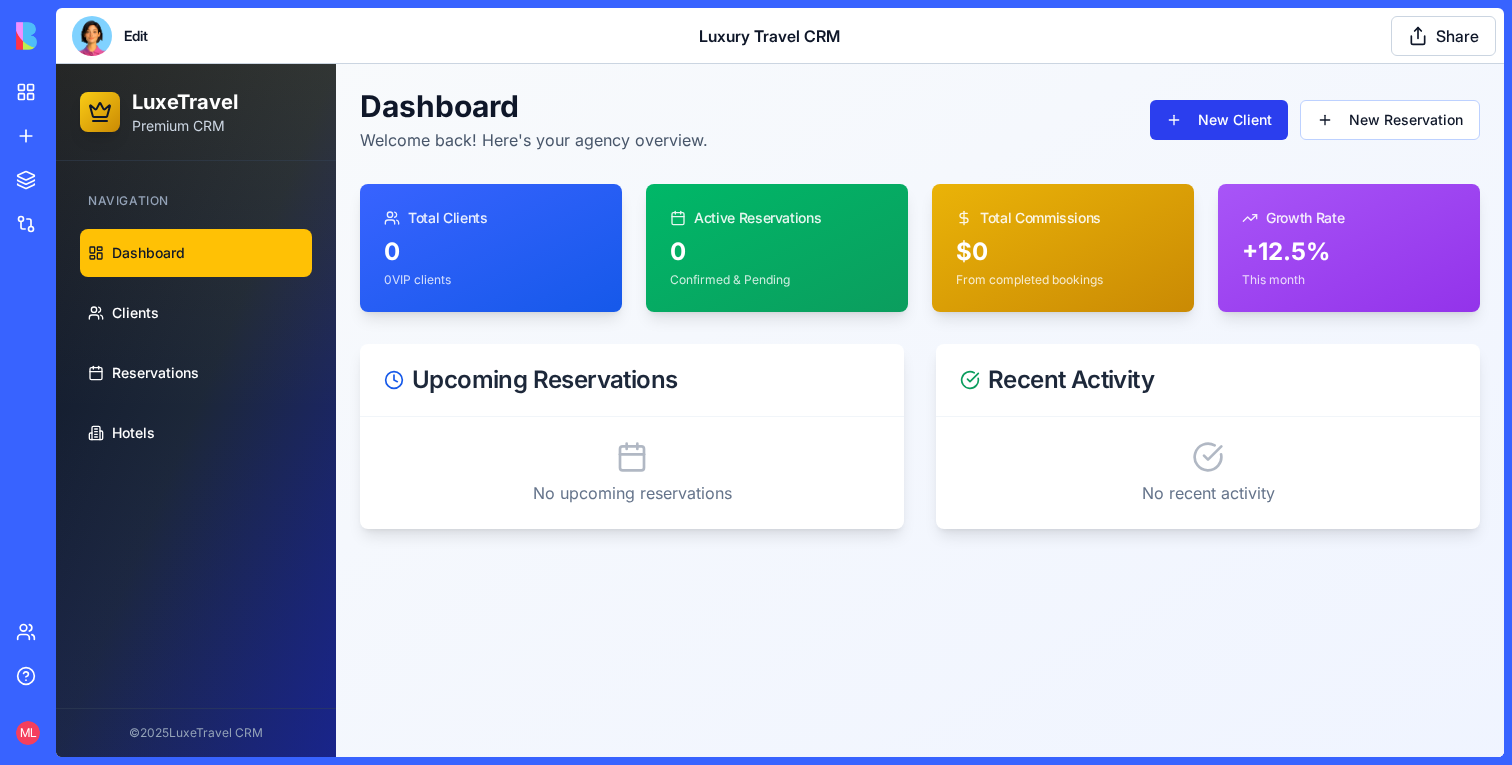 click on "New Client" at bounding box center [1219, 120] 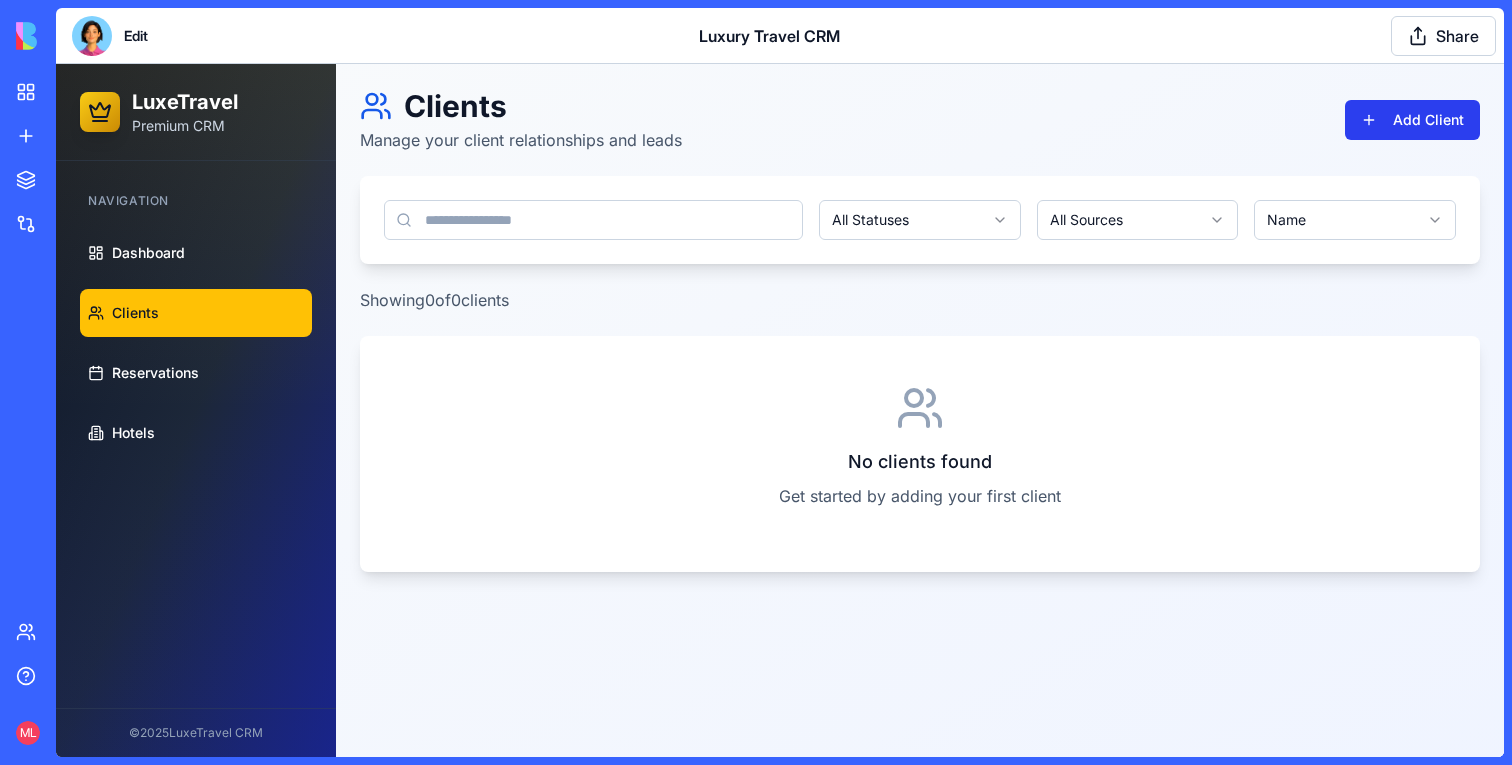 click on "Add Client" at bounding box center [1412, 120] 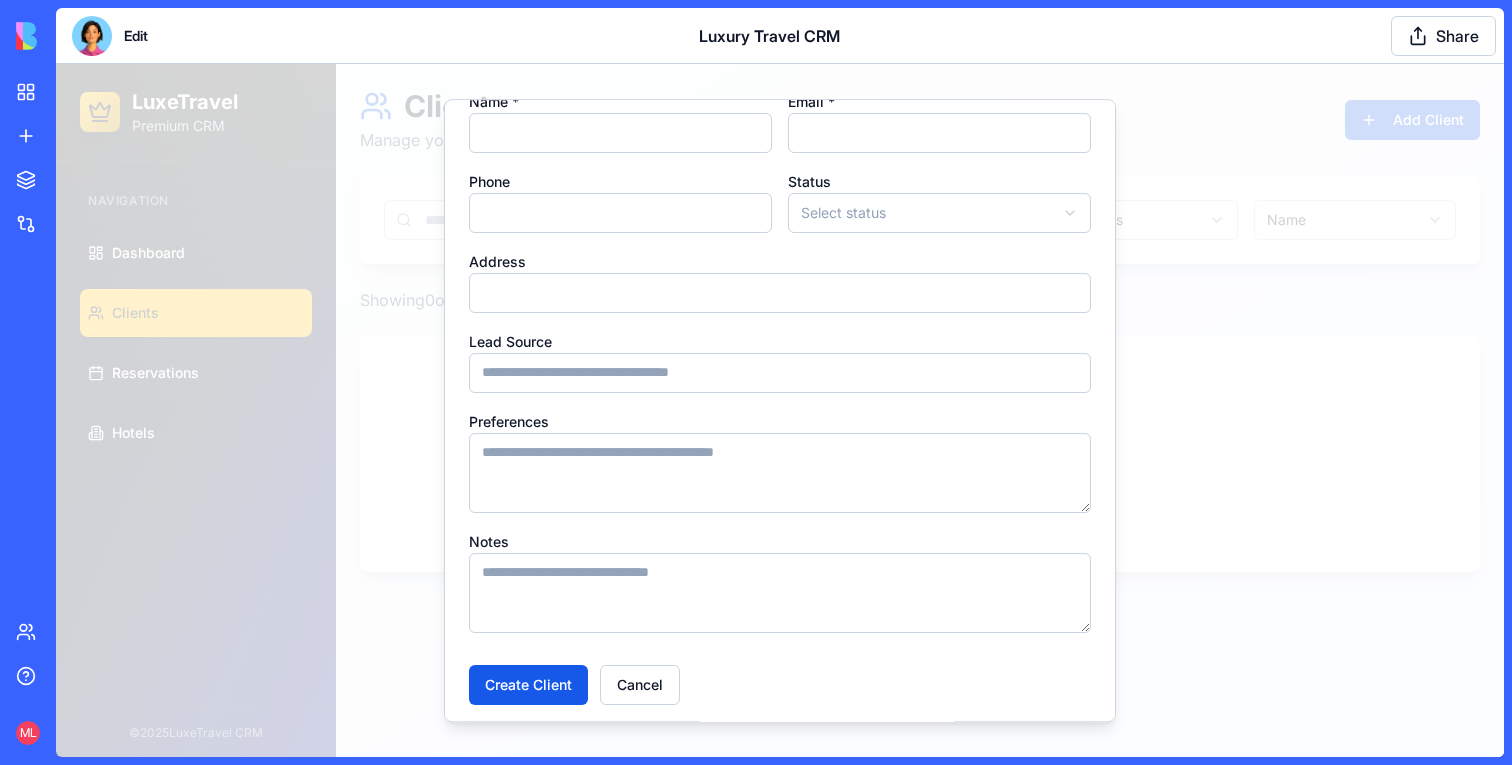 scroll, scrollTop: 76, scrollLeft: 0, axis: vertical 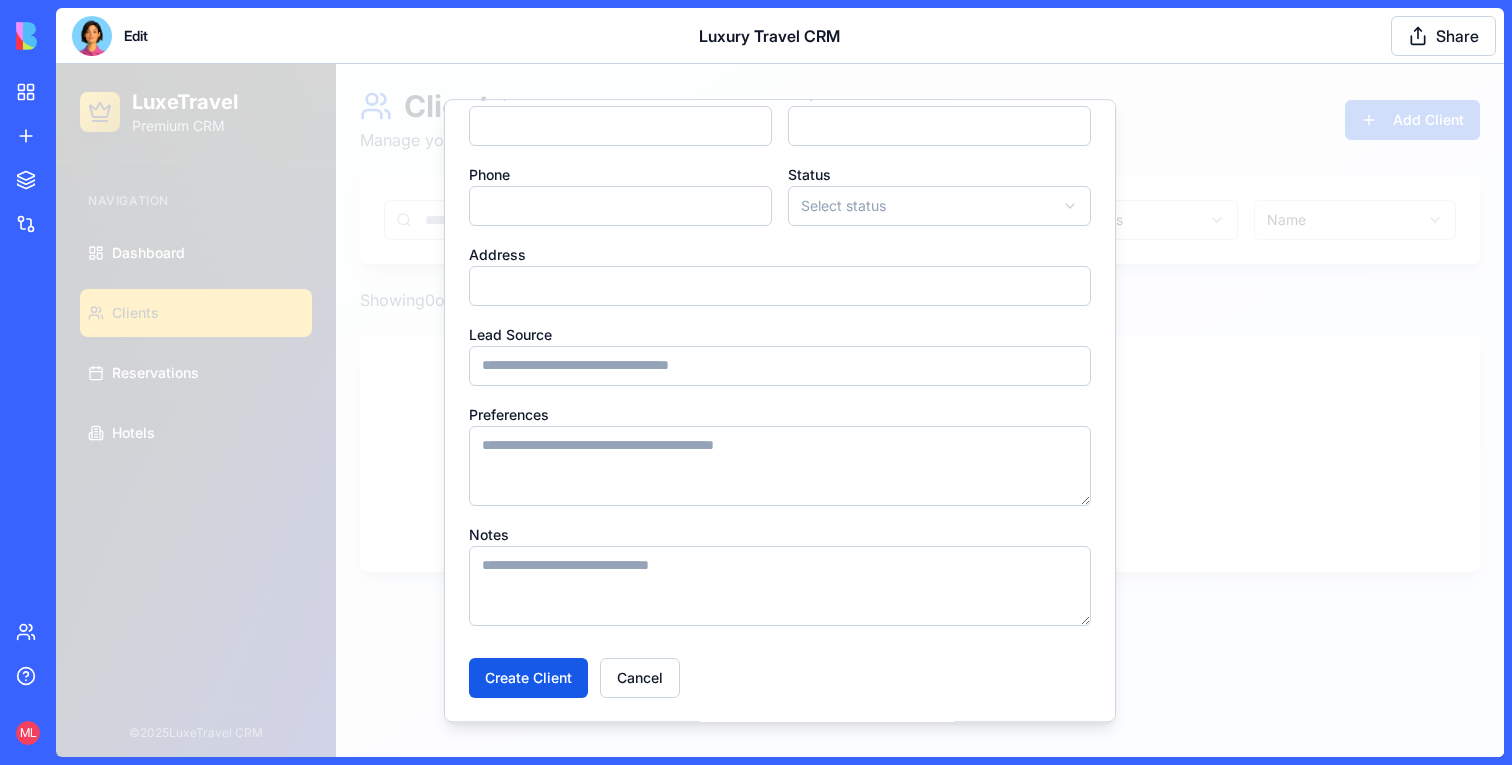 click on "Lead Source" at bounding box center [780, 366] 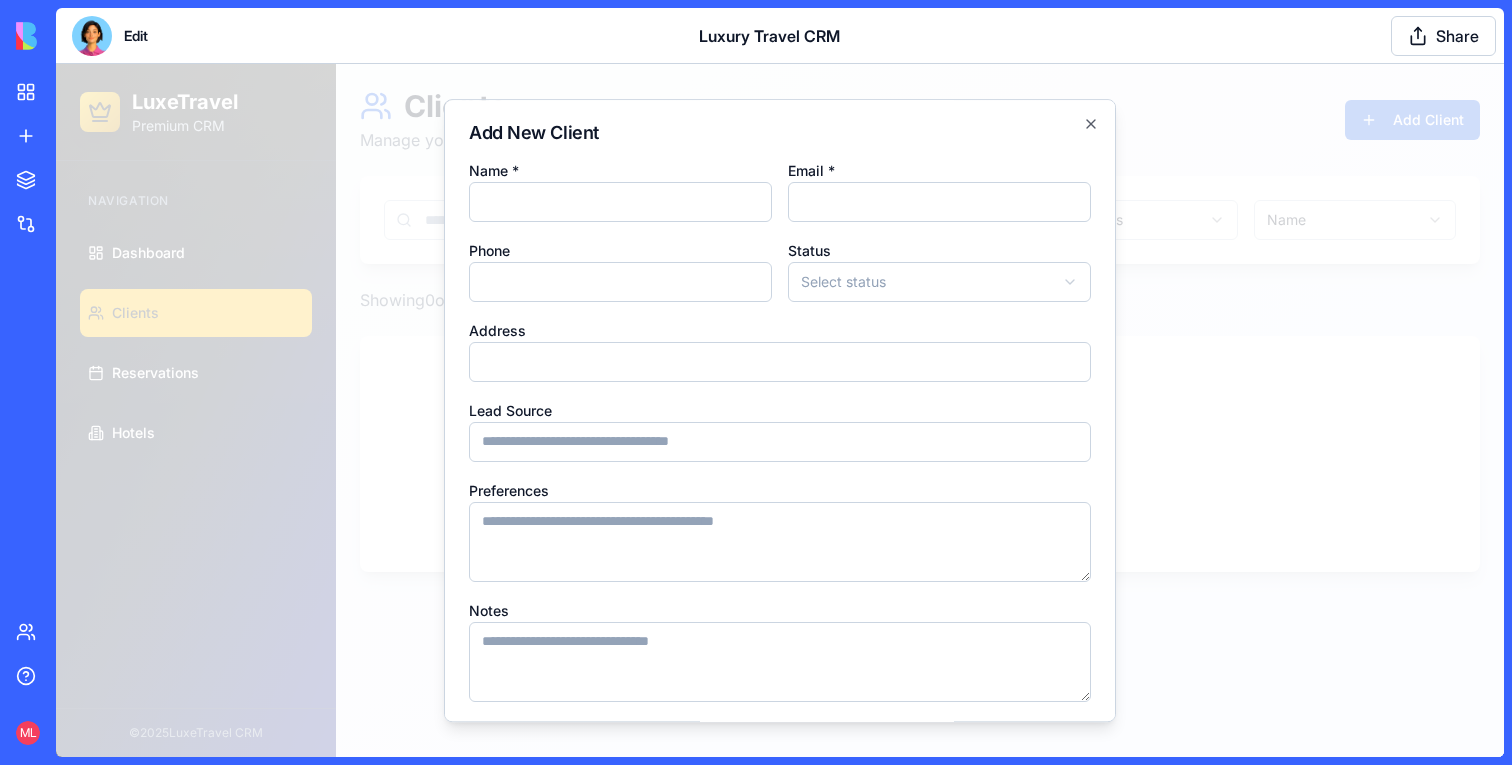 click on "Name * Email * Phone Status Select status **** ****** *** ******** Address Lead Source Preferences Notes Create Client Cancel" at bounding box center (780, 466) 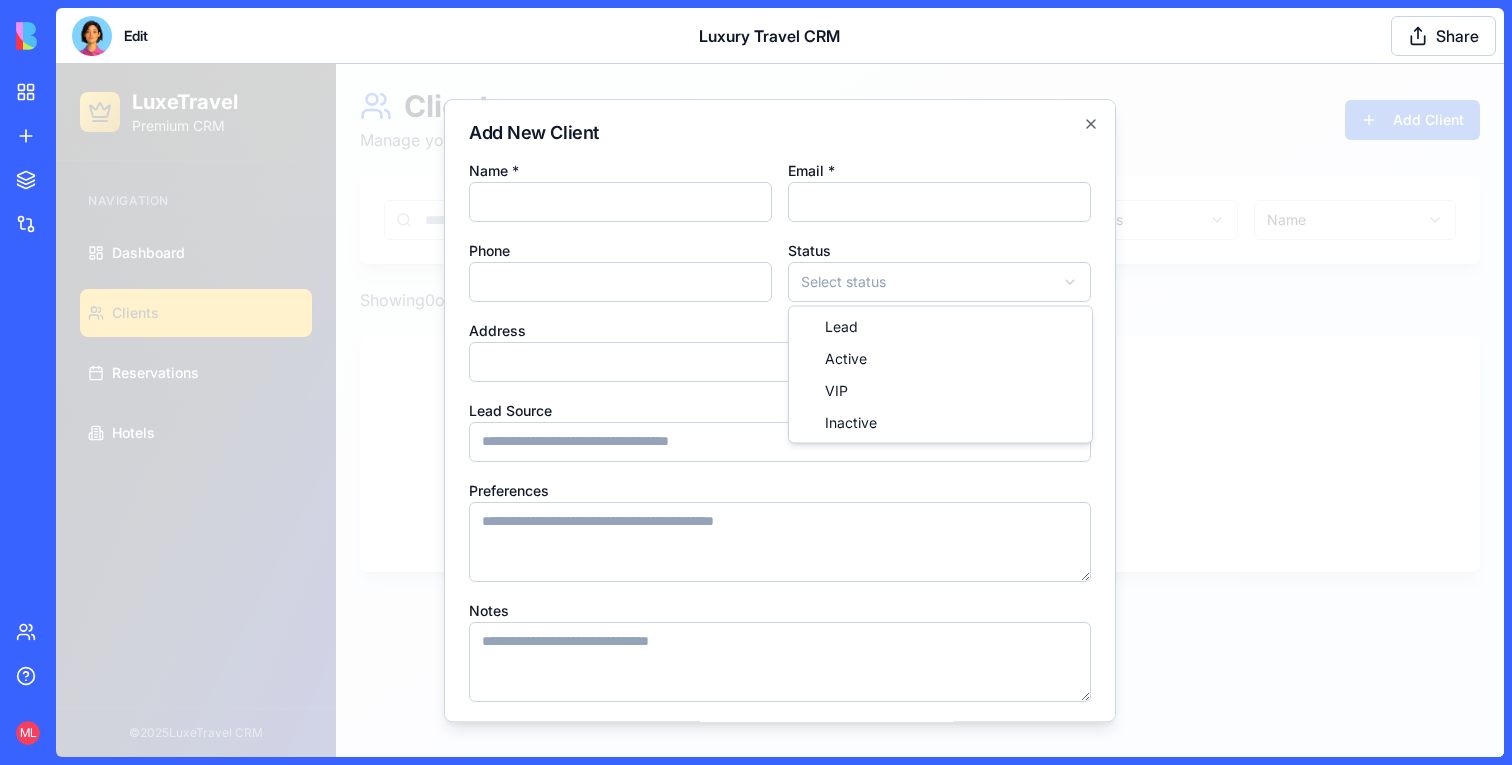 click on "LuxeTravel Premium CRM Navigation Dashboard Clients Reservations Hotels ©  2025  LuxeTravel CRM Toggle Sidebar Clients Manage your client relationships and leads Add Client All Statuses All Sources Name Showing  0  of  0  clients No clients found Get started by adding your first client
Add New Client Name * Email * Phone Status Select status **** ****** *** ******** Address Lead Source Preferences Notes Create Client Cancel Close Lead Active VIP Inactive" at bounding box center [780, 410] 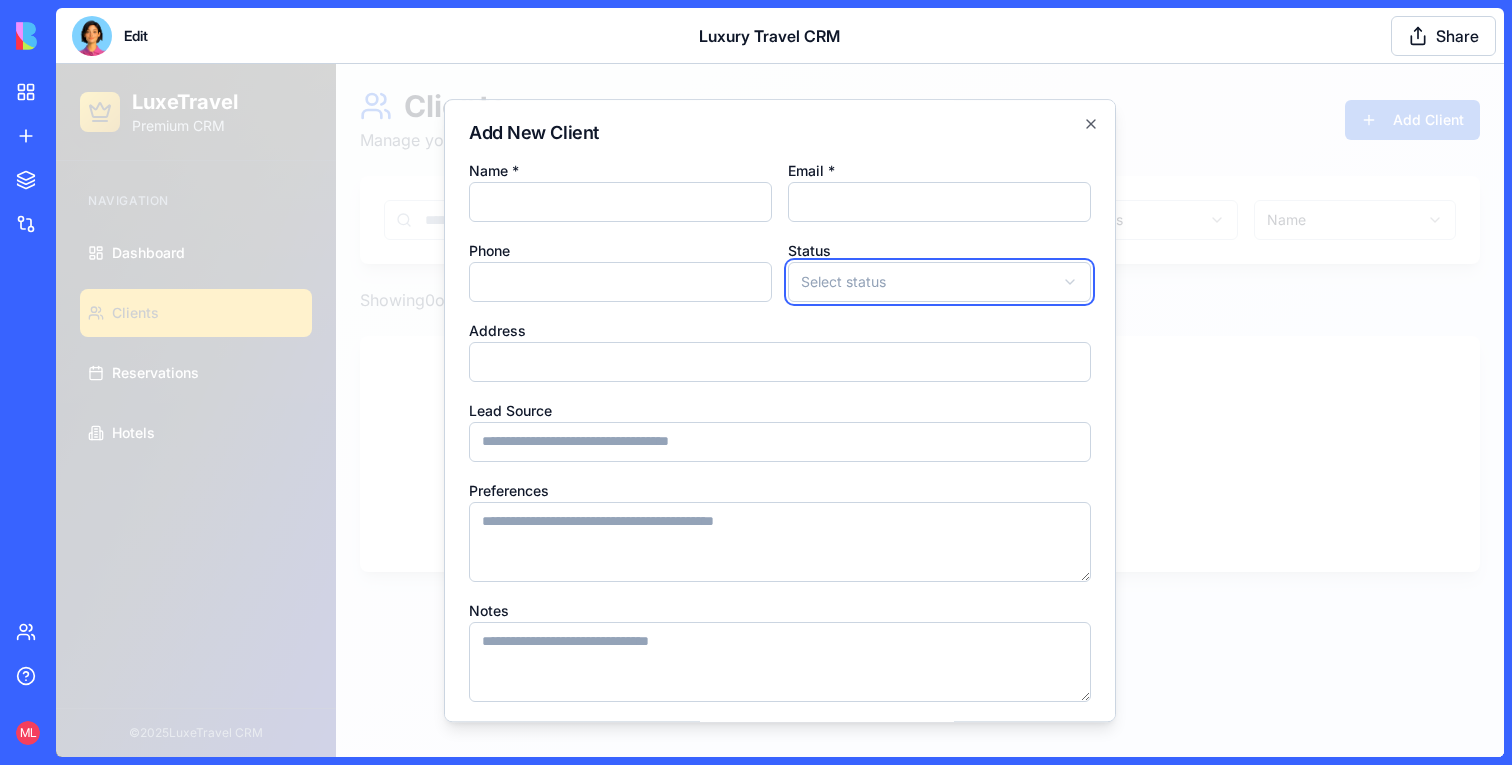 click on "LuxeTravel Premium CRM Navigation Dashboard Clients Reservations Hotels ©  2025  LuxeTravel CRM Toggle Sidebar Clients Manage your client relationships and leads Add Client All Statuses All Sources Name Showing  0  of  0  clients No clients found Get started by adding your first client
Add New Client Name * Email * Phone Status Select status **** ****** *** ******** Address Lead Source Preferences Notes Create Client Cancel Close" at bounding box center [780, 410] 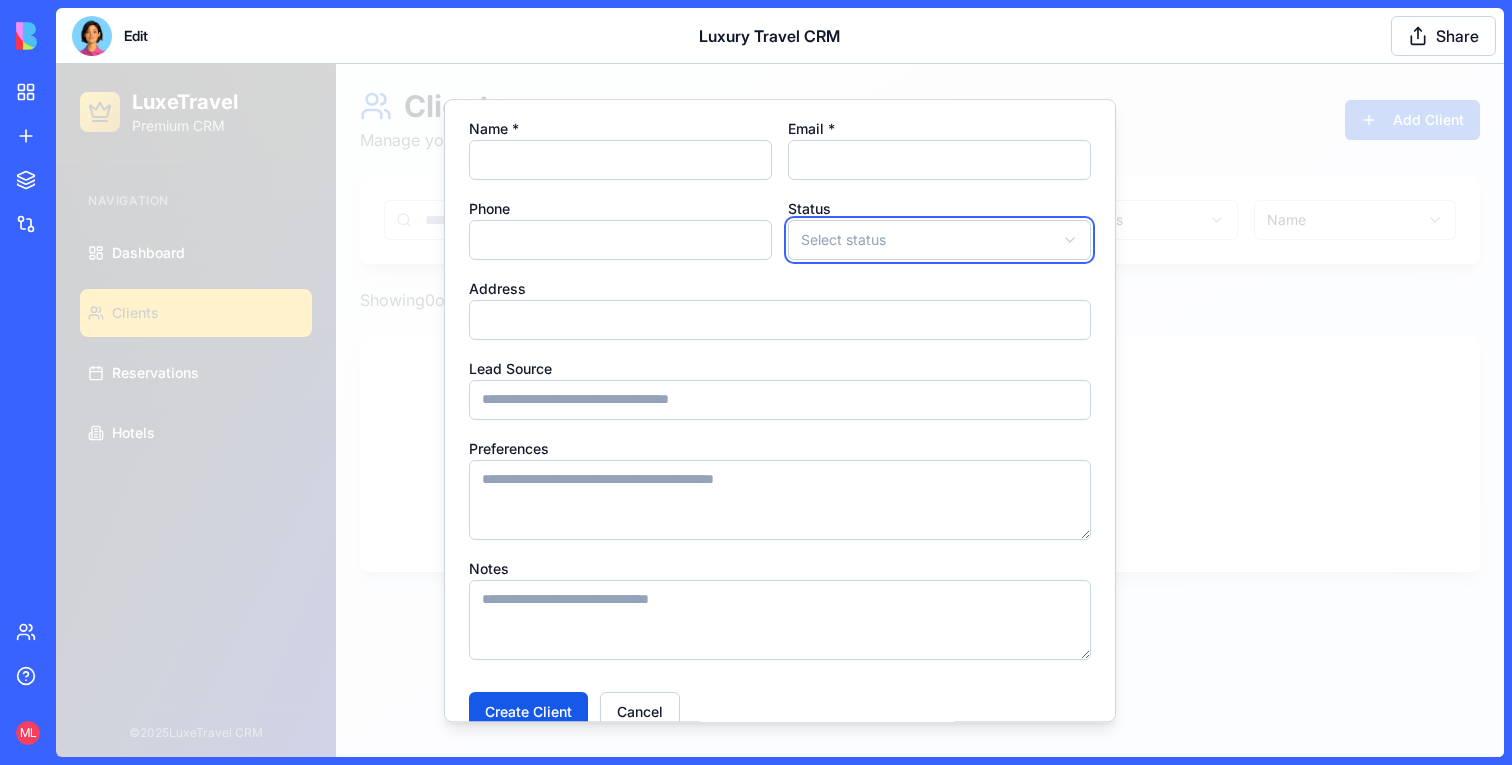 scroll, scrollTop: 76, scrollLeft: 0, axis: vertical 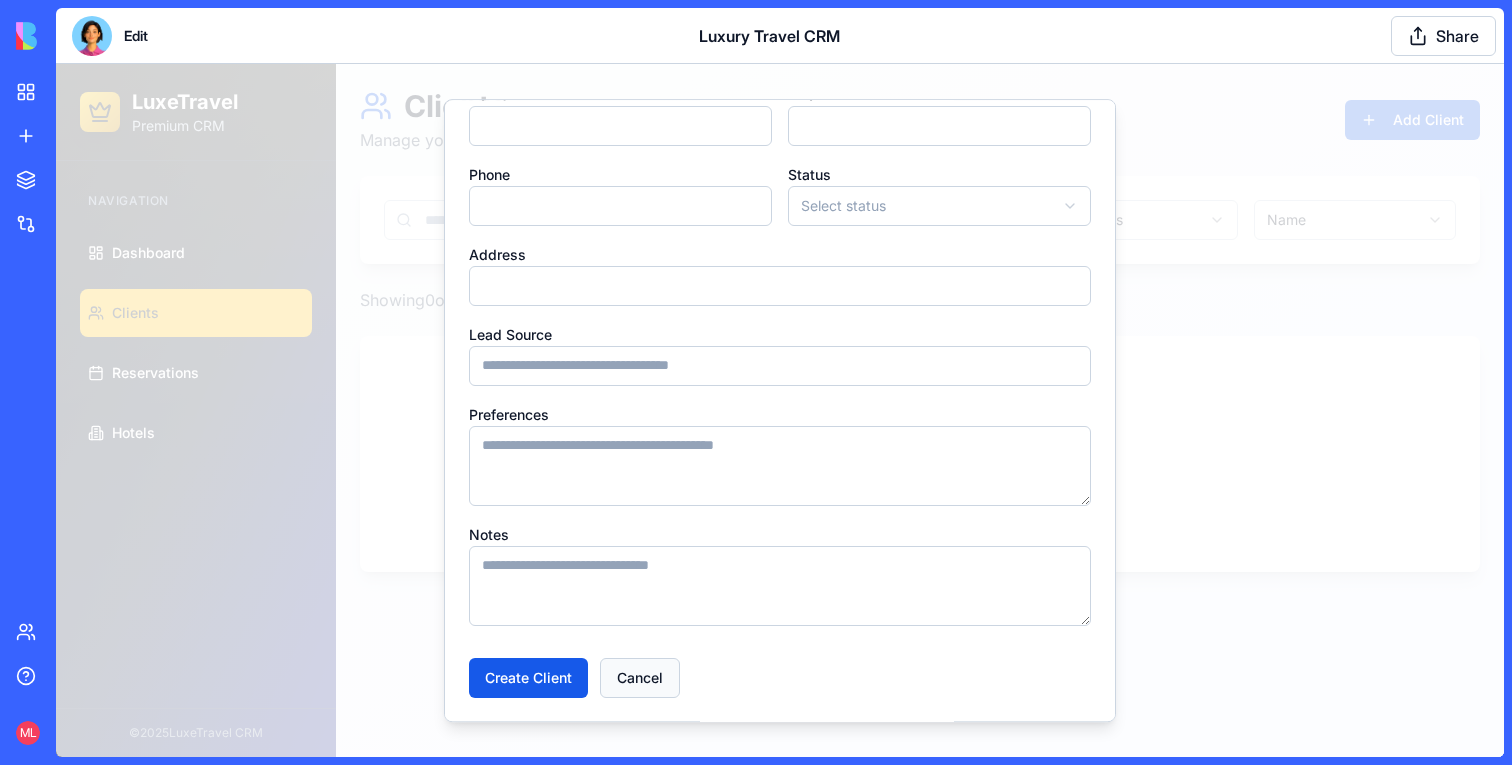 click on "Cancel" at bounding box center [640, 678] 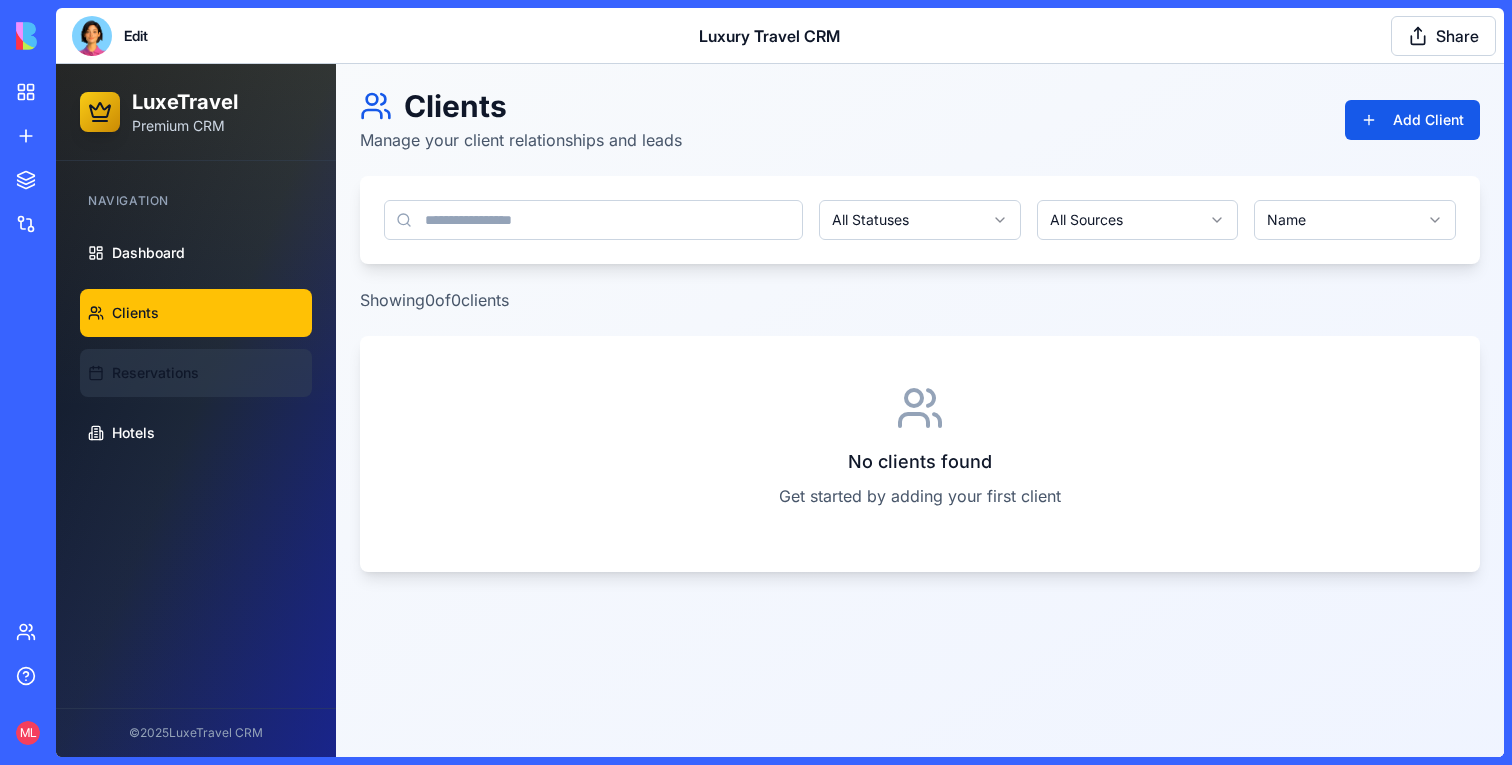 click on "Reservations" at bounding box center (196, 373) 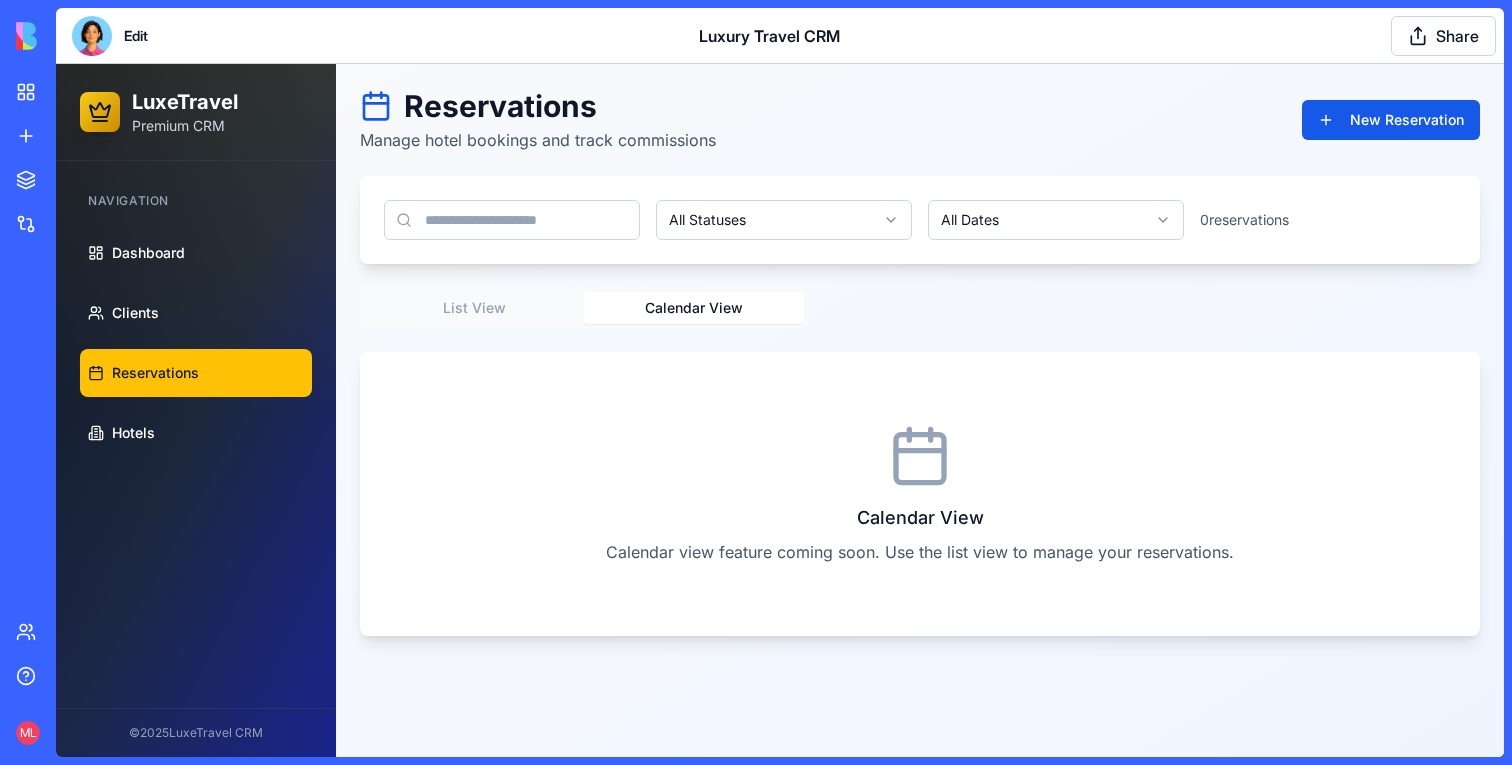 click on "Calendar View" at bounding box center (694, 308) 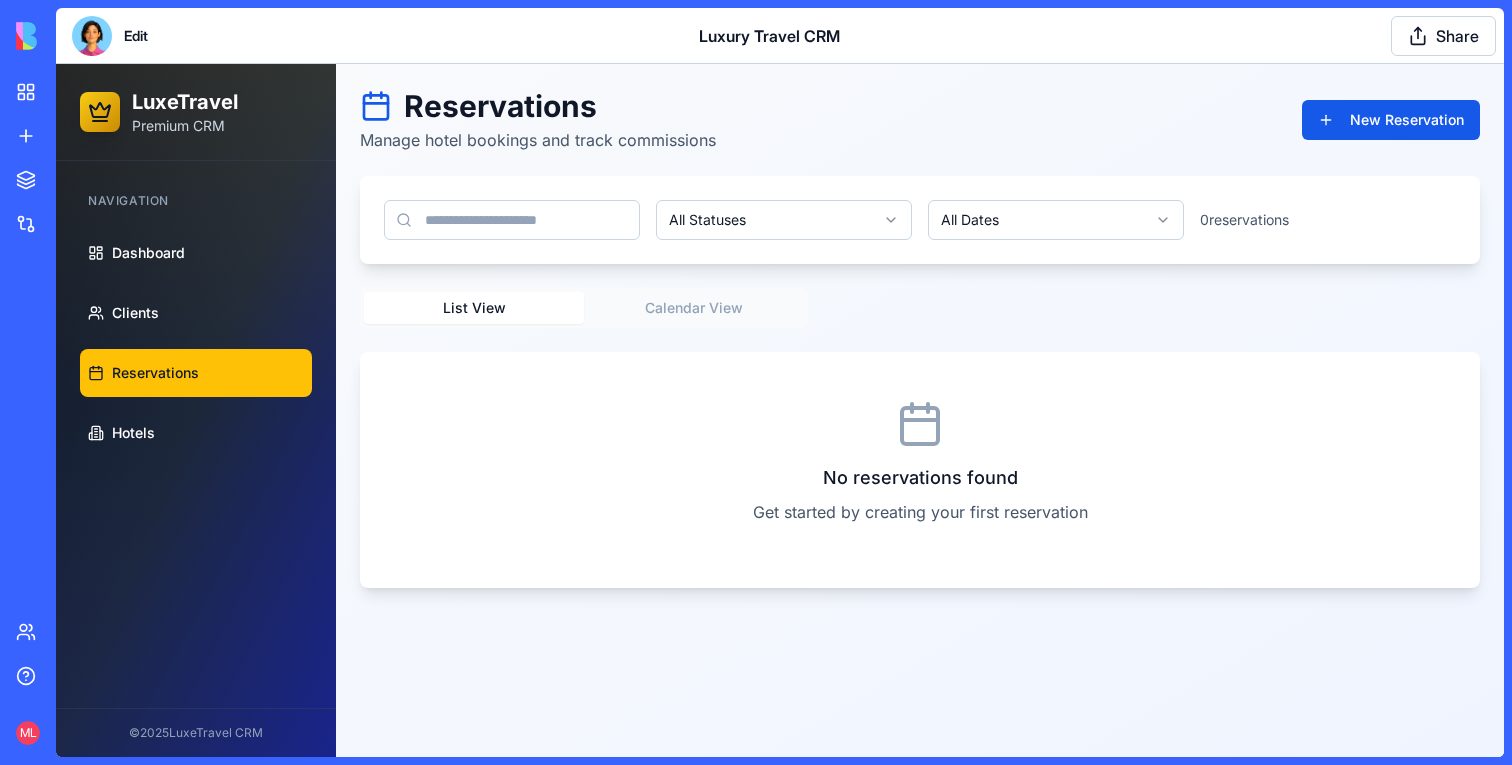 click on "List View" at bounding box center (474, 308) 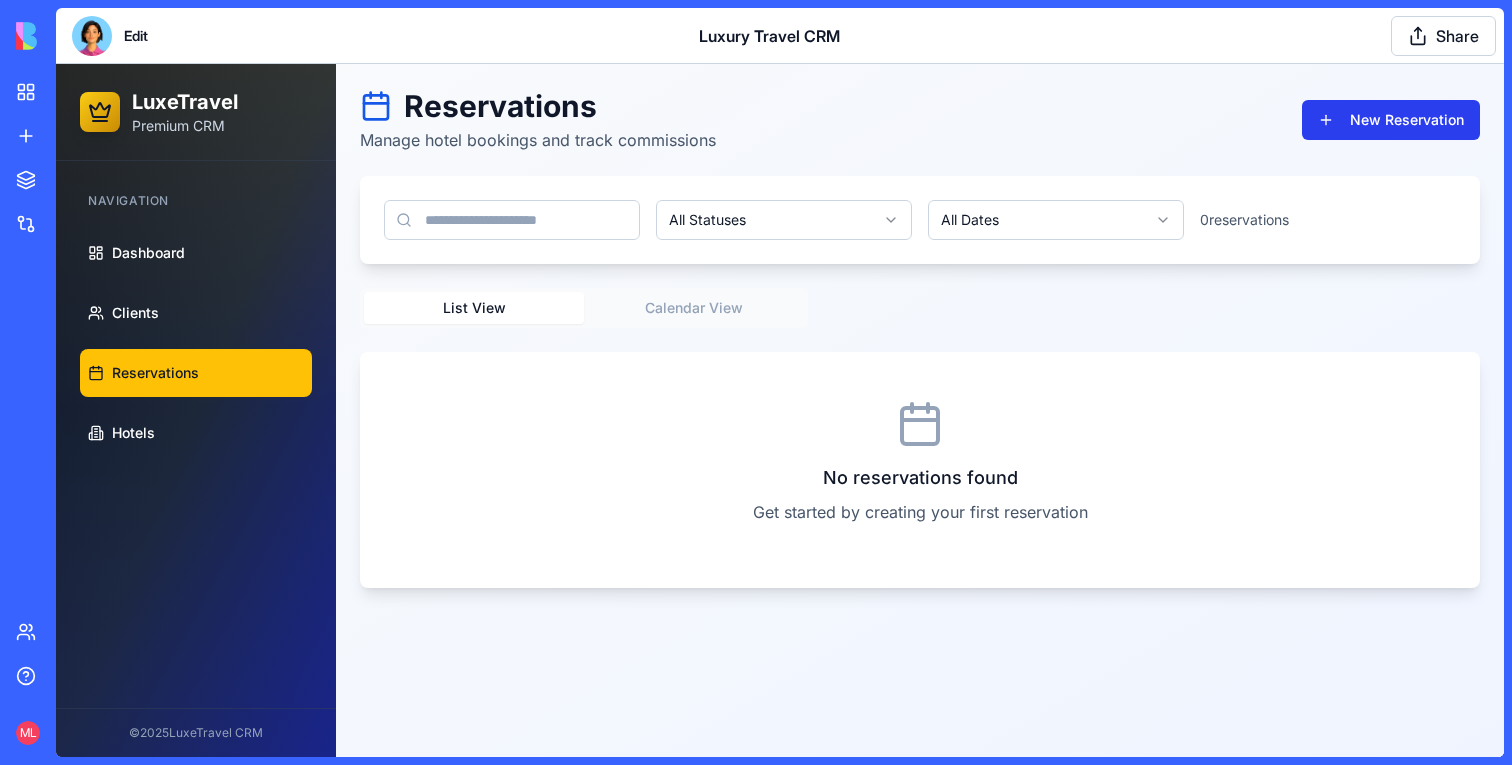 click on "New Reservation" at bounding box center (1391, 120) 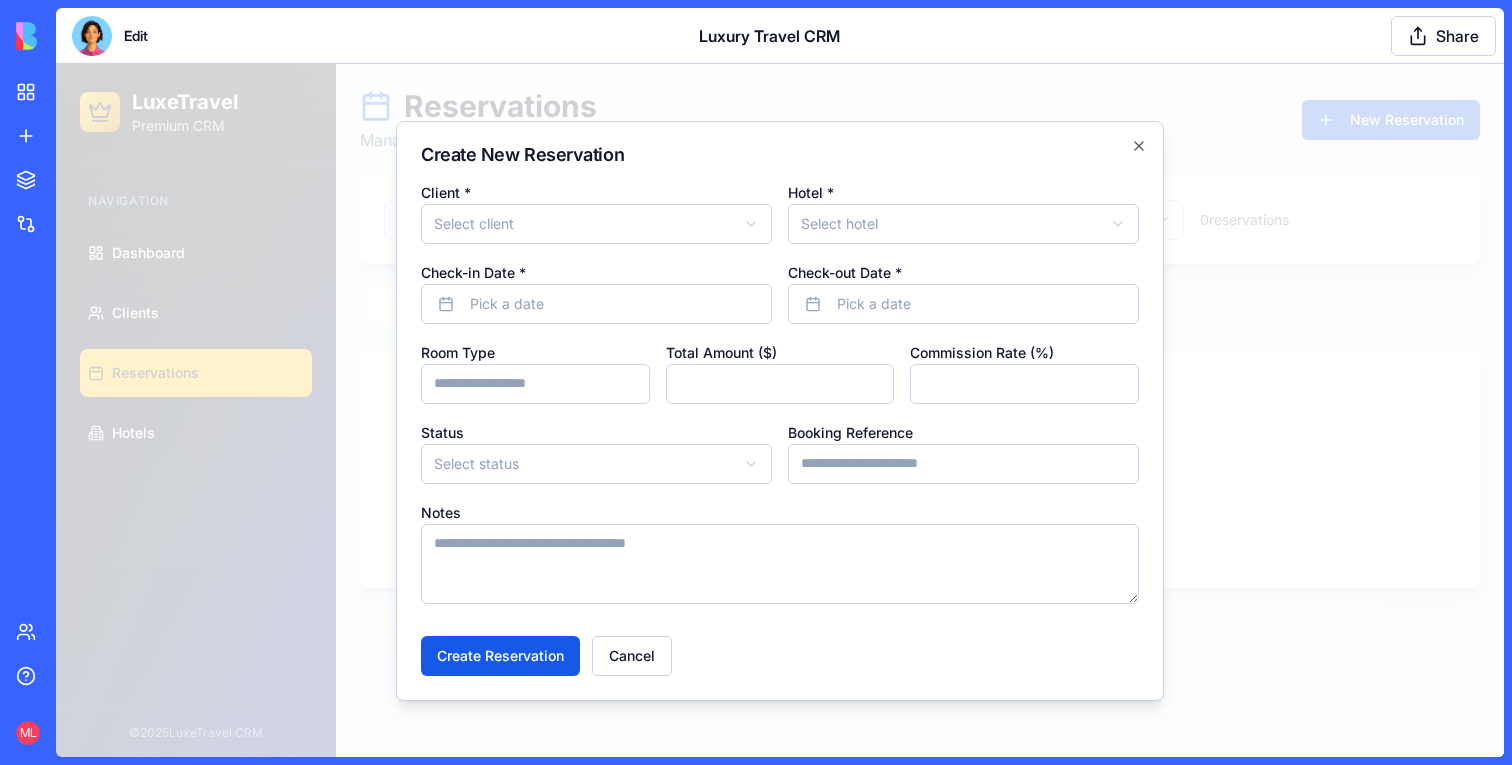 click on "LuxeTravel Premium CRM Navigation Dashboard Clients Reservations Hotels ©  2025  LuxeTravel CRM Toggle Sidebar Reservations Manage hotel bookings and track commissions New Reservation All Statuses All Dates 0  reservations List View Calendar View No reservations found Get started by creating your first reservation
Create New Reservation Client * Select client Hotel * Select hotel Check-in Date * Pick a date Check-out Date * Pick a date Room Type Total Amount ($) Commission Rate (%) Status Select status ******* ********* ********* ********* Booking Reference Notes Create Reservation Cancel Close" at bounding box center [780, 410] 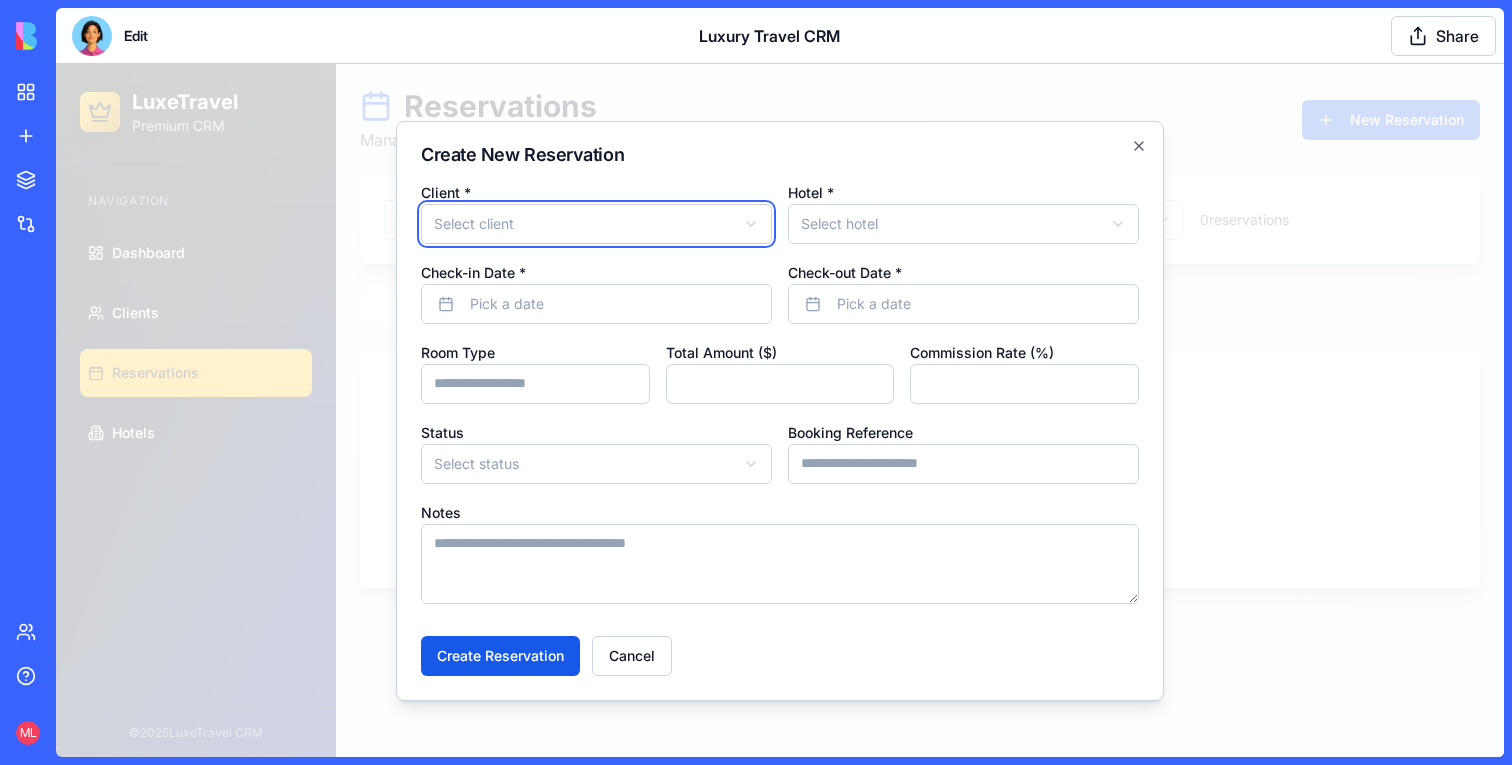 click on "LuxeTravel Premium CRM Navigation Dashboard Clients Reservations Hotels ©  2025  LuxeTravel CRM Toggle Sidebar Reservations Manage hotel bookings and track commissions New Reservation All Statuses All Dates 0  reservations List View Calendar View No reservations found Get started by creating your first reservation
Create New Reservation Client * Select client Hotel * Select hotel Check-in Date * Pick a date Check-out Date * Pick a date Room Type Total Amount ($) Commission Rate (%) Status Select status ******* ********* ********* ********* Booking Reference Notes Create Reservation Cancel Close" at bounding box center [780, 410] 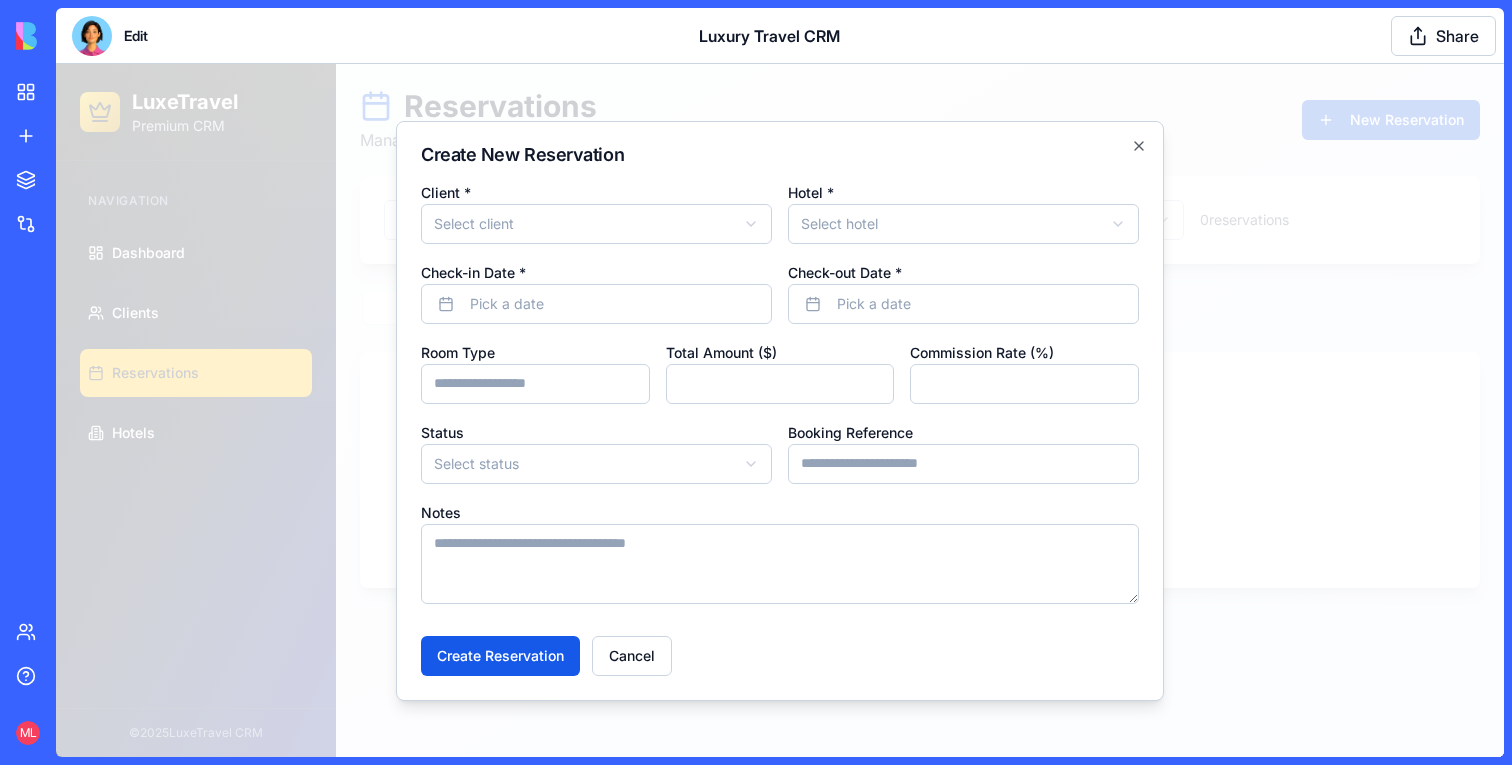 click on "LuxeTravel Premium CRM Navigation Dashboard Clients Reservations Hotels ©  2025  LuxeTravel CRM Toggle Sidebar Reservations Manage hotel bookings and track commissions New Reservation All Statuses All Dates 0  reservations List View Calendar View No reservations found Get started by creating your first reservation
Create New Reservation Client * Select client Hotel * Select hotel Check-in Date * Pick a date Check-out Date * Pick a date Room Type Total Amount ($) Commission Rate (%) Status Select status ******* ********* ********* ********* Booking Reference Notes Create Reservation Cancel Close" at bounding box center [780, 410] 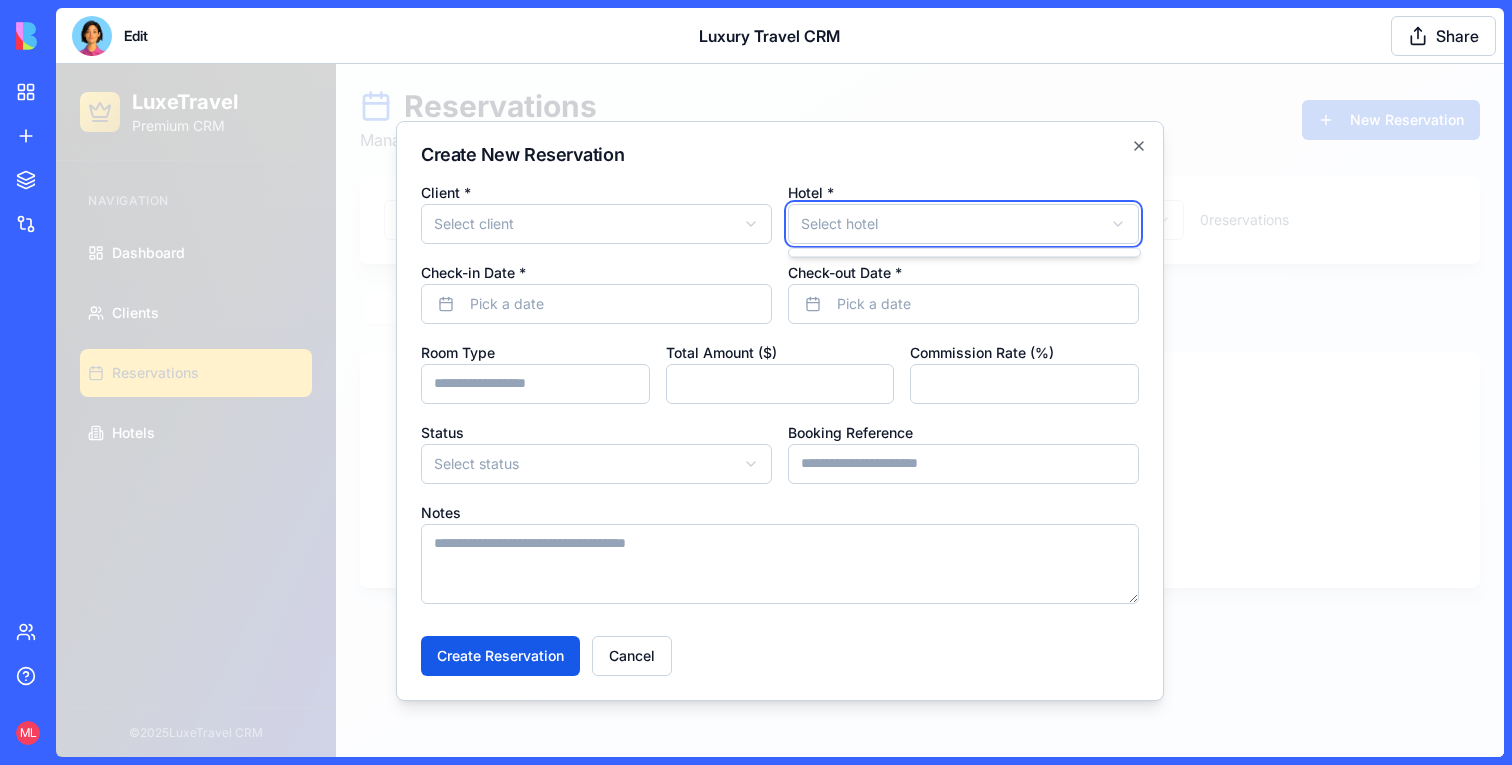 click on "LuxeTravel Premium CRM Navigation Dashboard Clients Reservations Hotels ©  2025  LuxeTravel CRM Toggle Sidebar Reservations Manage hotel bookings and track commissions New Reservation All Statuses All Dates 0  reservations List View Calendar View No reservations found Get started by creating your first reservation
Create New Reservation Client * Select client Hotel * Select hotel Check-in Date * Pick a date Check-out Date * Pick a date Room Type Total Amount ($) Commission Rate (%) Status Select status ******* ********* ********* ********* Booking Reference Notes Create Reservation Cancel Close" at bounding box center (780, 410) 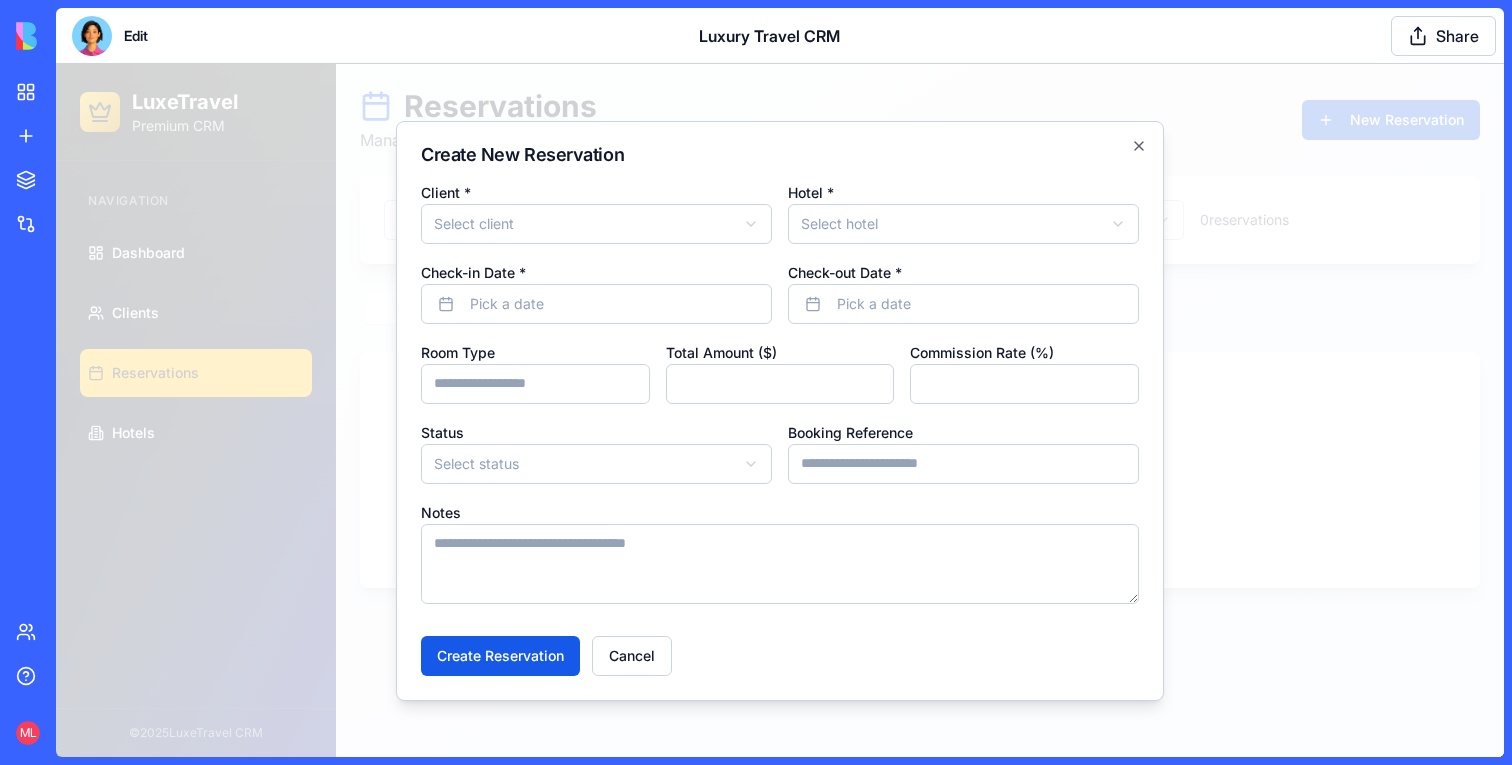 click at bounding box center [780, 410] 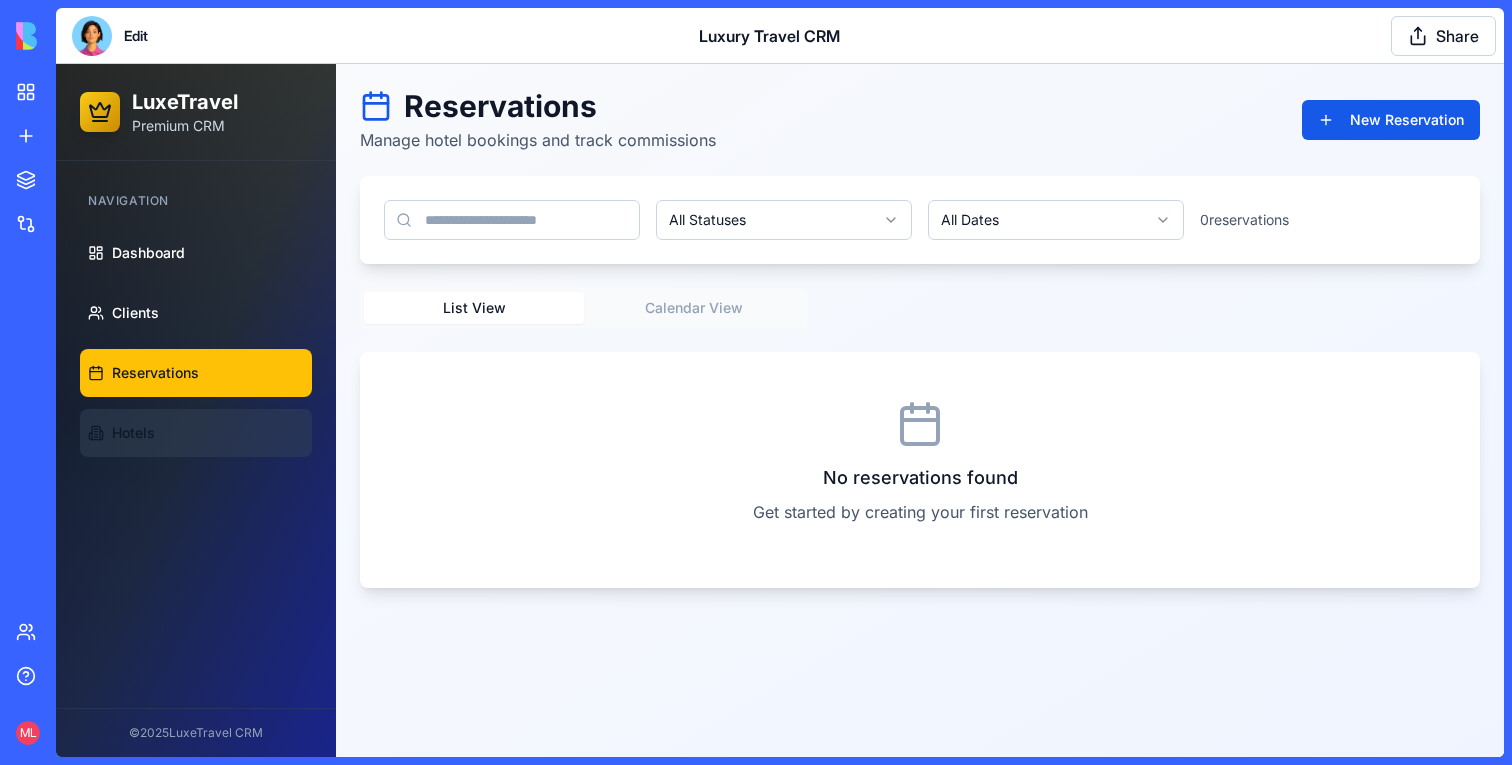 click on "Hotels" at bounding box center (196, 433) 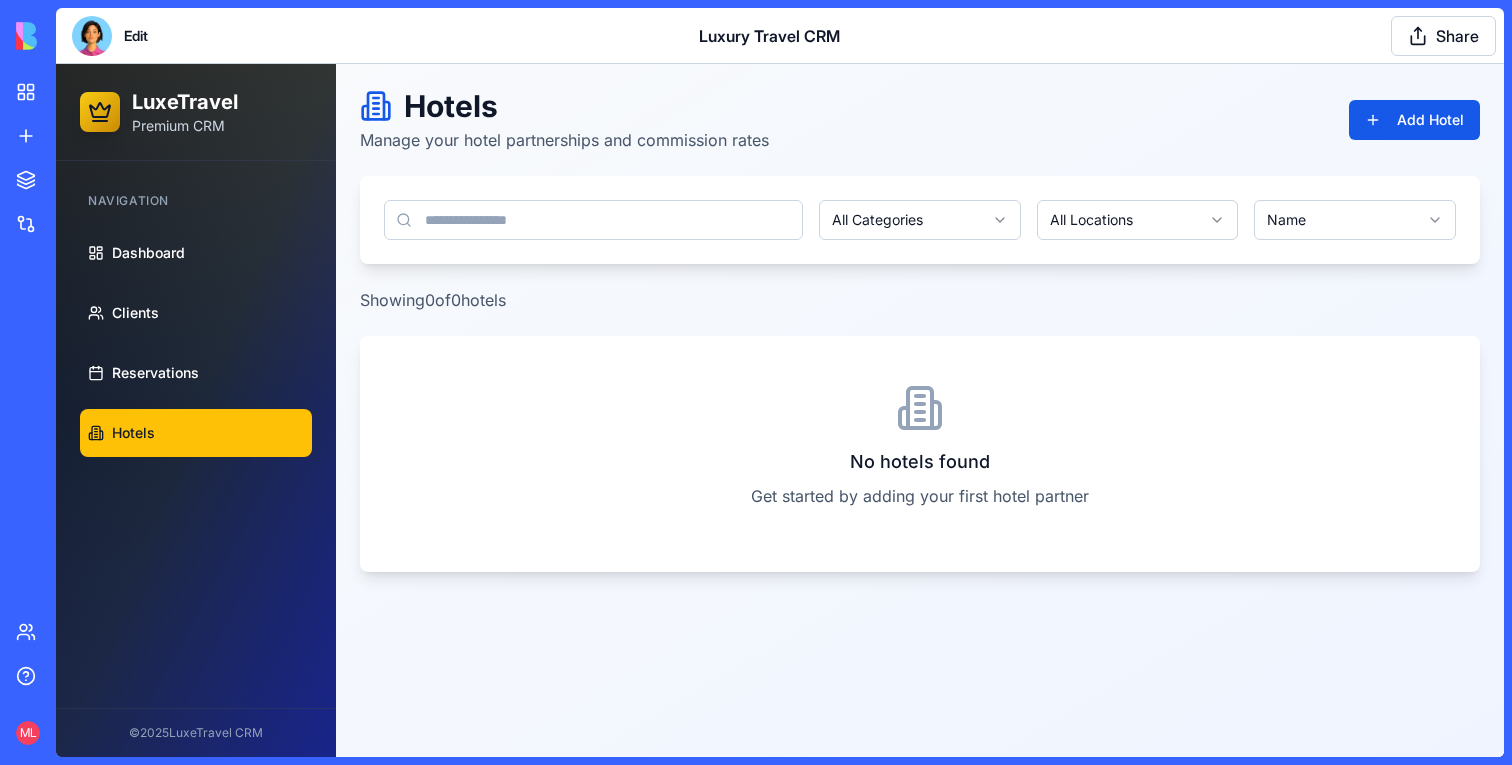 click on "Hotels Manage your hotel partnerships and commission rates Add Hotel All Categories All Locations Name Showing  0  of  0  hotels No hotels found Get started by adding your first hotel partner" at bounding box center (920, 410) 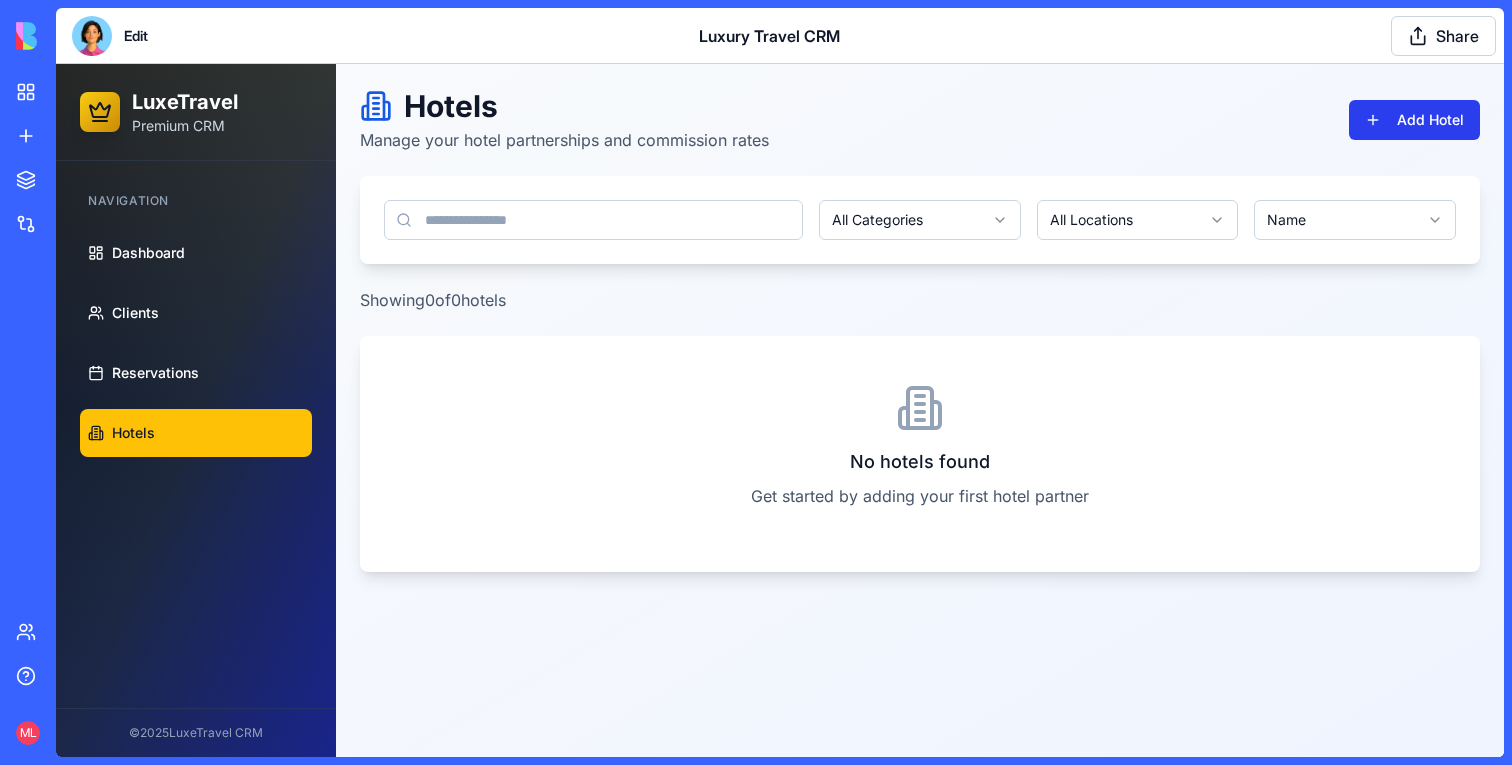 click on "Add Hotel" at bounding box center (1414, 120) 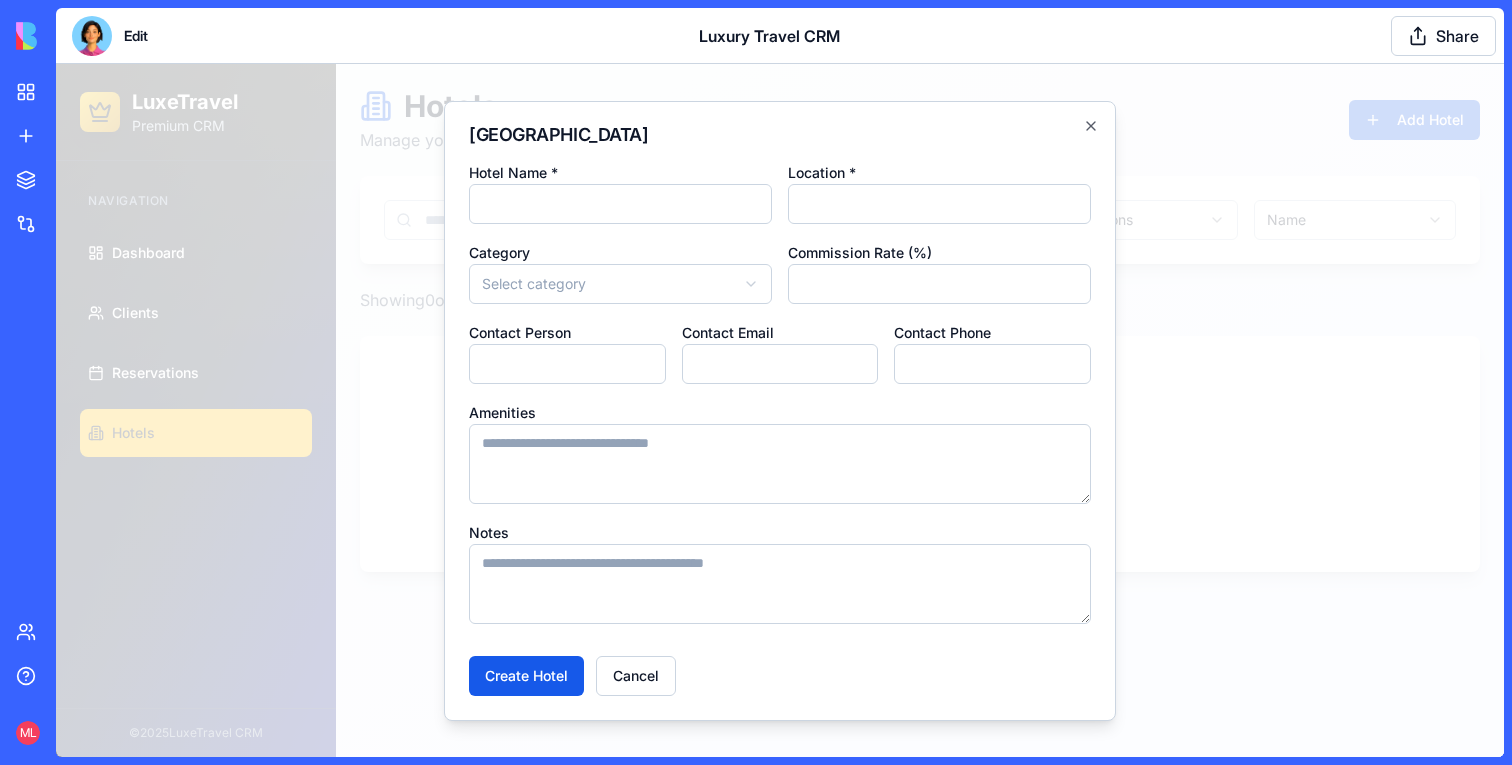 click on "Commission Rate (%)" at bounding box center [939, 284] 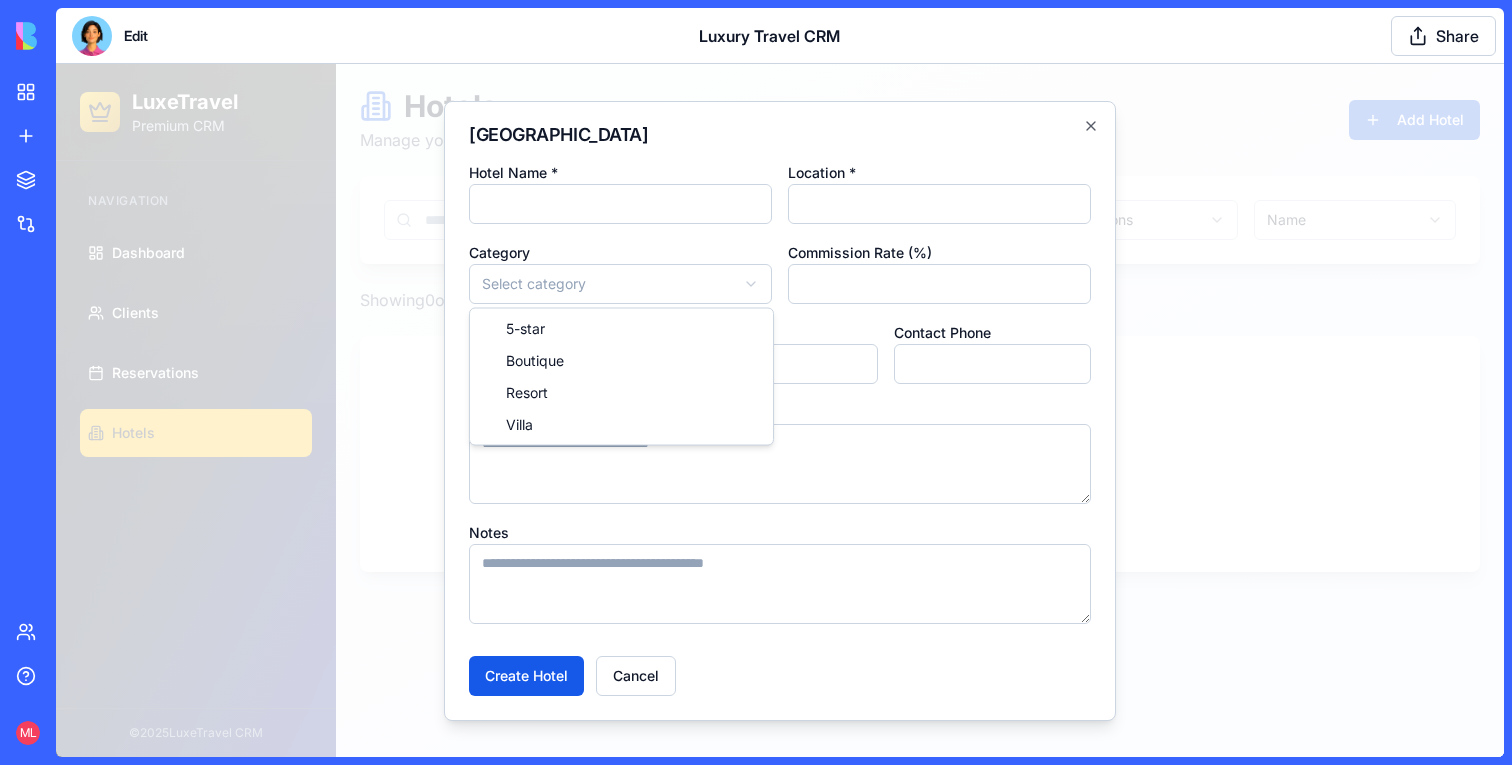 click on "LuxeTravel Premium CRM Navigation Dashboard Clients Reservations Hotels ©  2025  LuxeTravel CRM Toggle Sidebar Hotels Manage your hotel partnerships and commission rates Add Hotel All Categories All Locations Name Showing  0  of  0  hotels No hotels found Get started by adding your first hotel partner
Add New Hotel Hotel Name * Location * Category Select category ****** ******** ****** ***** Commission Rate (%) Contact Person Contact Email Contact Phone Amenities Notes Create Hotel Cancel Close 5-star Boutique Resort Villa" at bounding box center (780, 410) 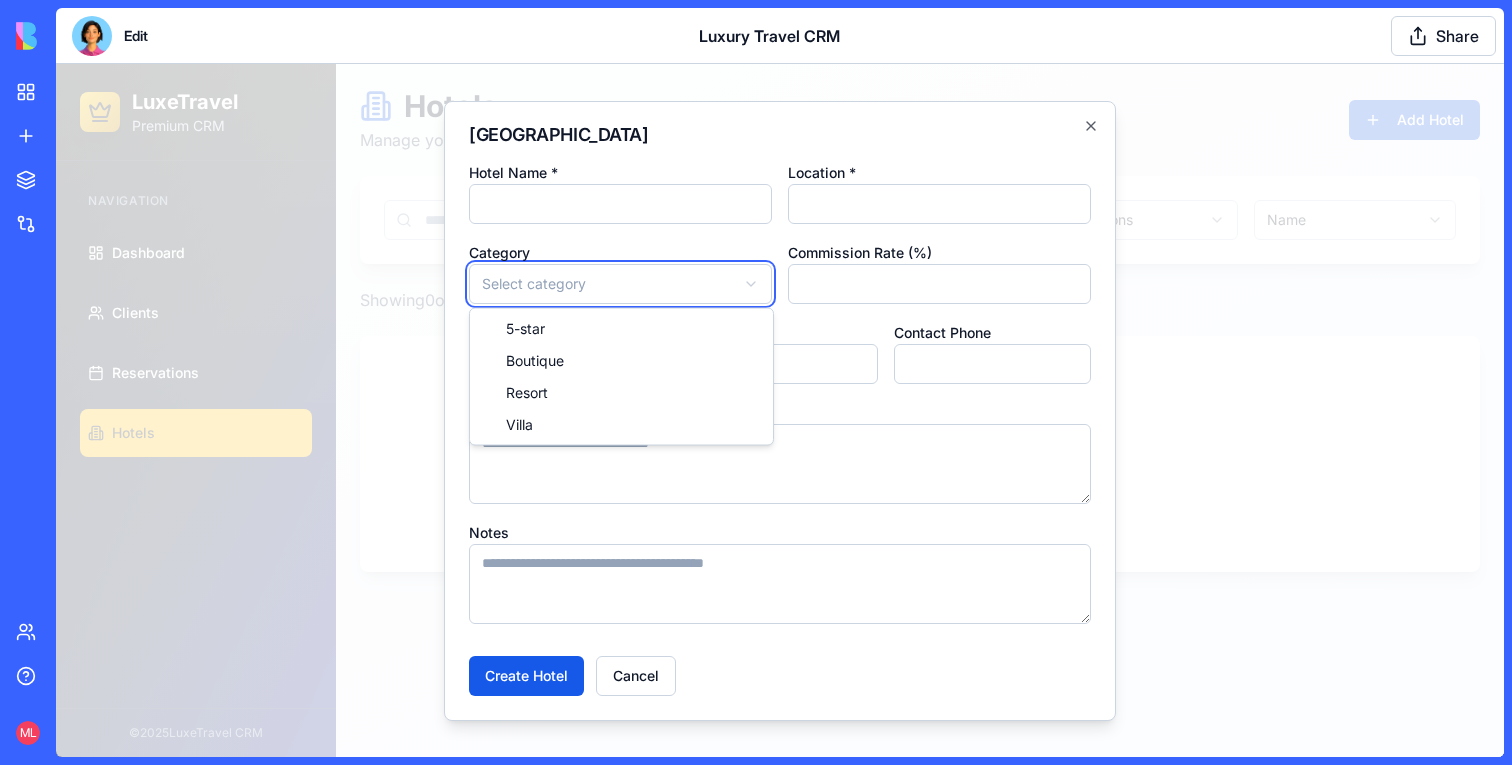 click at bounding box center (780, 410) 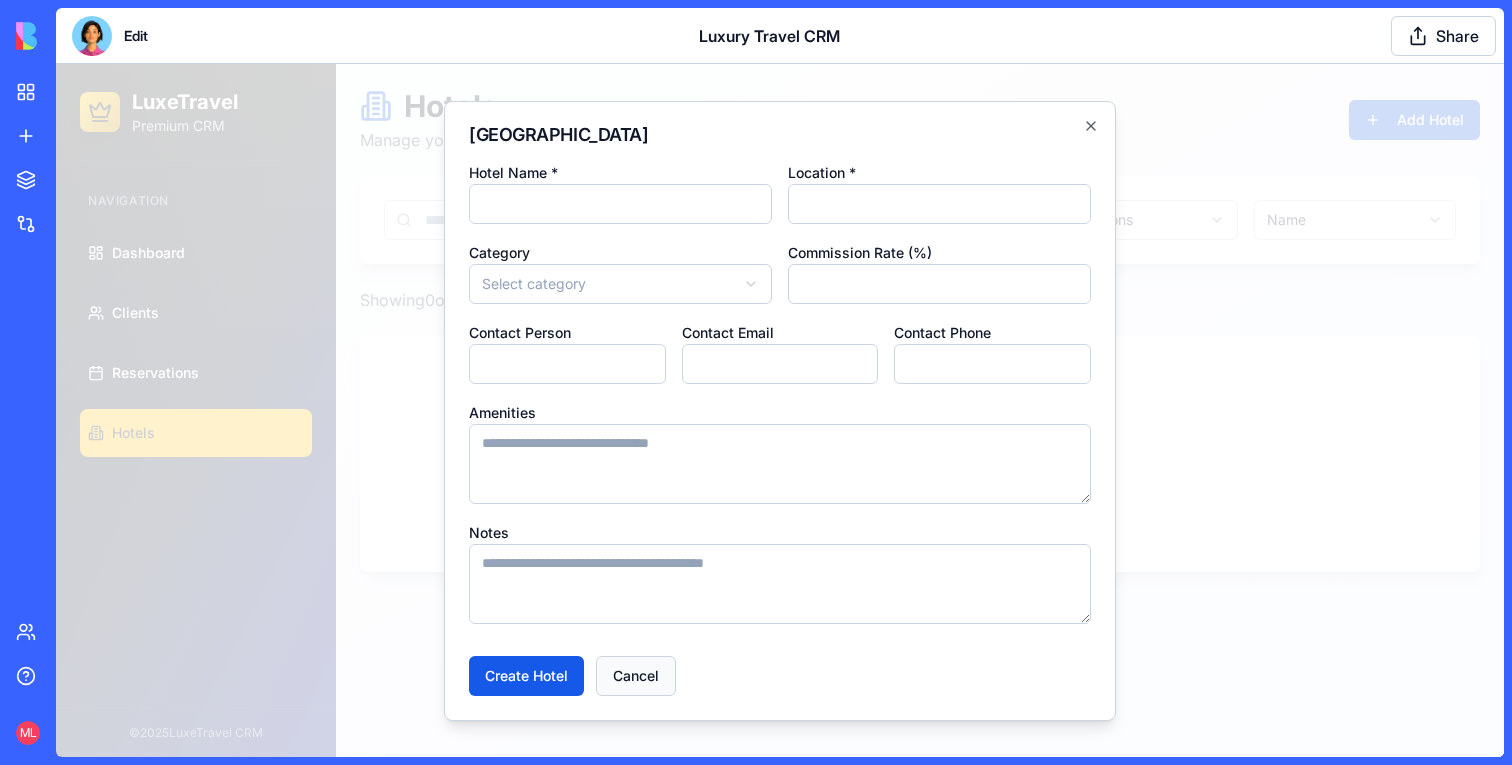 click on "Cancel" at bounding box center [636, 676] 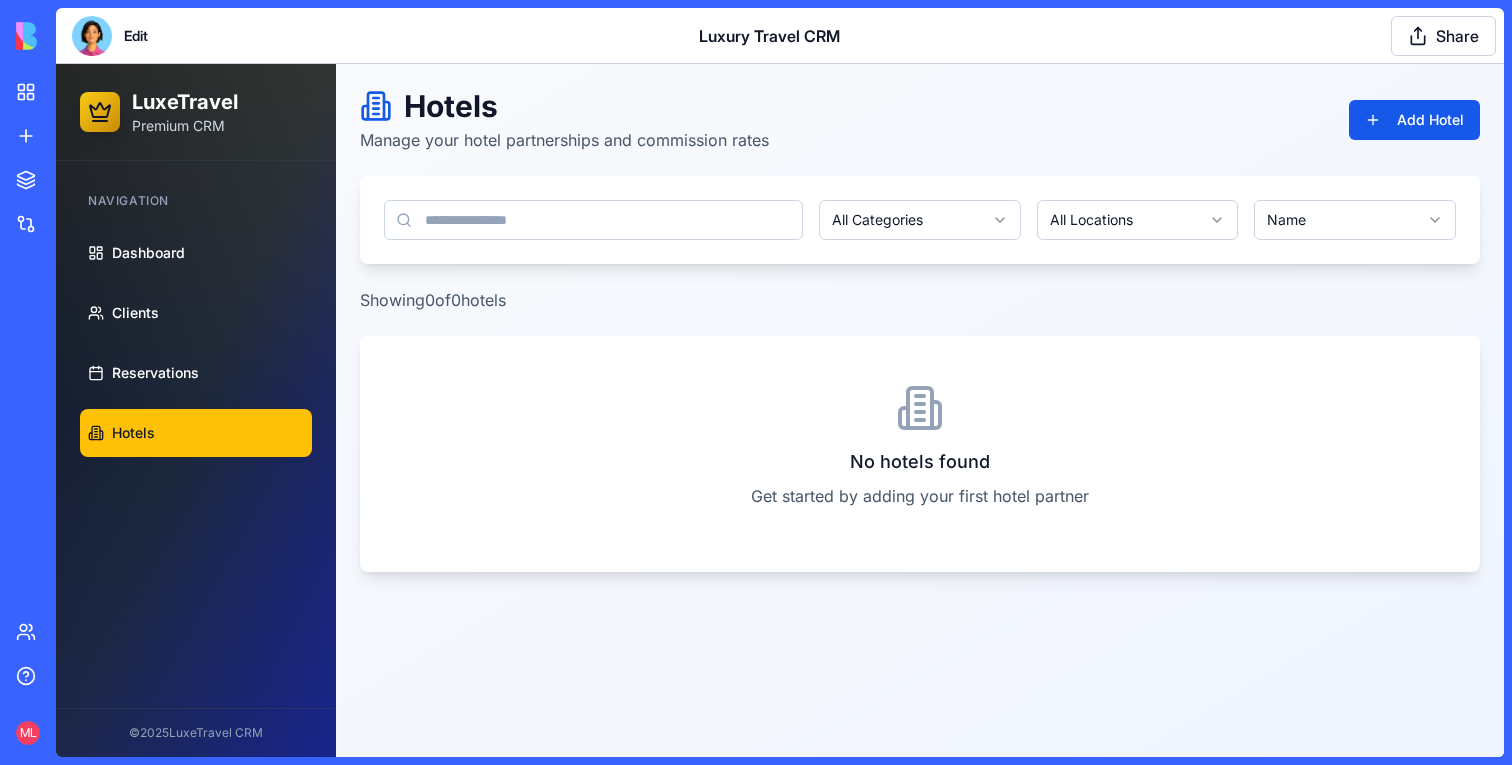 click on "LuxeTravel" at bounding box center [185, 102] 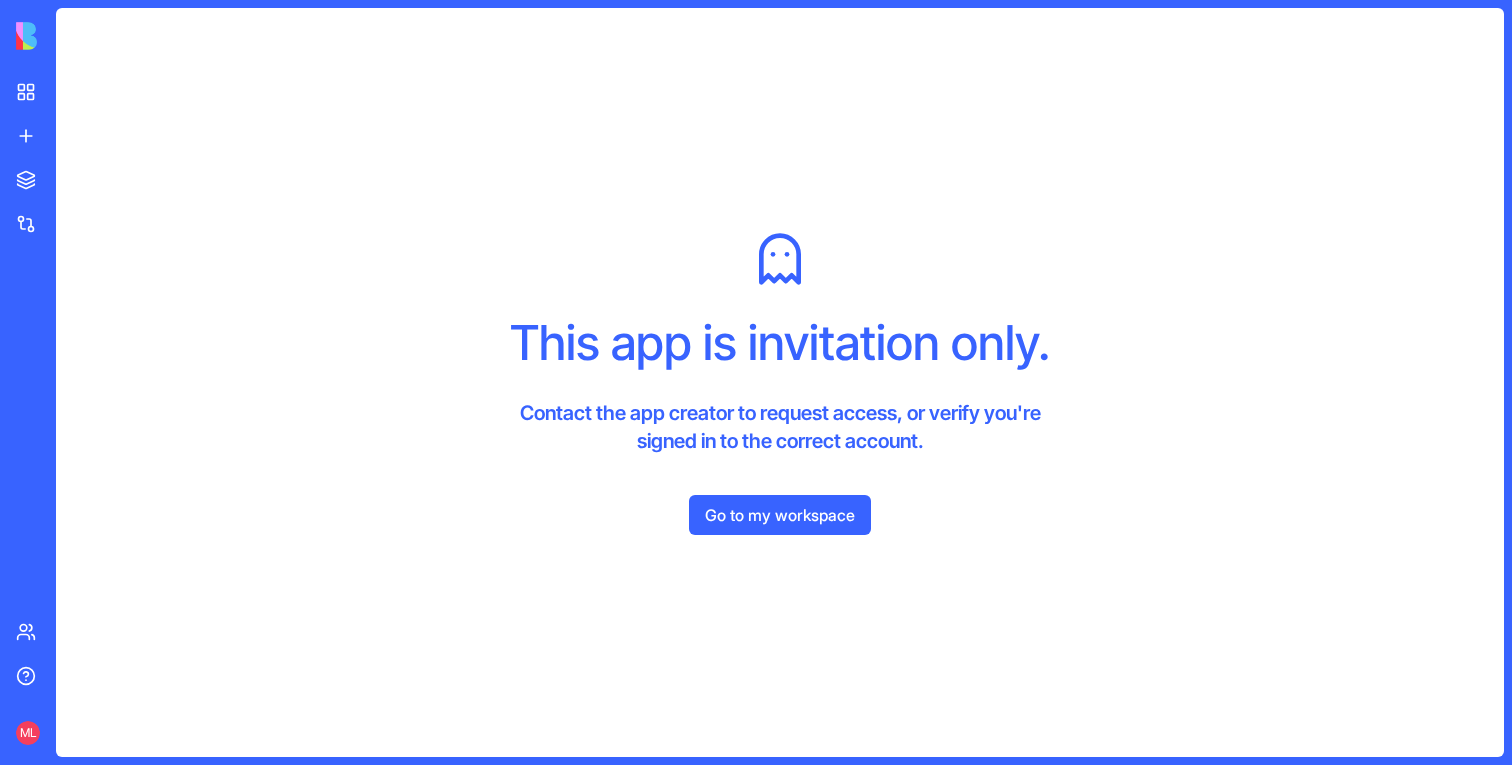 scroll, scrollTop: 0, scrollLeft: 0, axis: both 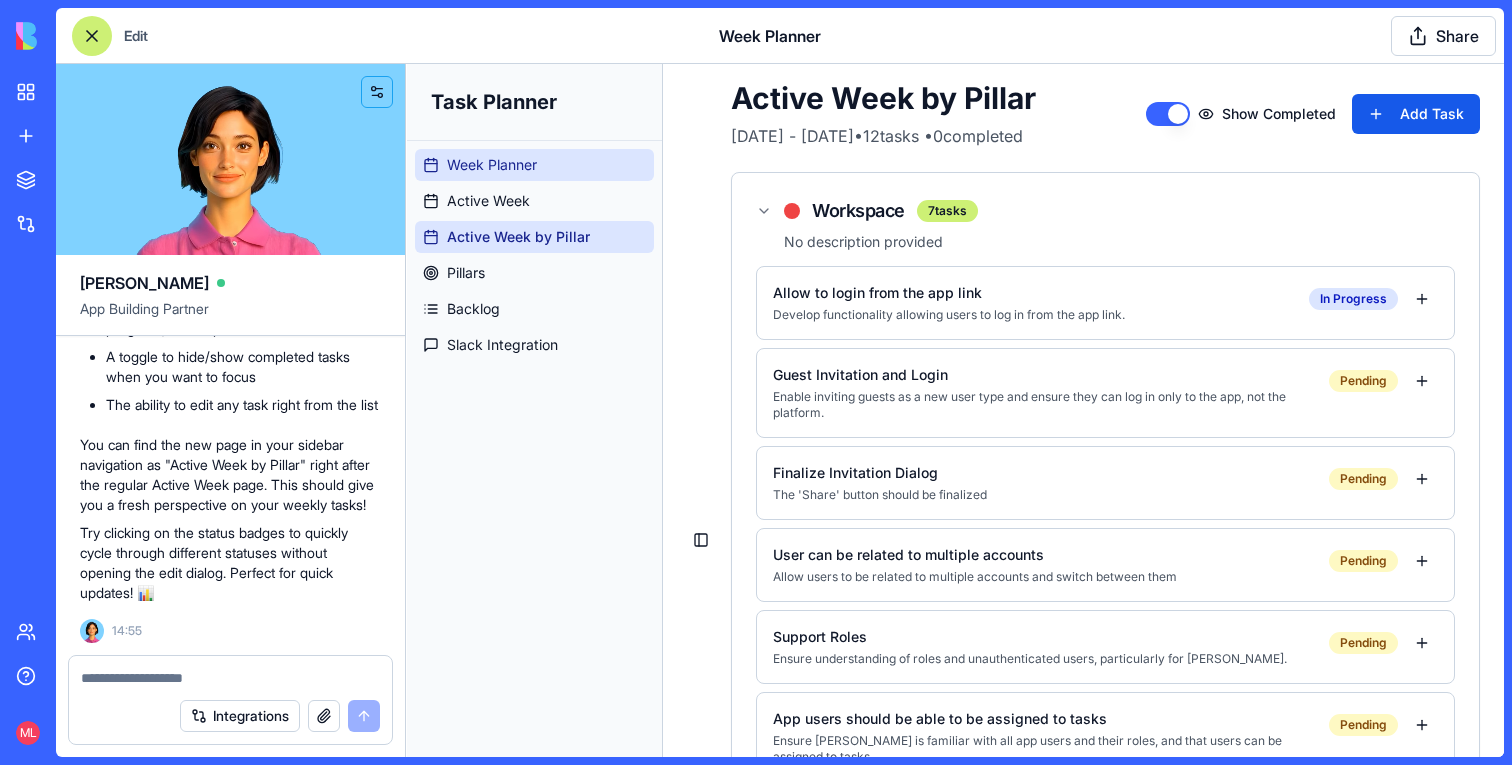 click on "Week Planner" at bounding box center (492, 165) 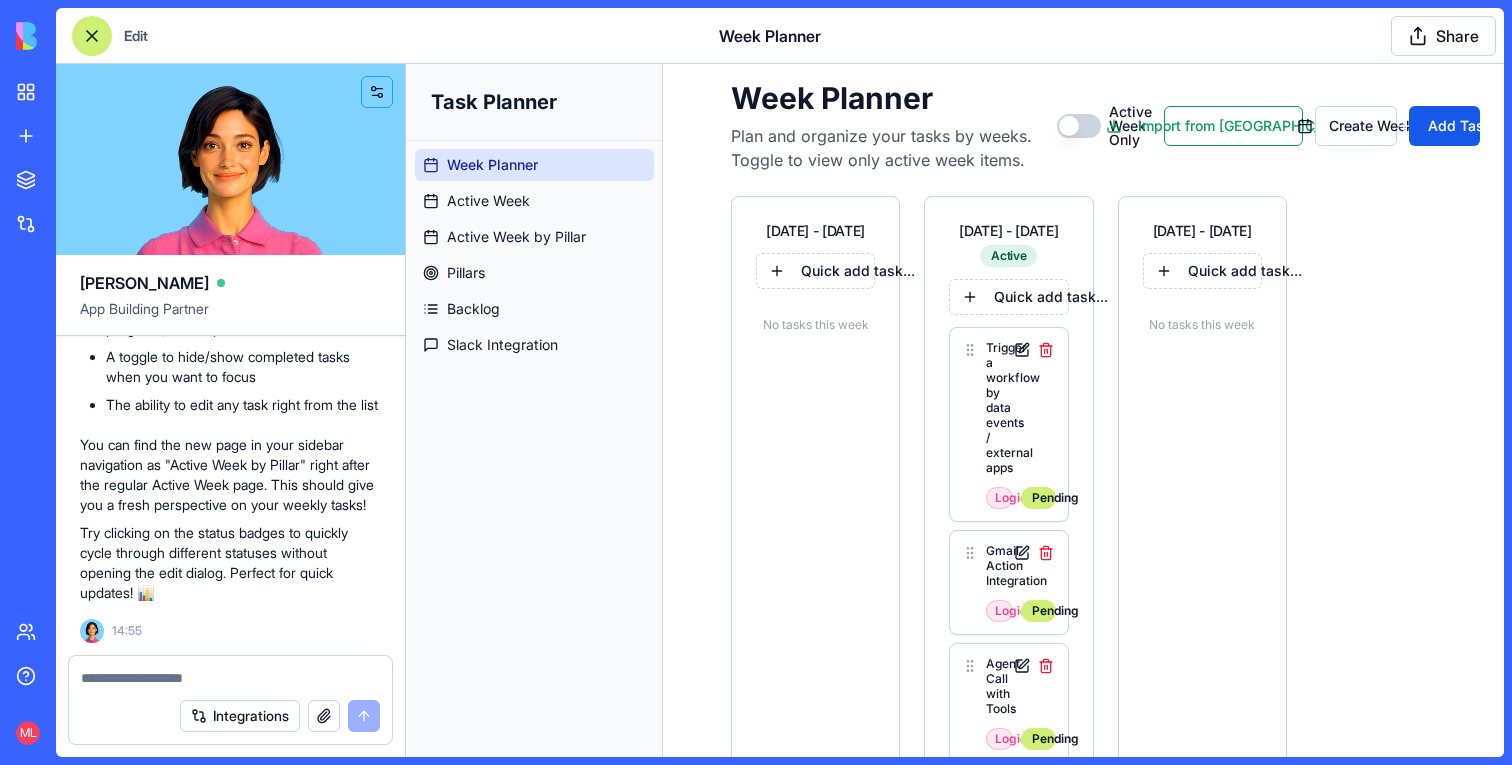 click at bounding box center (92, 36) 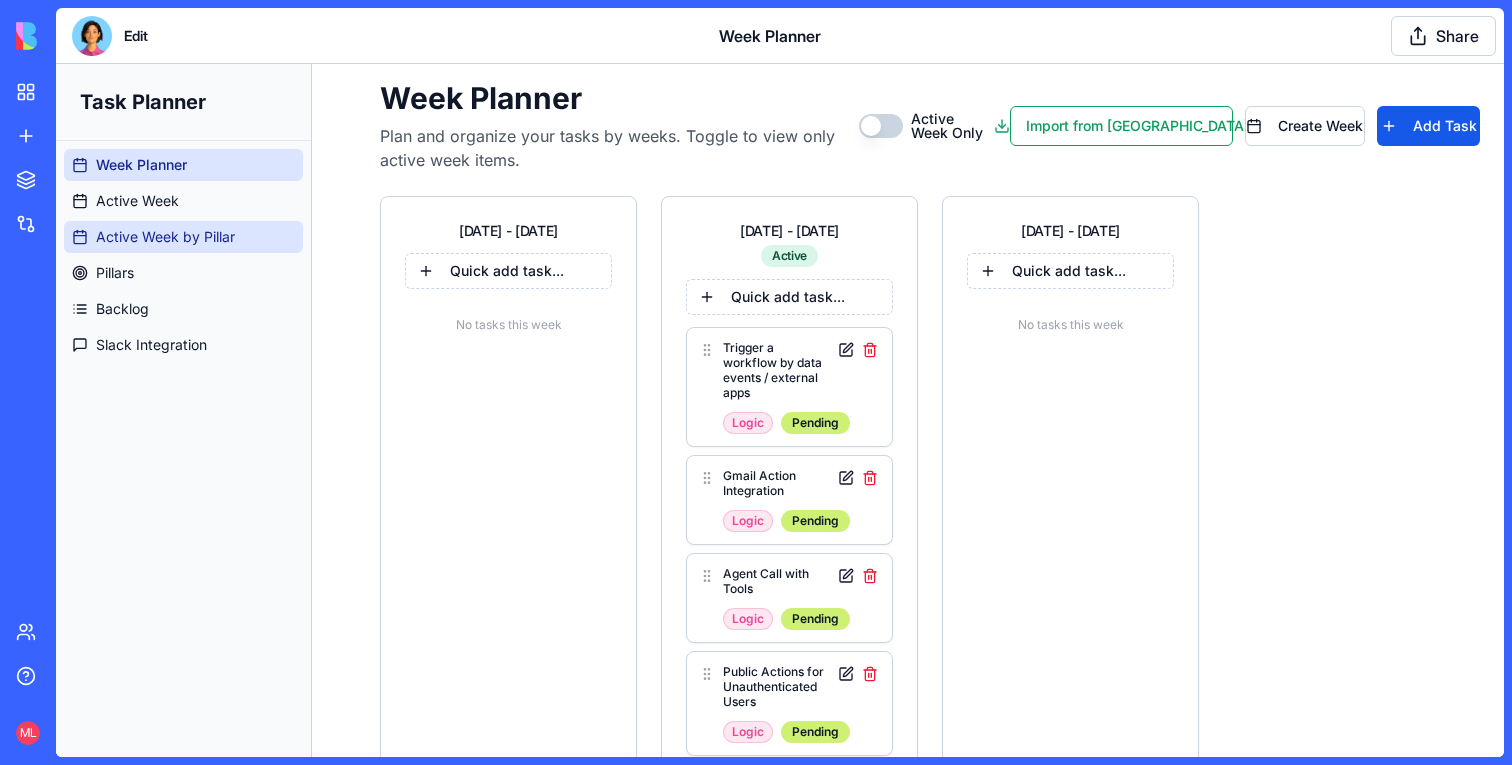click on "Active Week by Pillar" at bounding box center (183, 237) 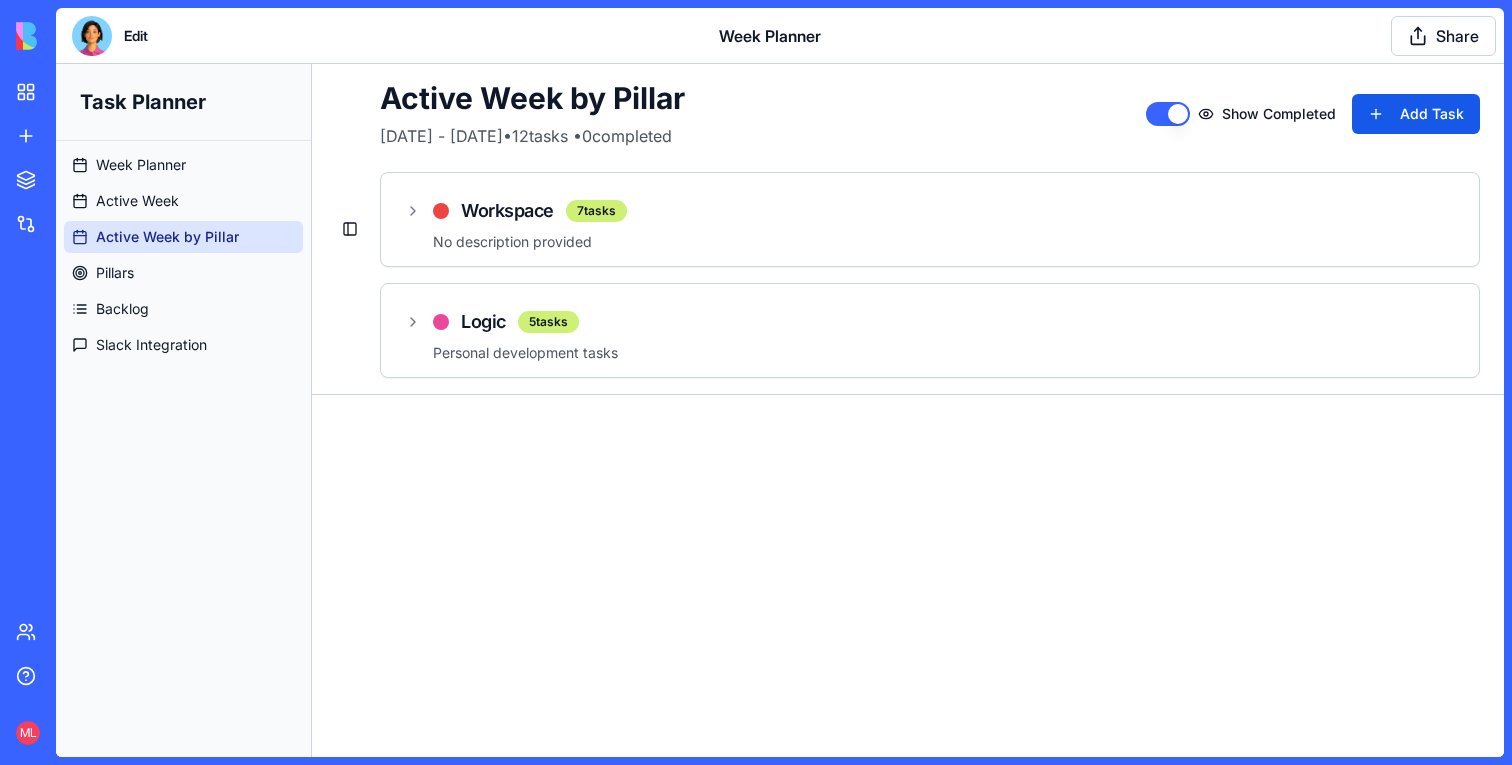click on "Toggle Sidebar Active Week by Pillar Jul 6 - Jul 12, 2025  •  12  tasks •  0  completed Show Completed Add Task Workspace 7  tasks No description provided Logic 5  tasks Personal development tasks" at bounding box center [908, 229] 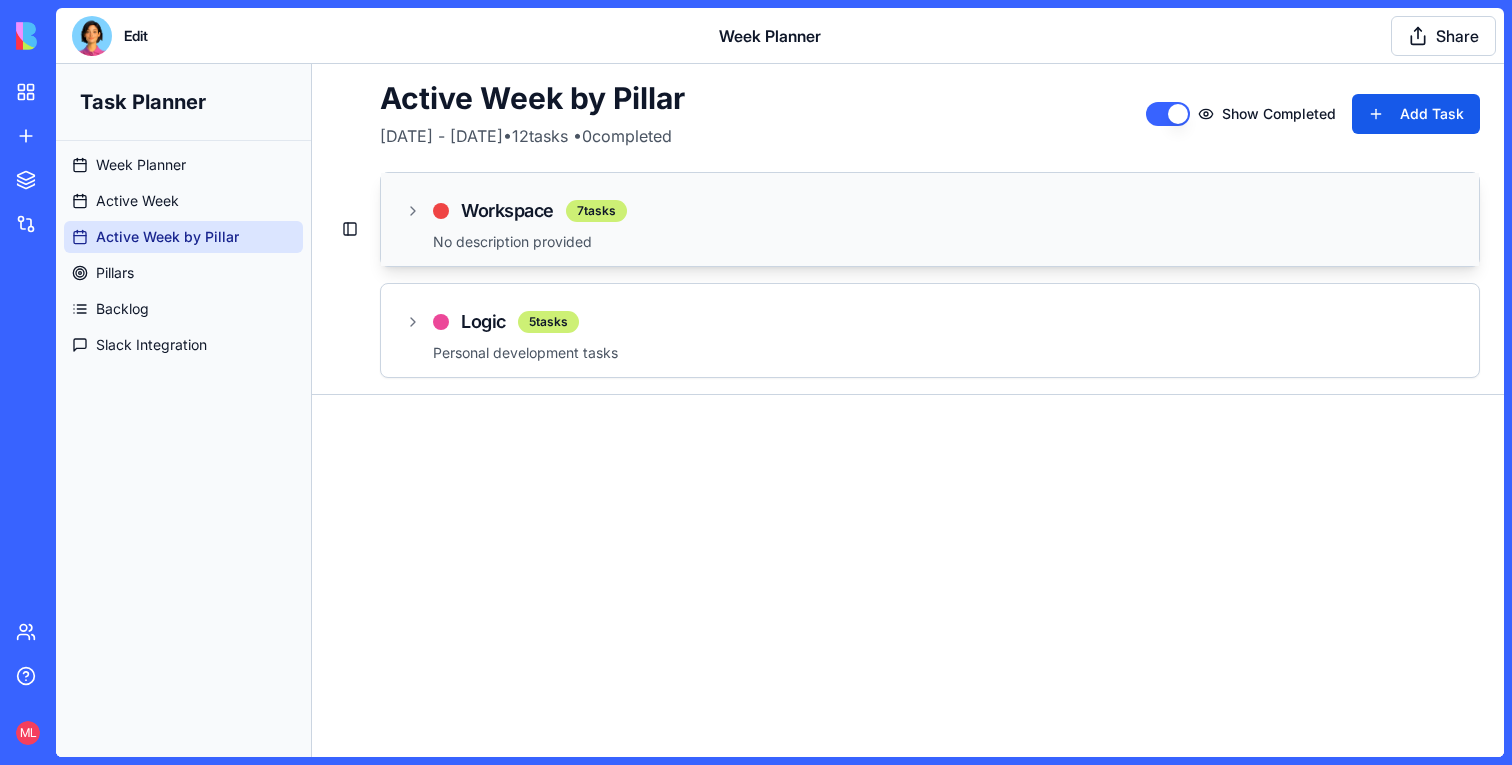 click 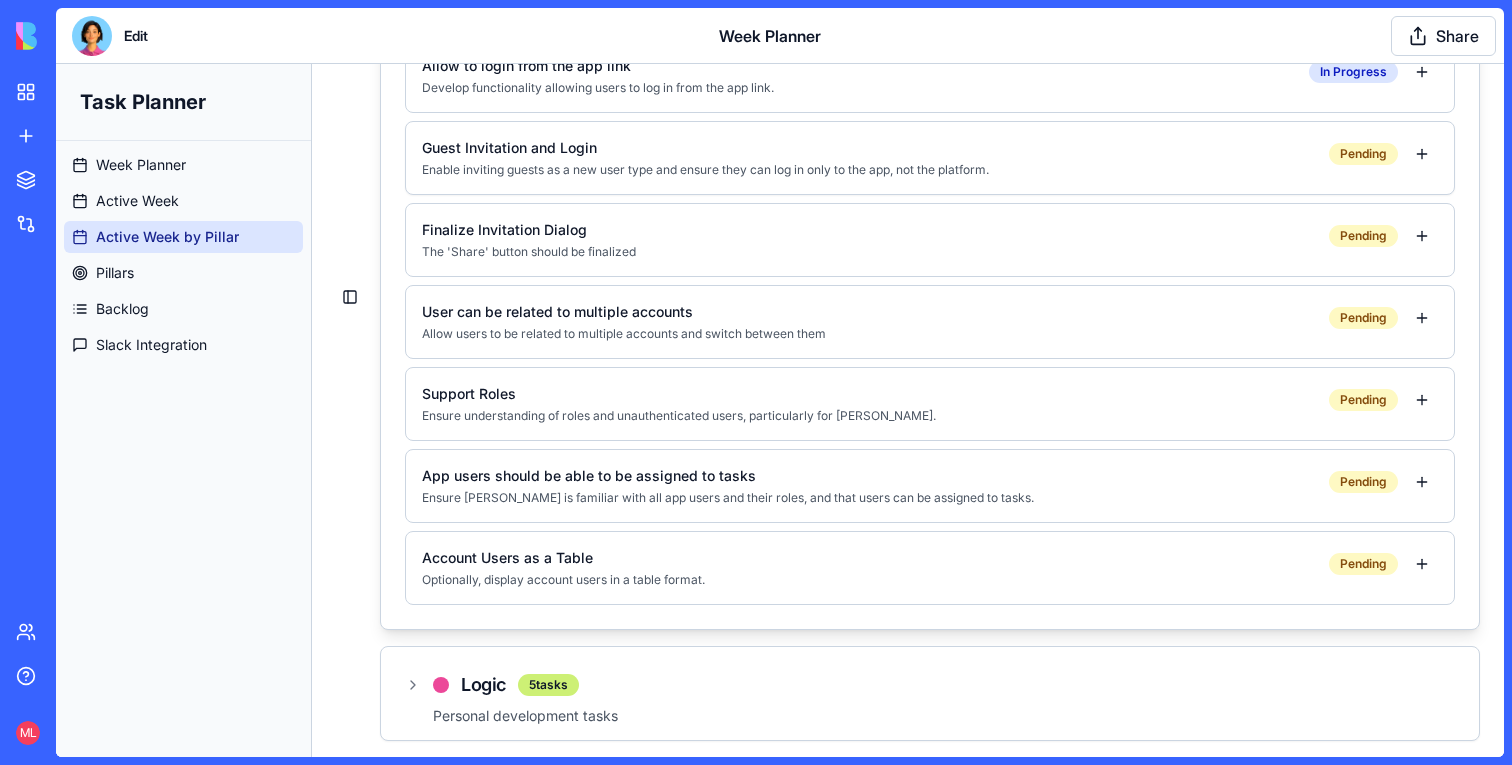 scroll, scrollTop: 0, scrollLeft: 0, axis: both 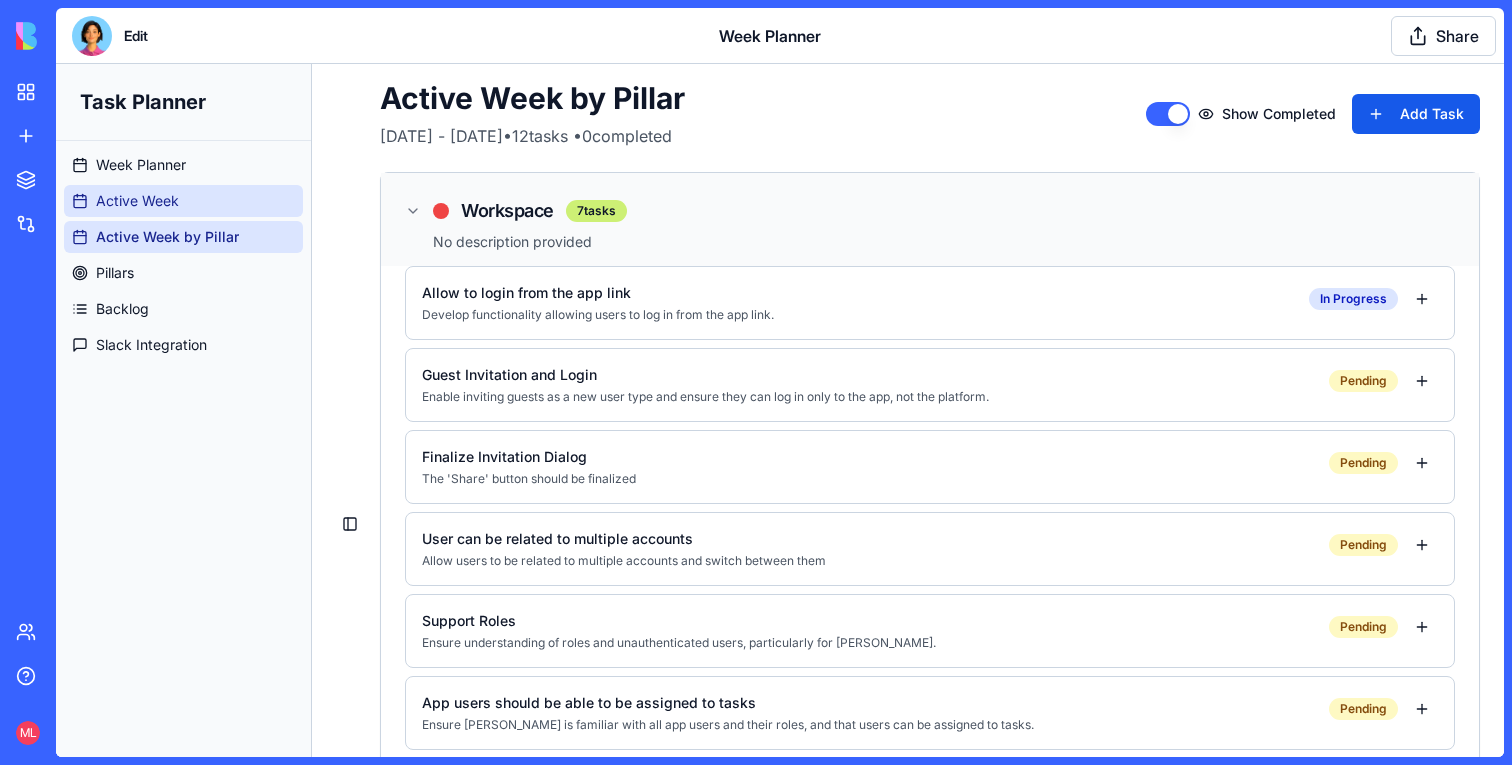 click on "Active Week" at bounding box center (183, 201) 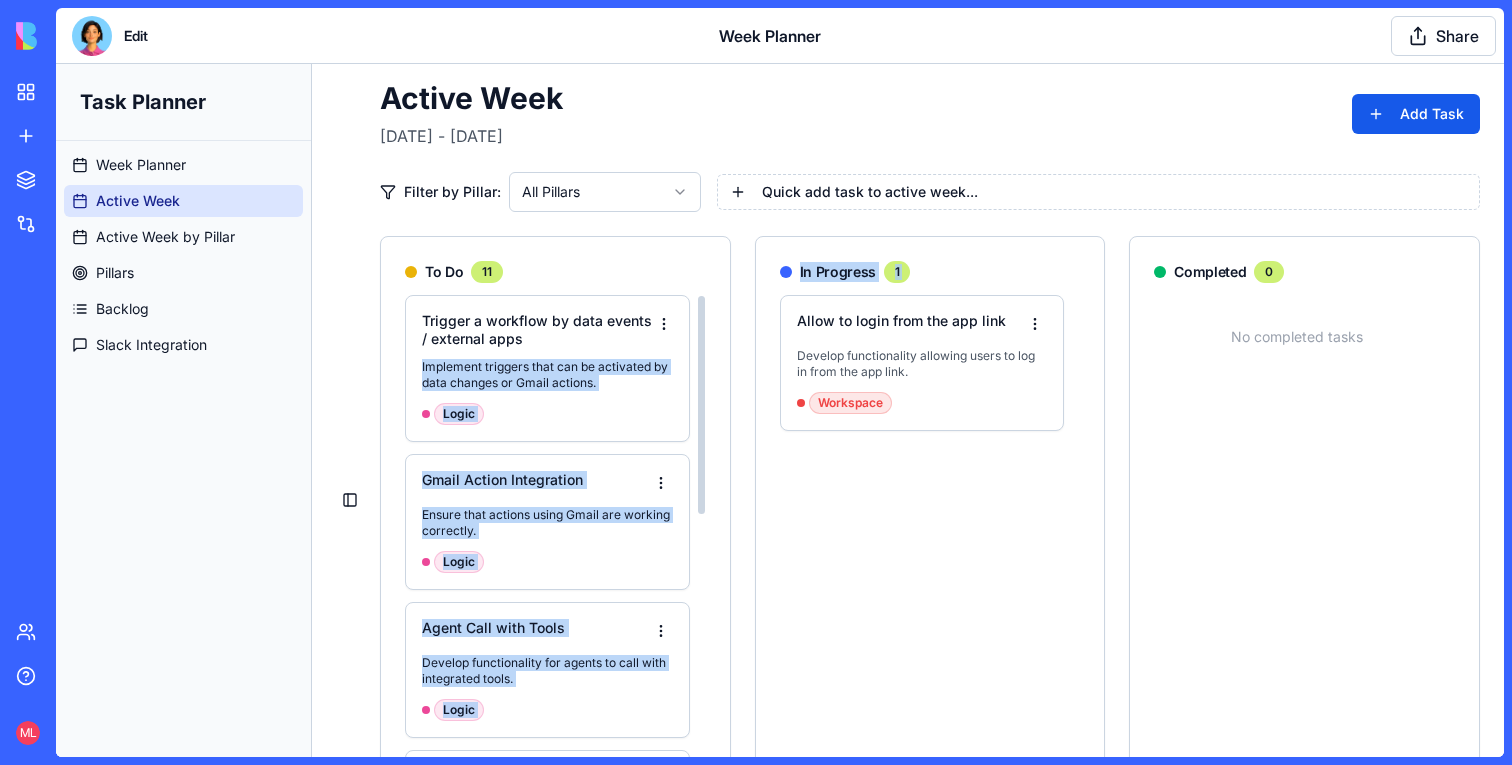 drag, startPoint x: 476, startPoint y: 349, endPoint x: 880, endPoint y: 448, distance: 415.95312 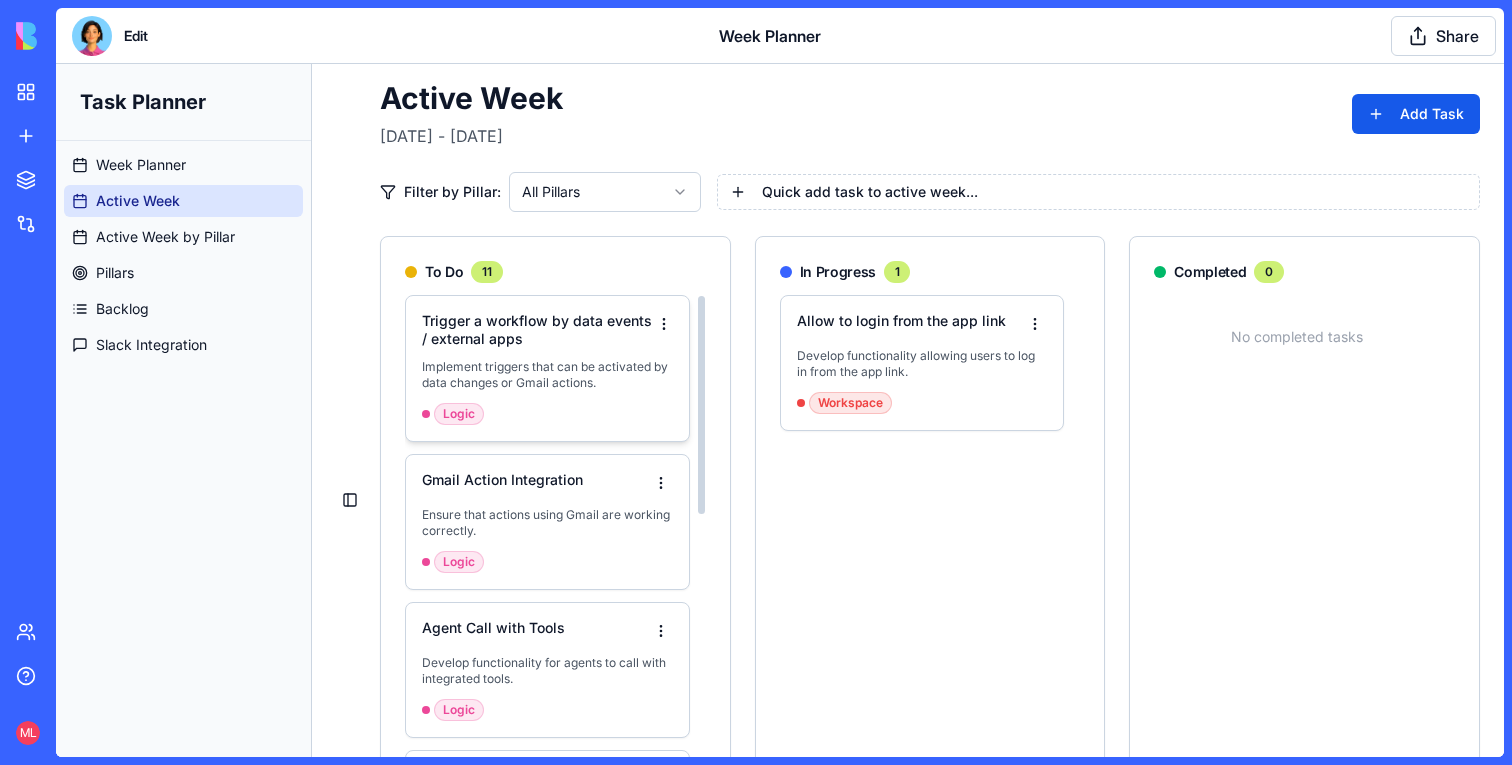 click on "Implement triggers that can be activated by data changes or Gmail actions." at bounding box center [547, 375] 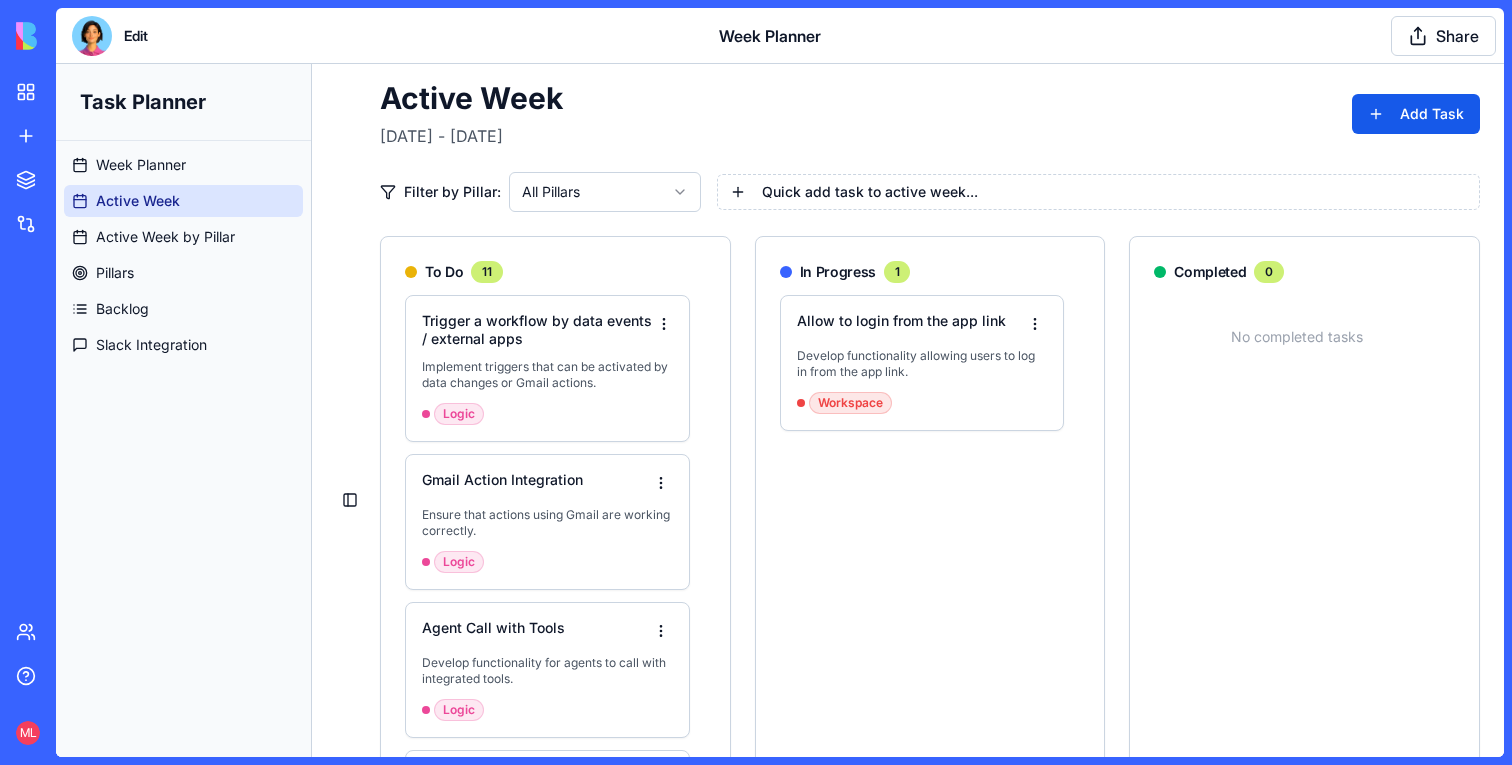click at bounding box center [92, 36] 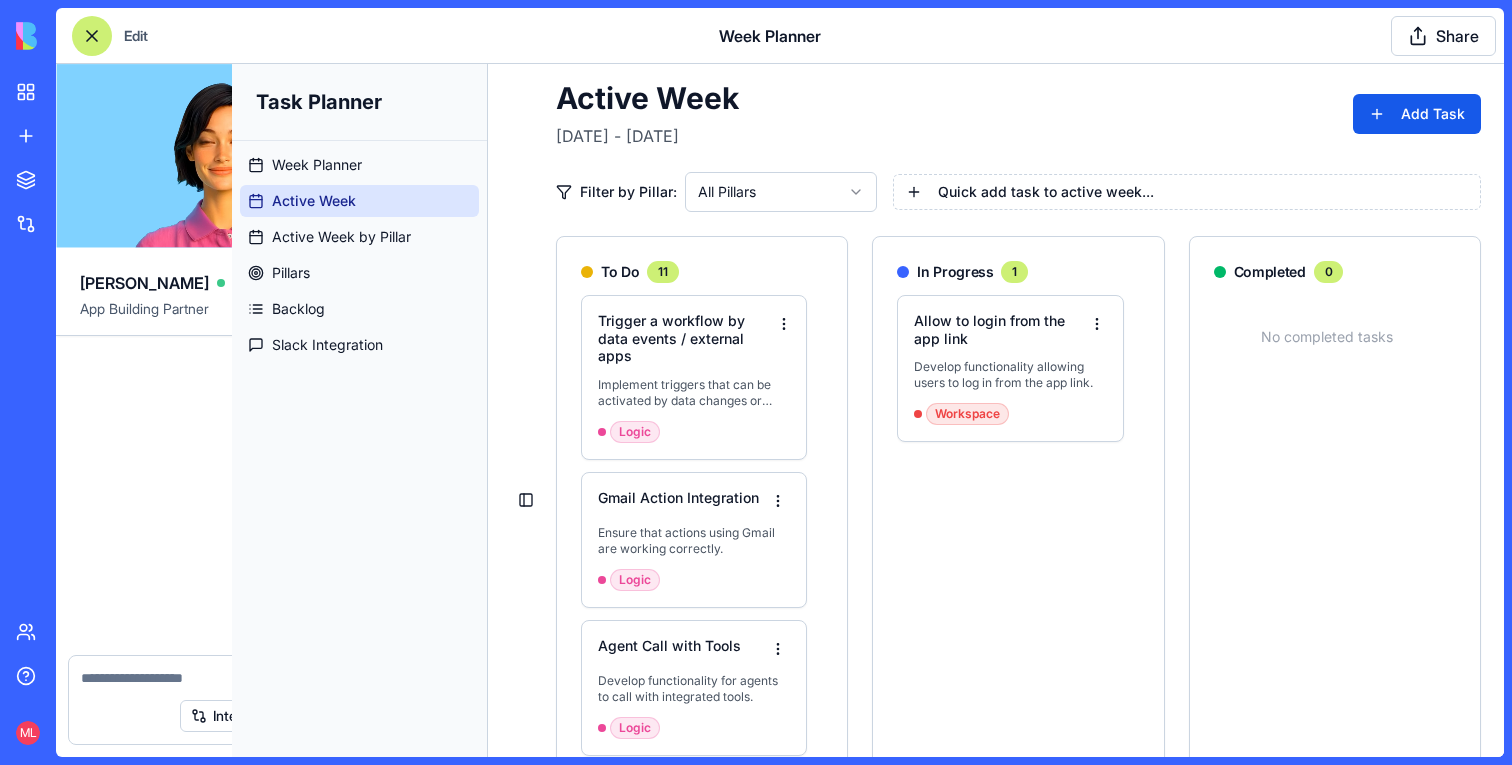 scroll, scrollTop: 12761, scrollLeft: 0, axis: vertical 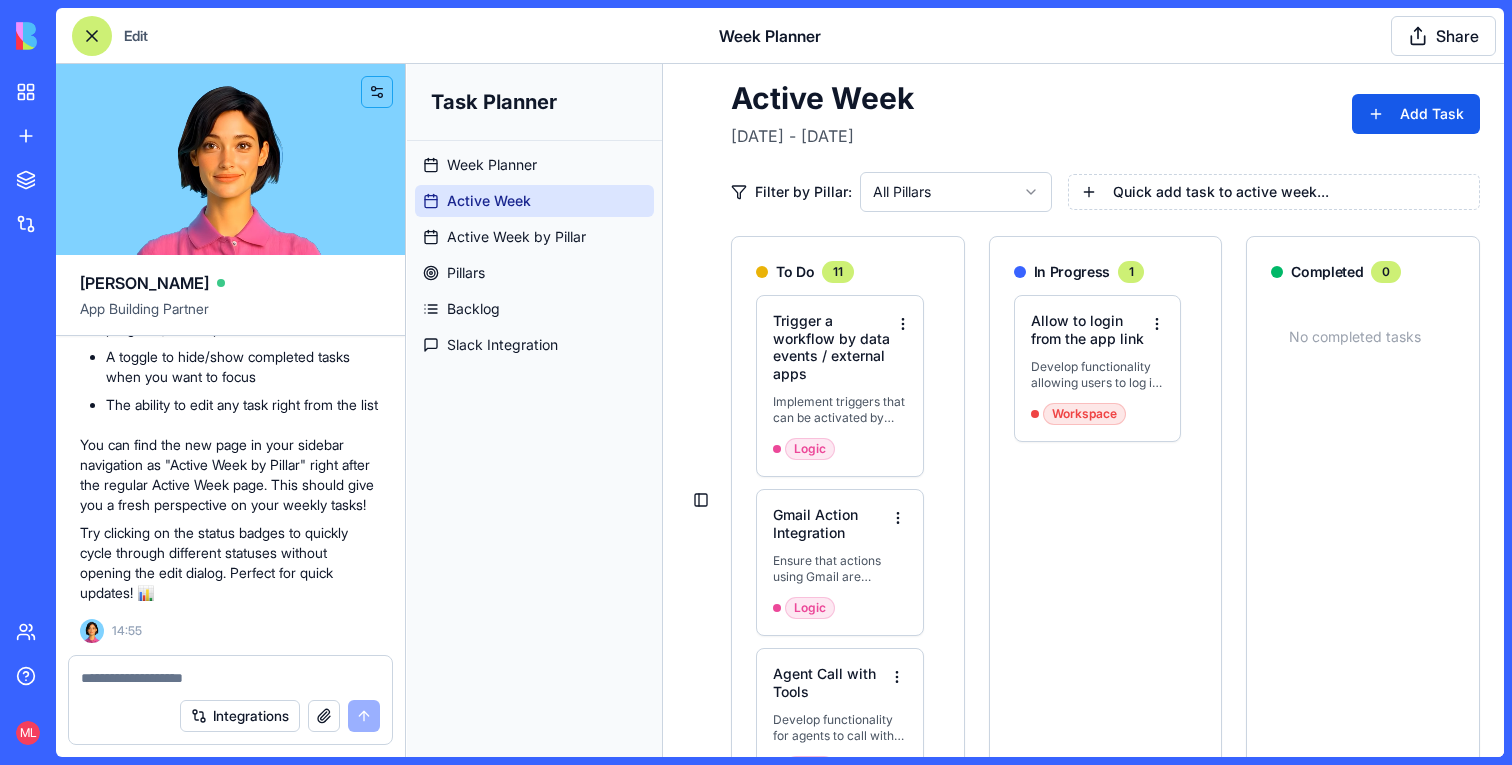 click at bounding box center (230, 678) 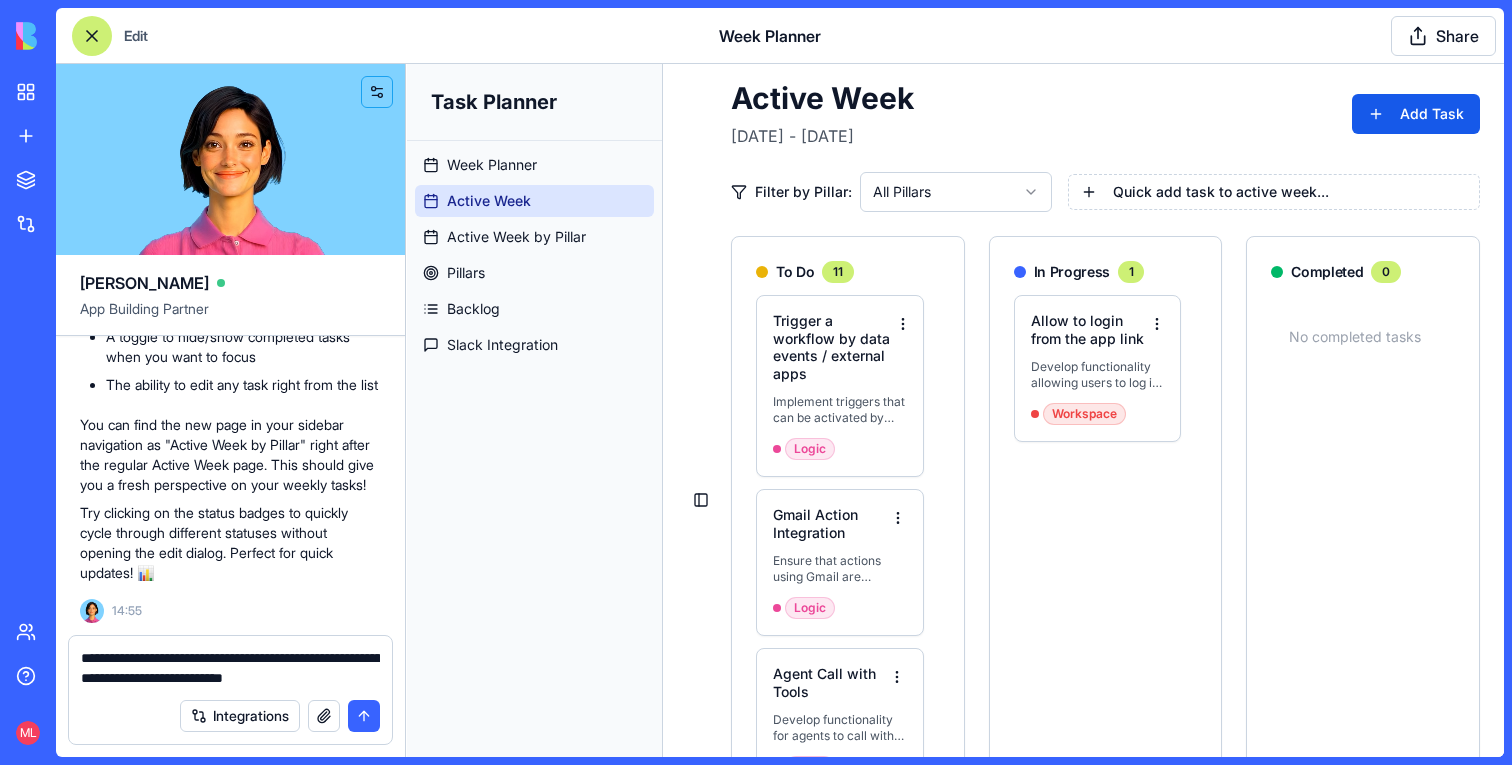 type on "**********" 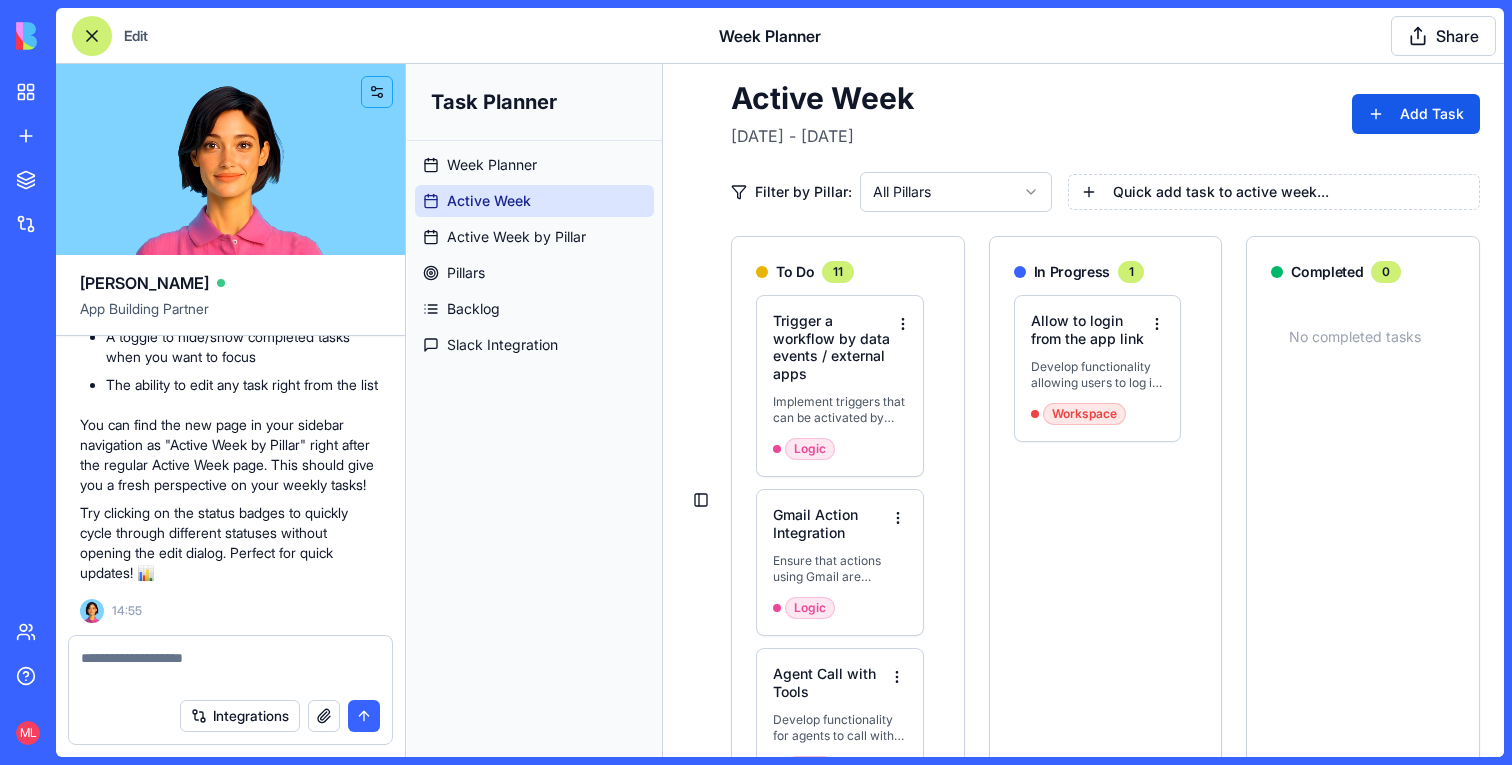 scroll, scrollTop: 12877, scrollLeft: 0, axis: vertical 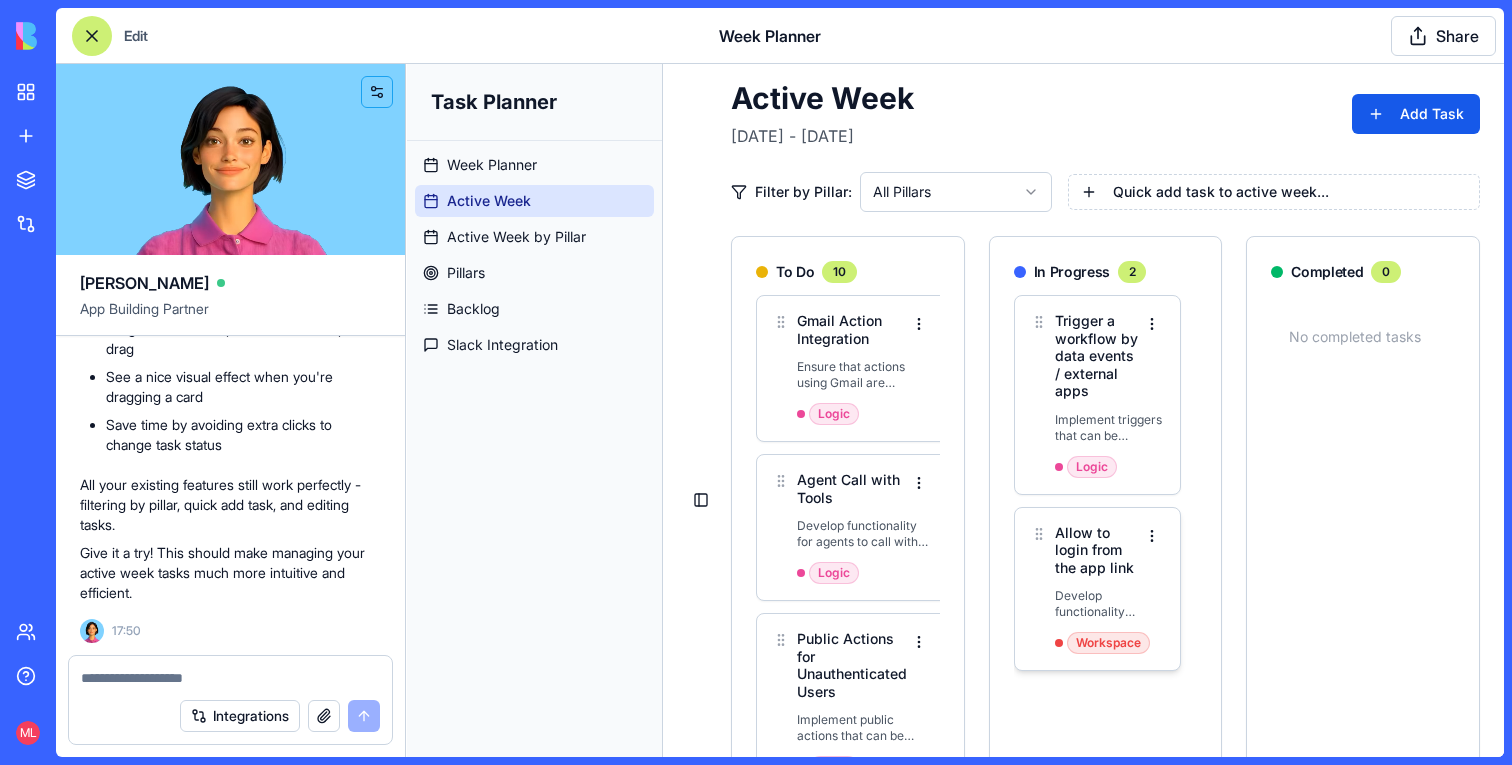 click on "Allow to login from the app link" at bounding box center (1098, 550) 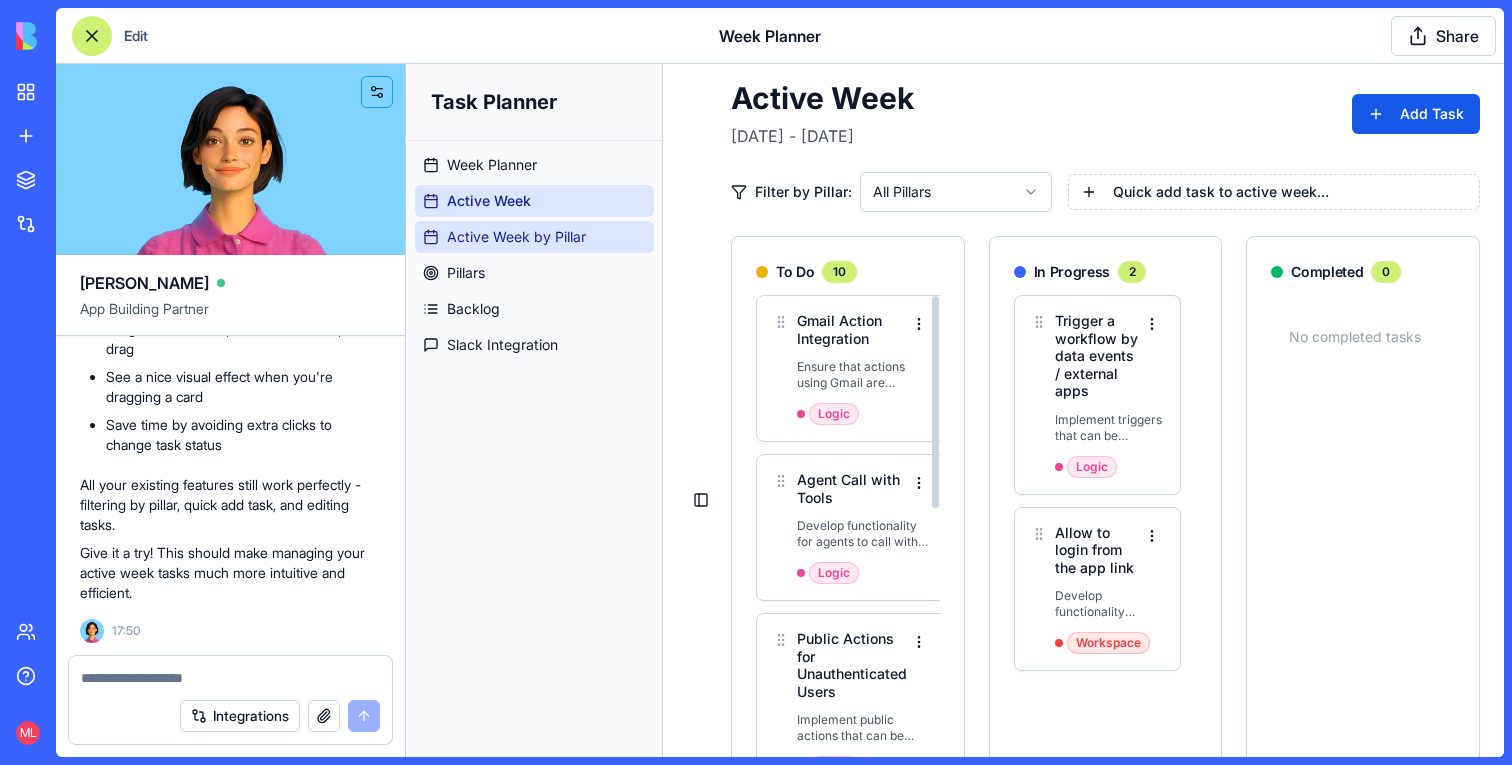 click on "Active Week by Pillar" at bounding box center [534, 237] 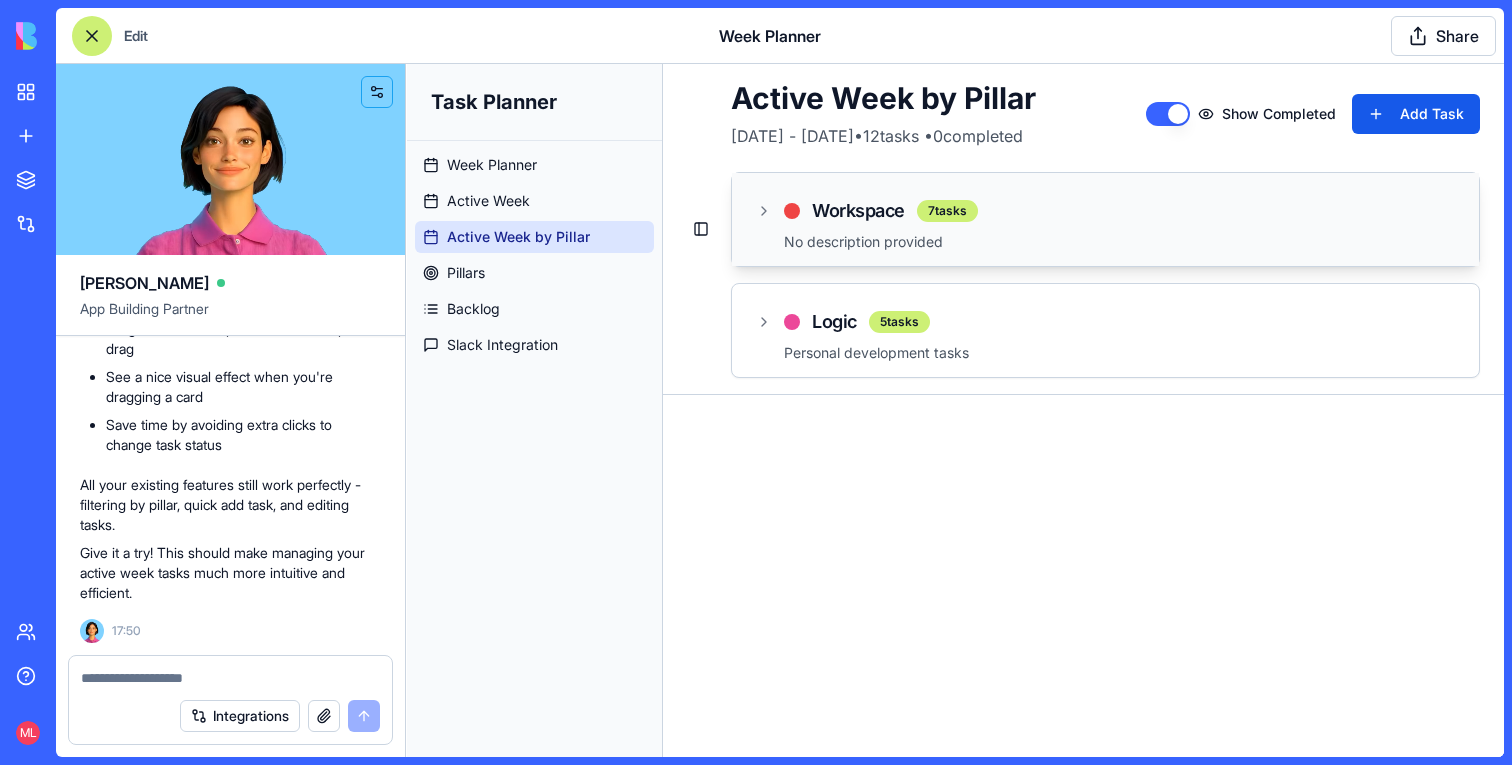 click on "Workspace 7  tasks" at bounding box center (867, 211) 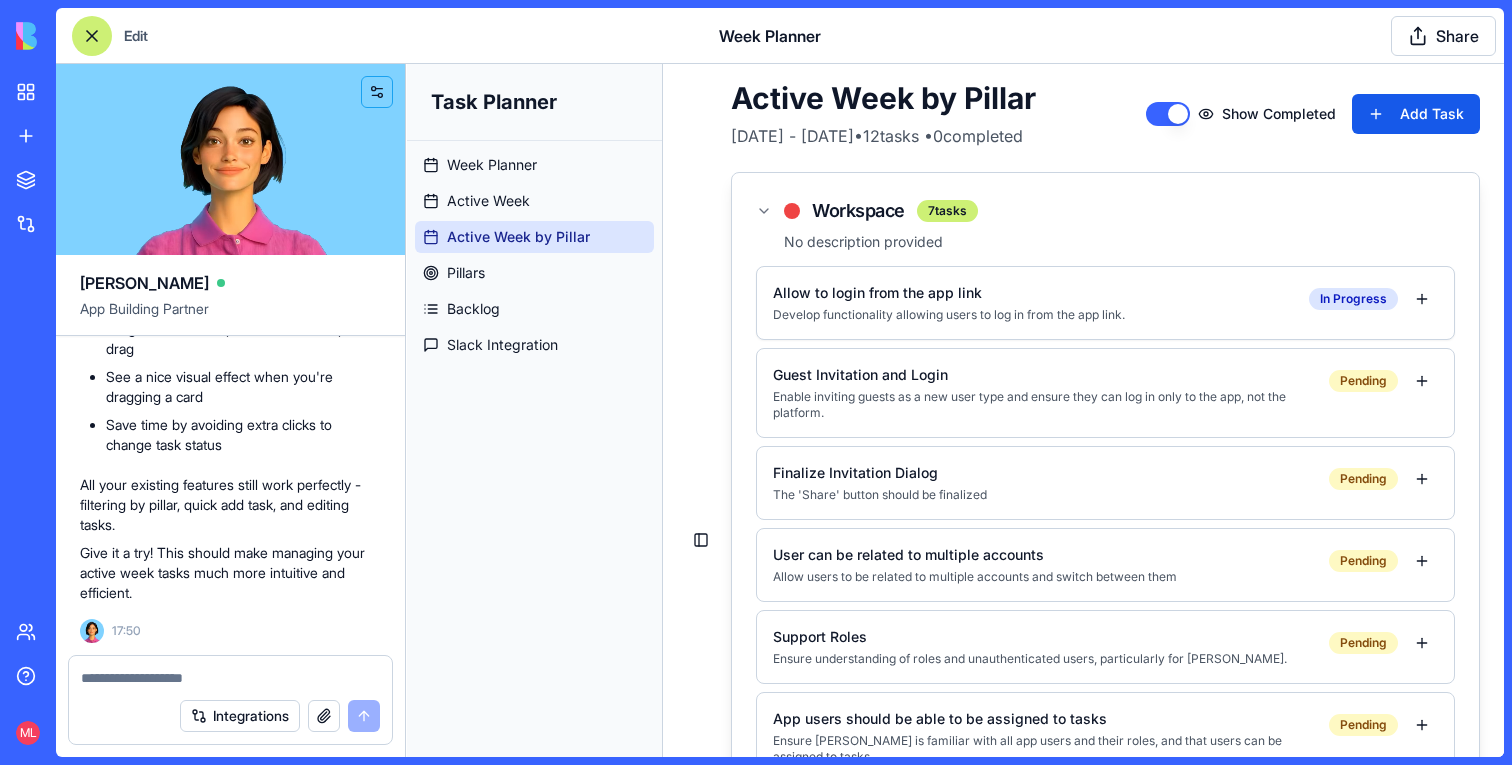 click on "Allow to login from the app link" at bounding box center [1033, 293] 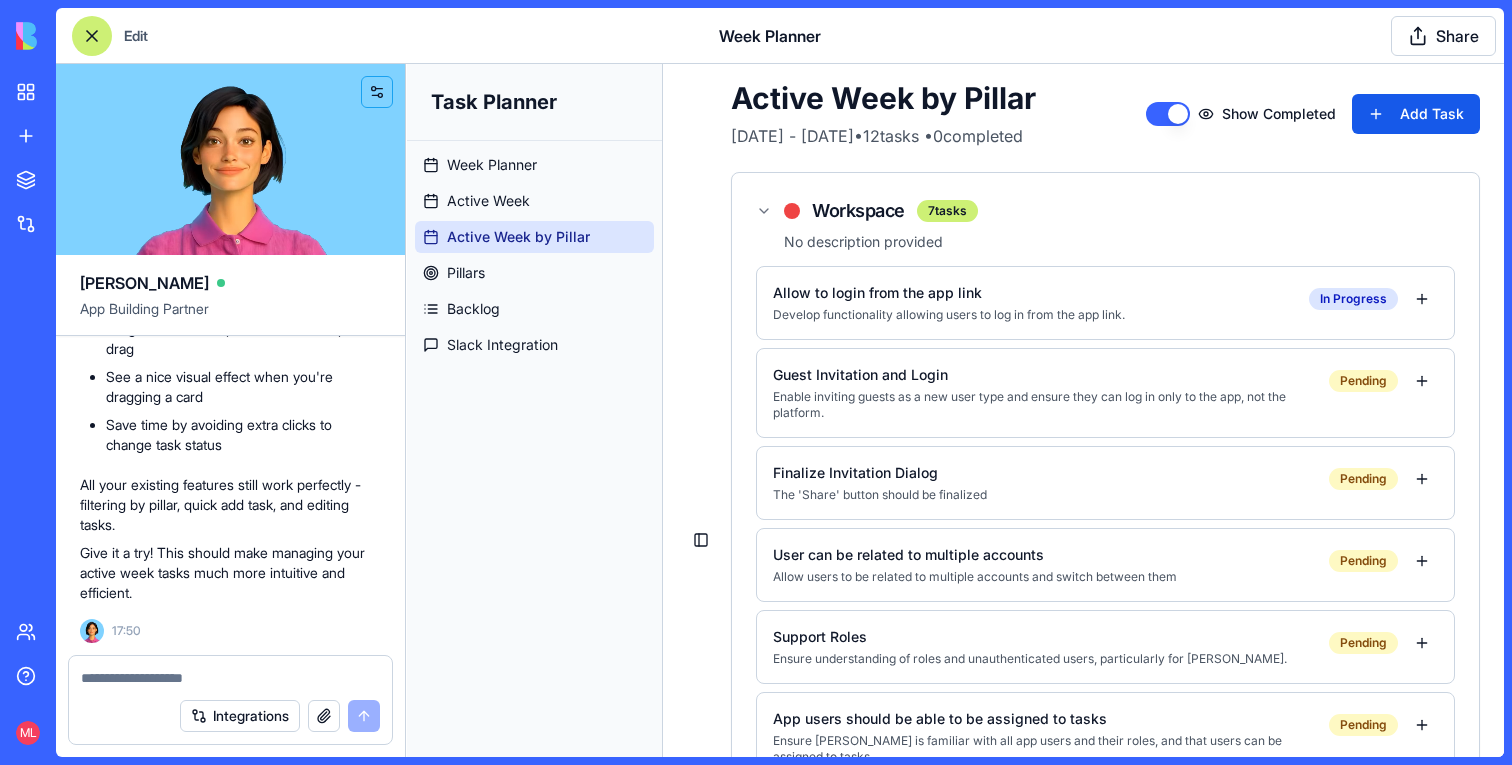 click at bounding box center (230, 672) 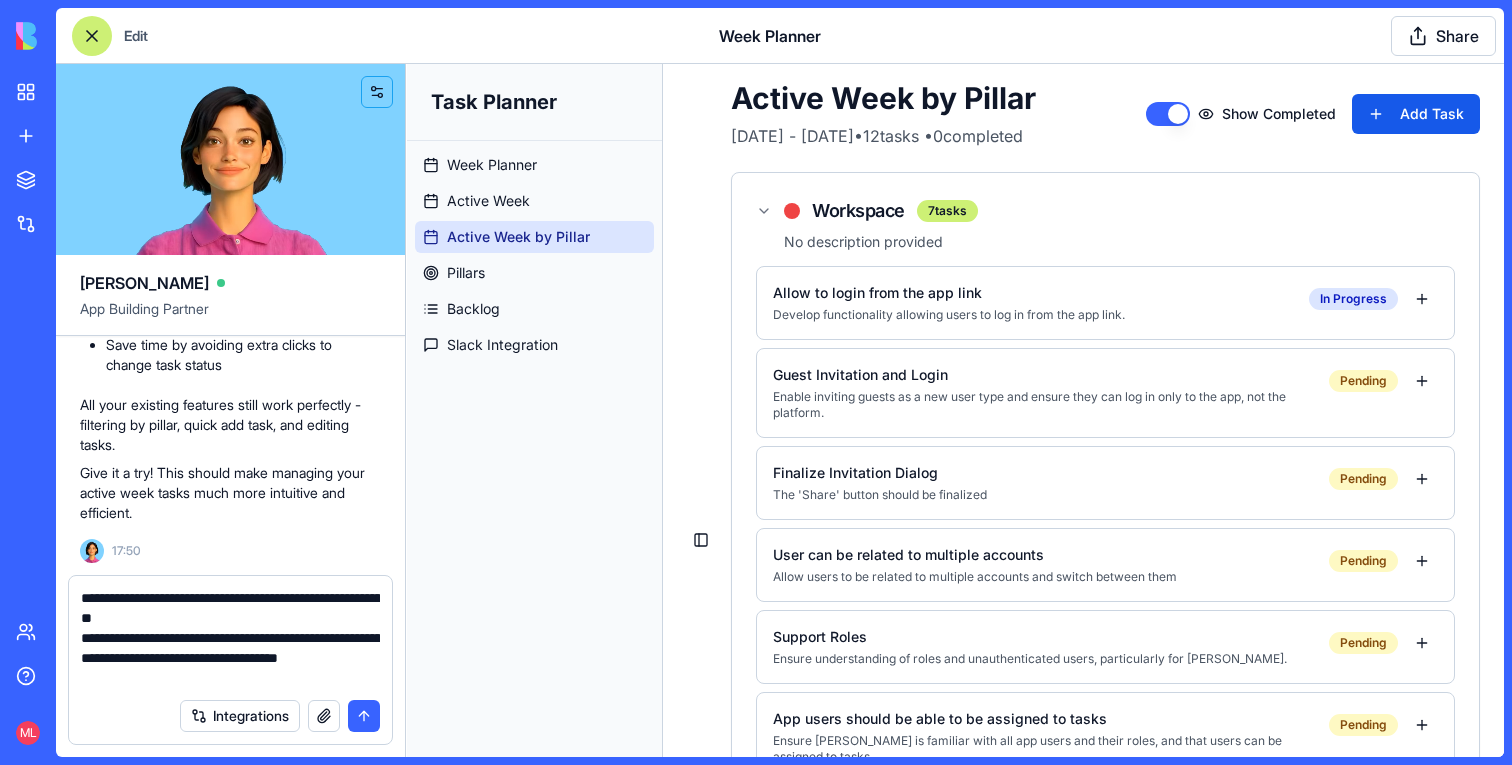 click on "**********" at bounding box center (230, 638) 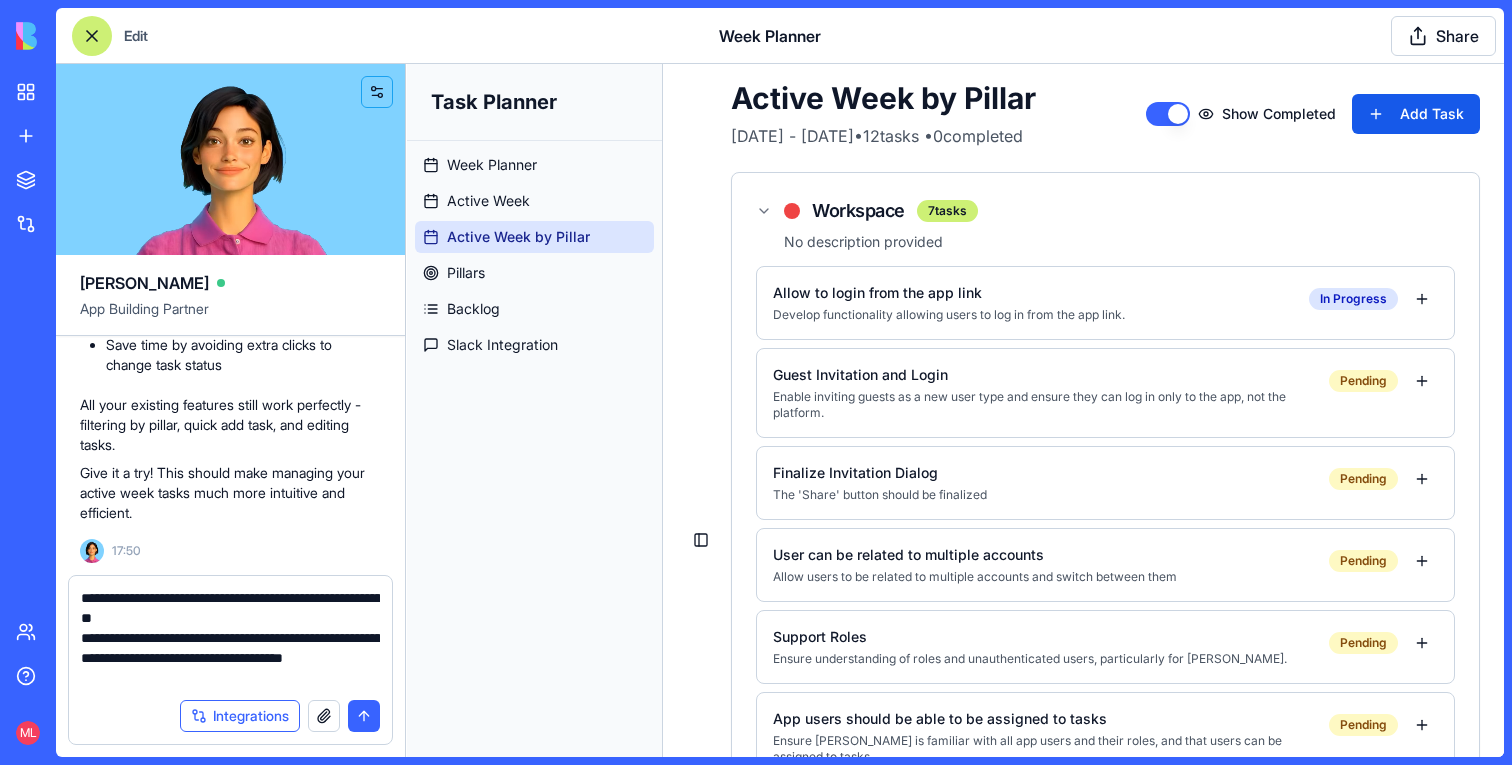 type 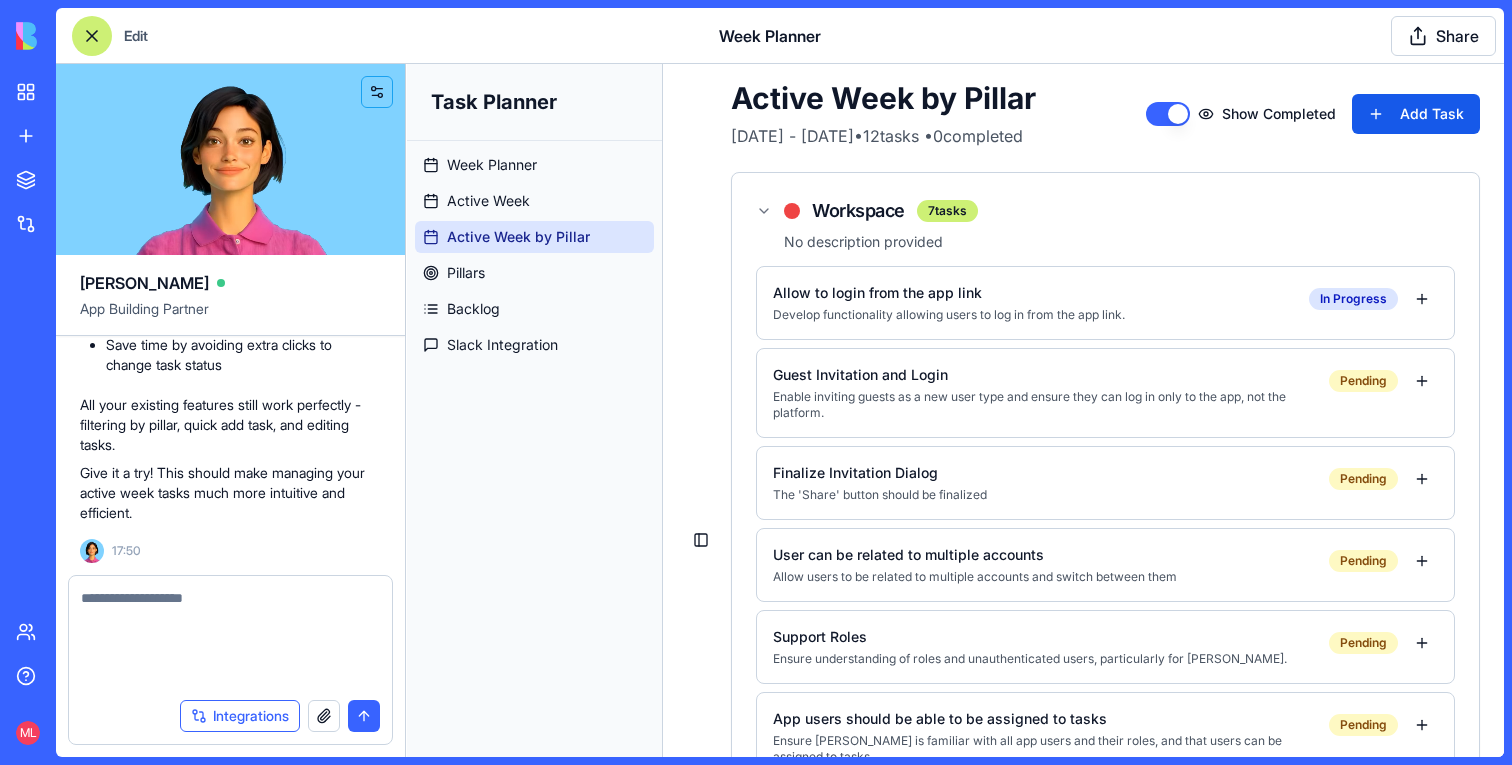 scroll, scrollTop: 13693, scrollLeft: 0, axis: vertical 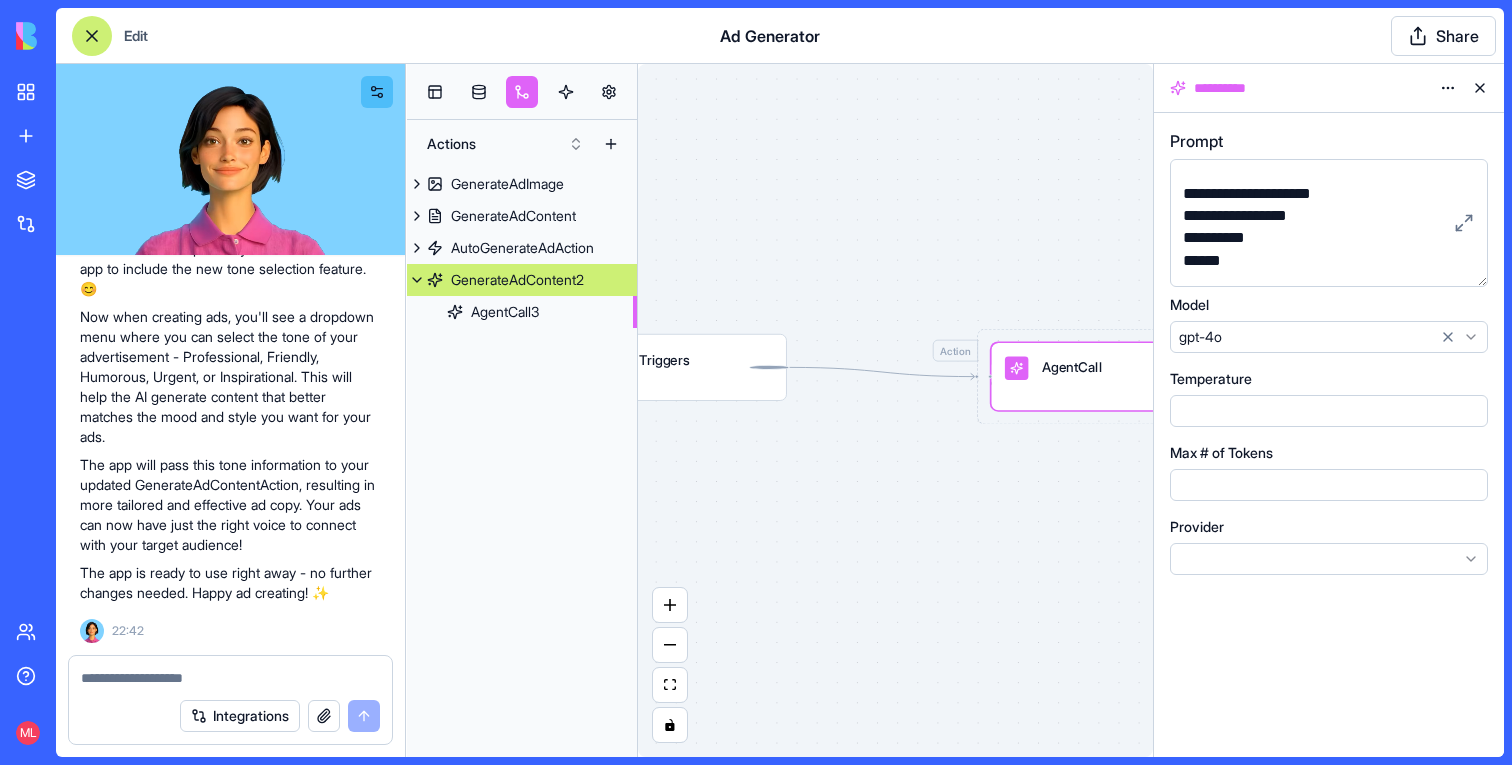 click at bounding box center (1480, 88) 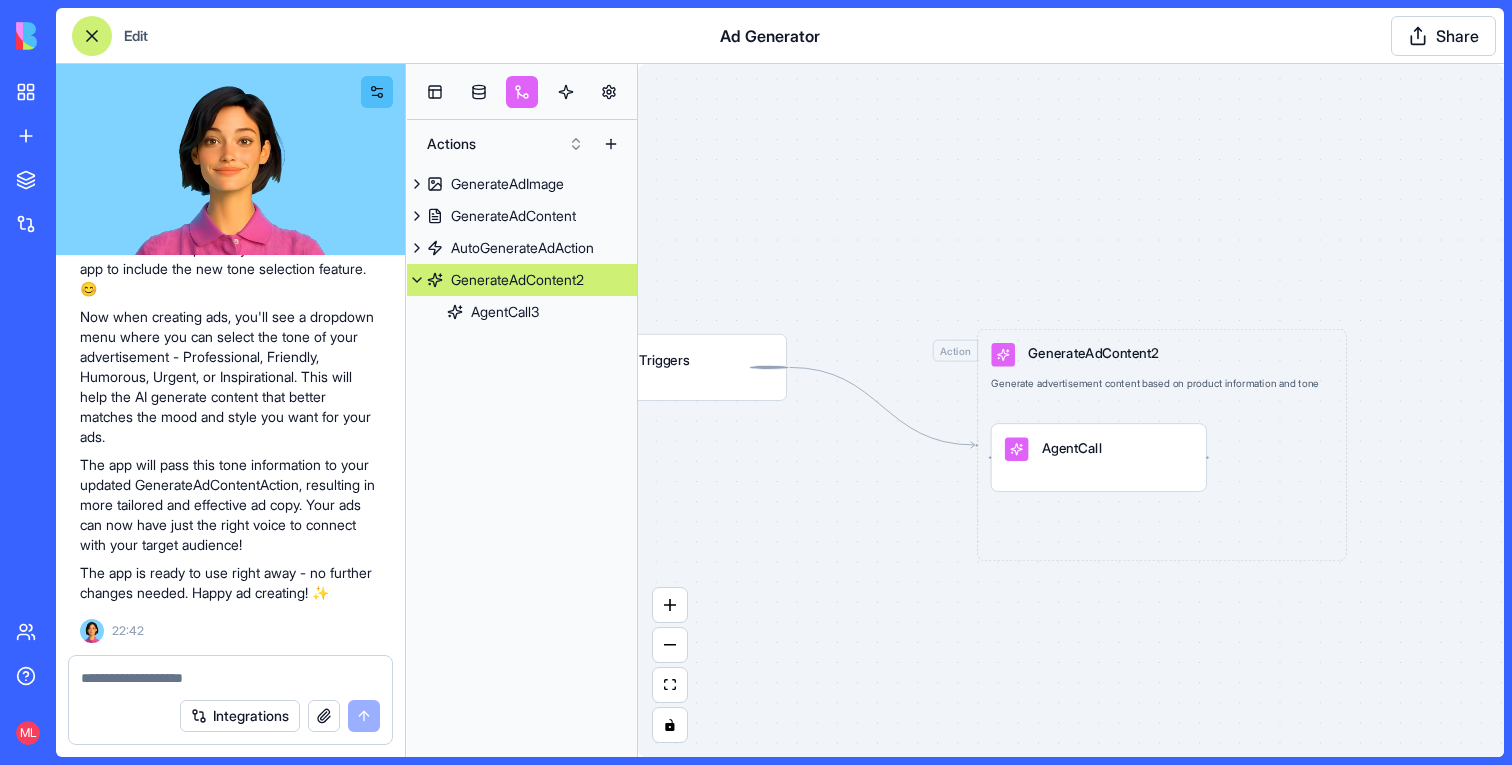 drag, startPoint x: 1081, startPoint y: 402, endPoint x: 1076, endPoint y: 478, distance: 76.1643 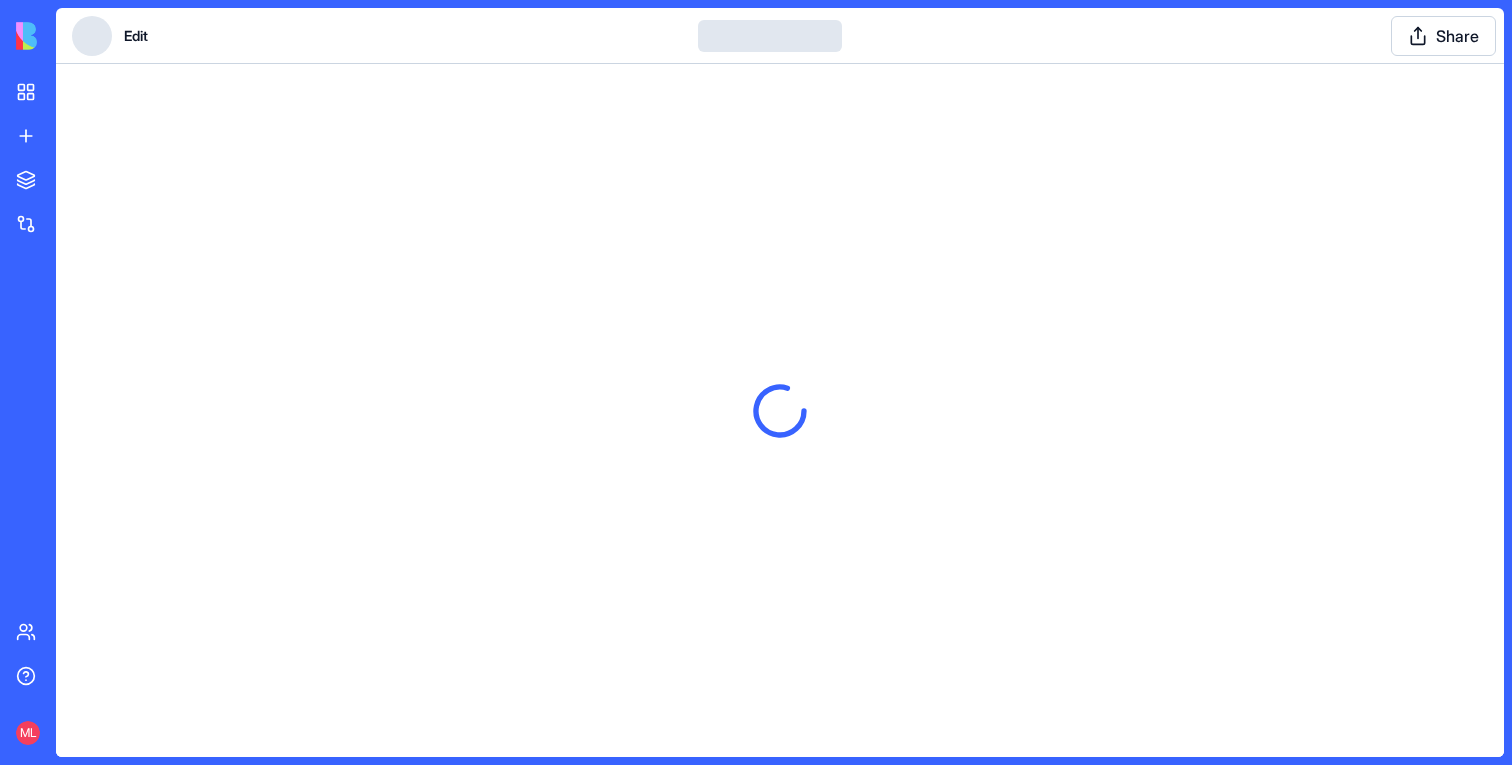 scroll, scrollTop: 0, scrollLeft: 0, axis: both 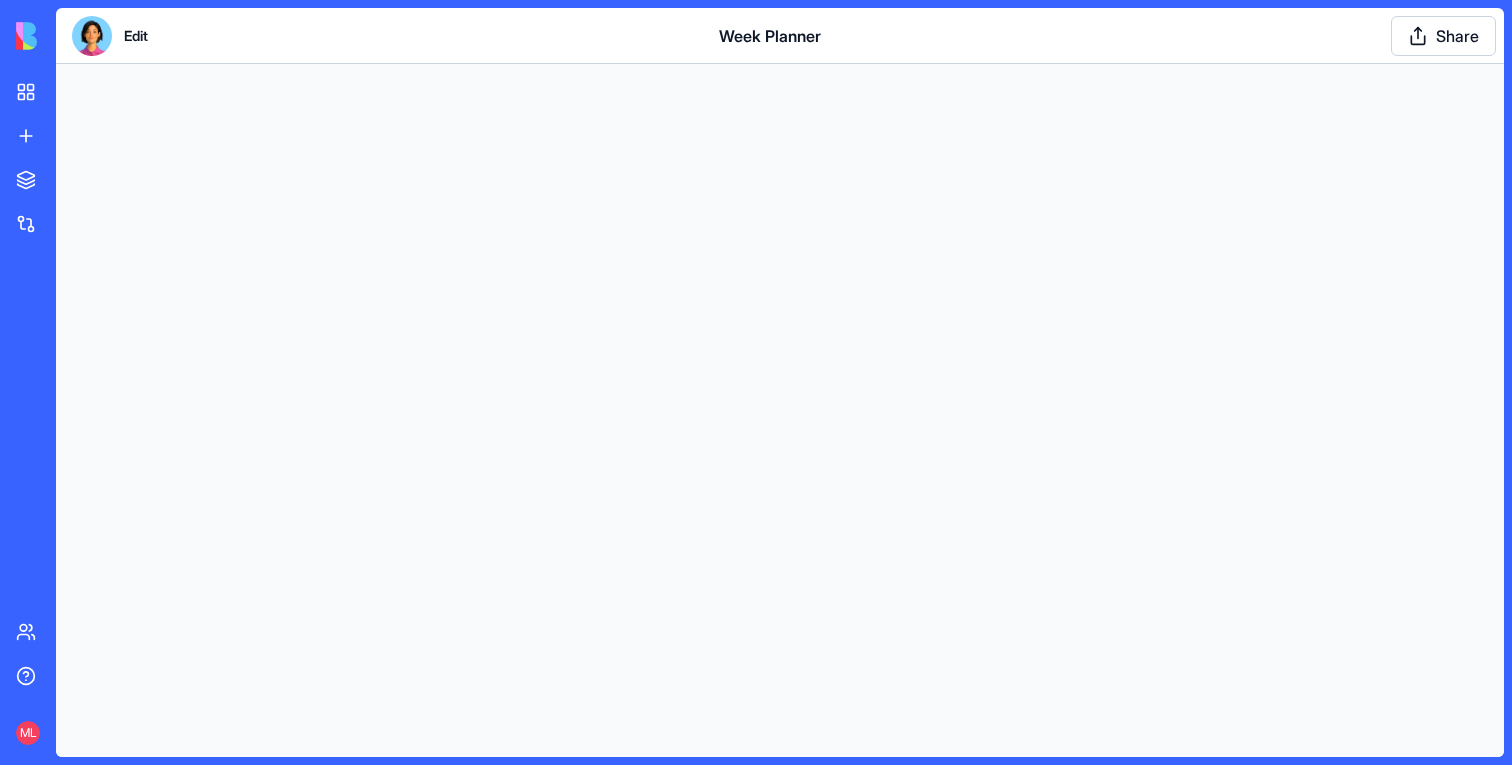click at bounding box center (92, 36) 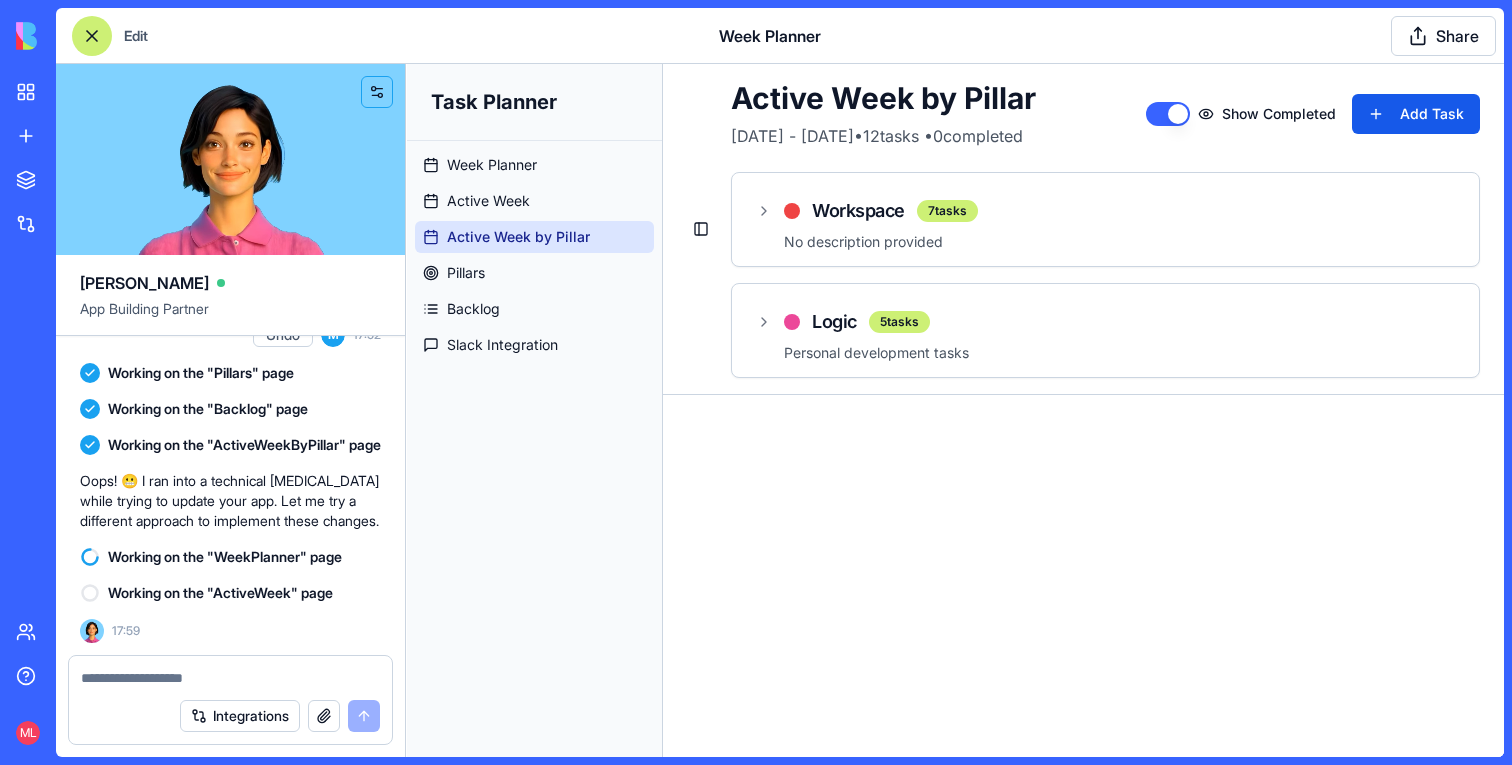 scroll, scrollTop: 14029, scrollLeft: 0, axis: vertical 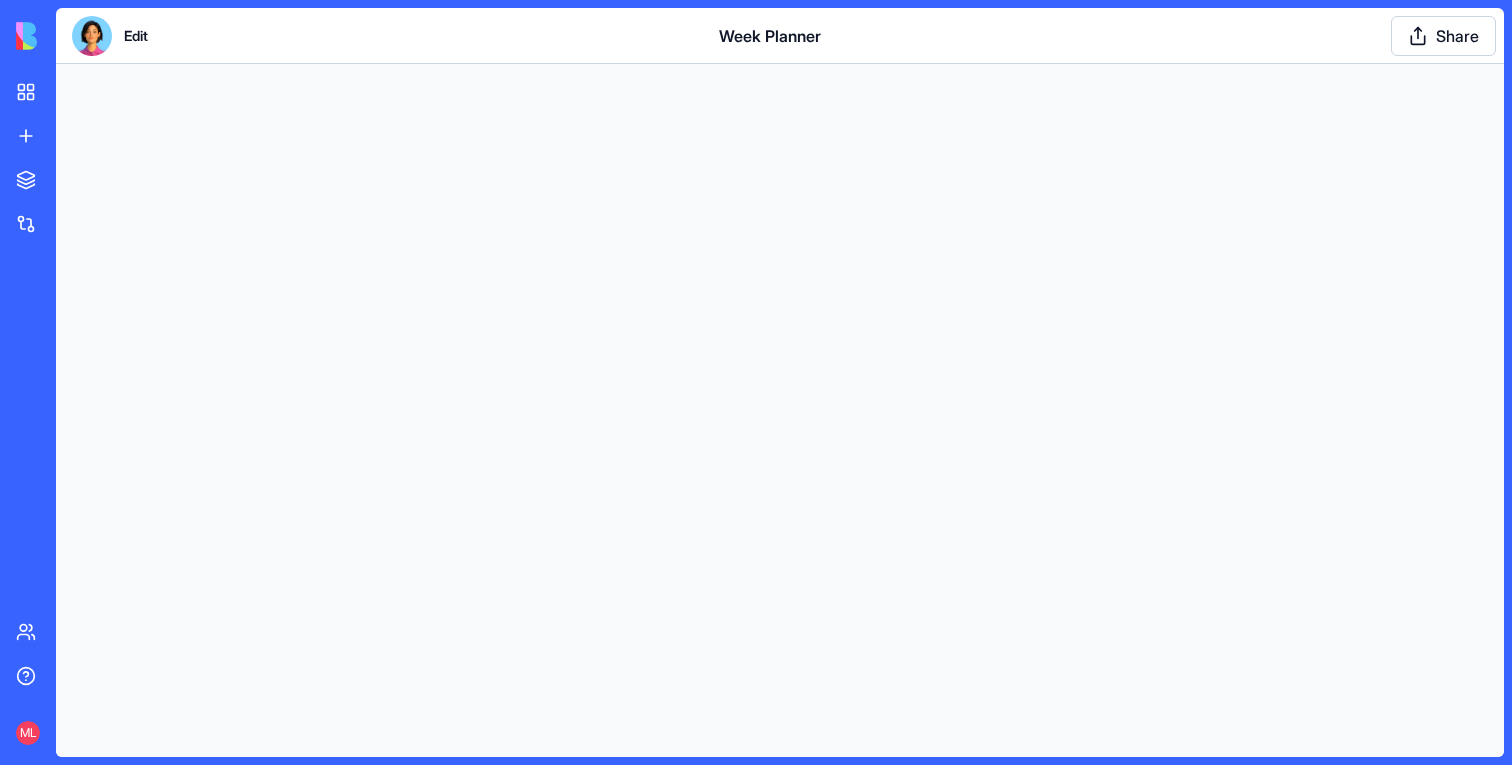 click at bounding box center (92, 36) 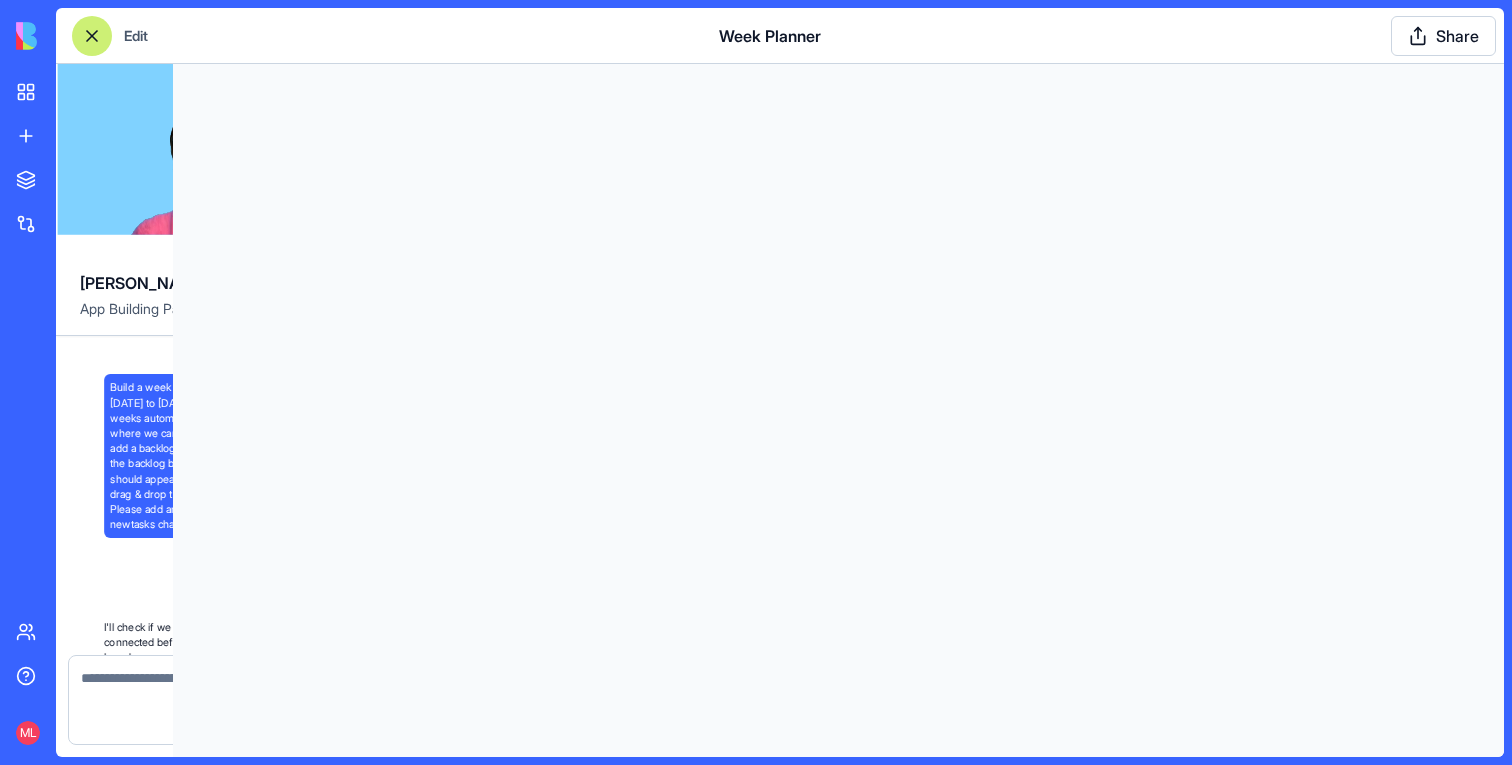 scroll, scrollTop: 14029, scrollLeft: 0, axis: vertical 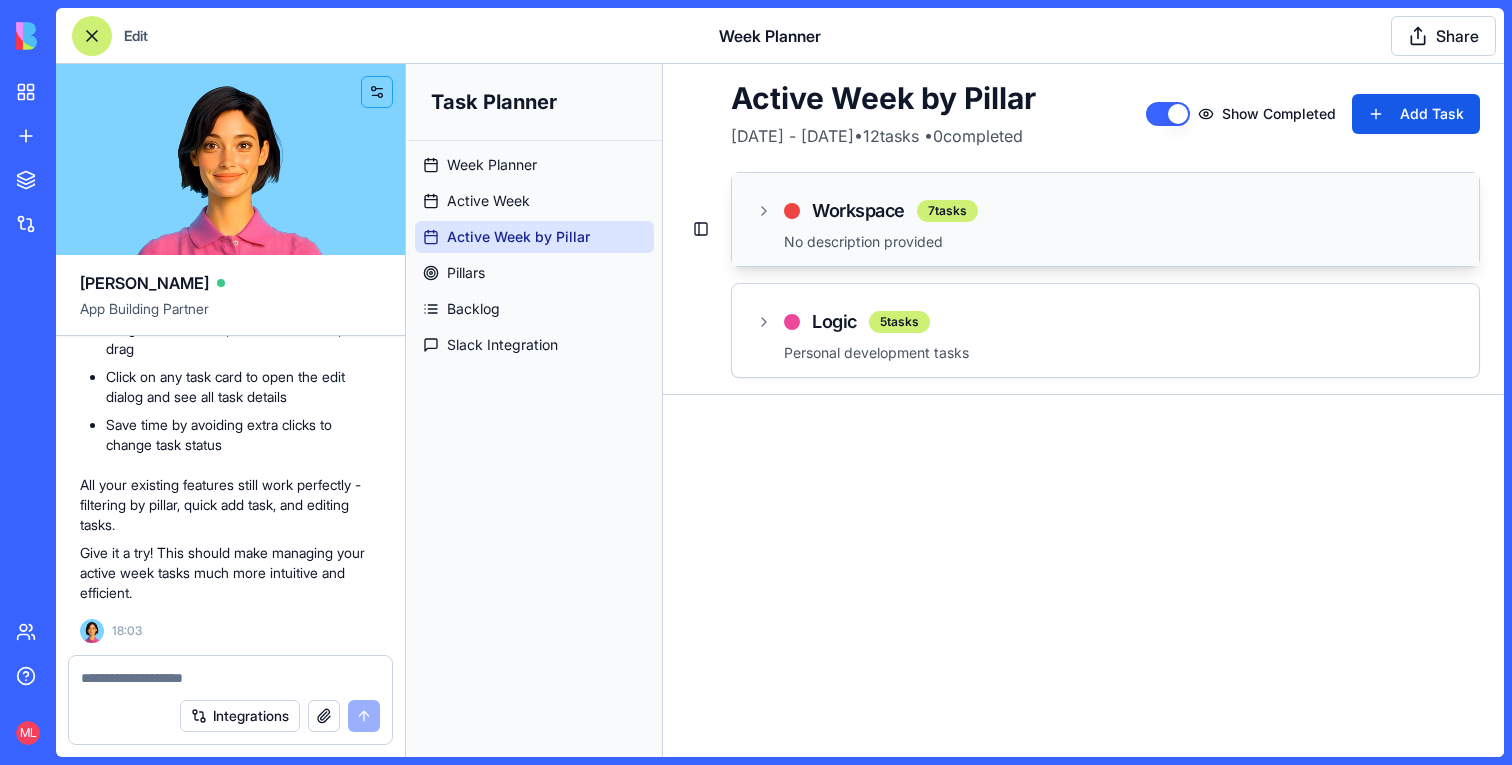 click 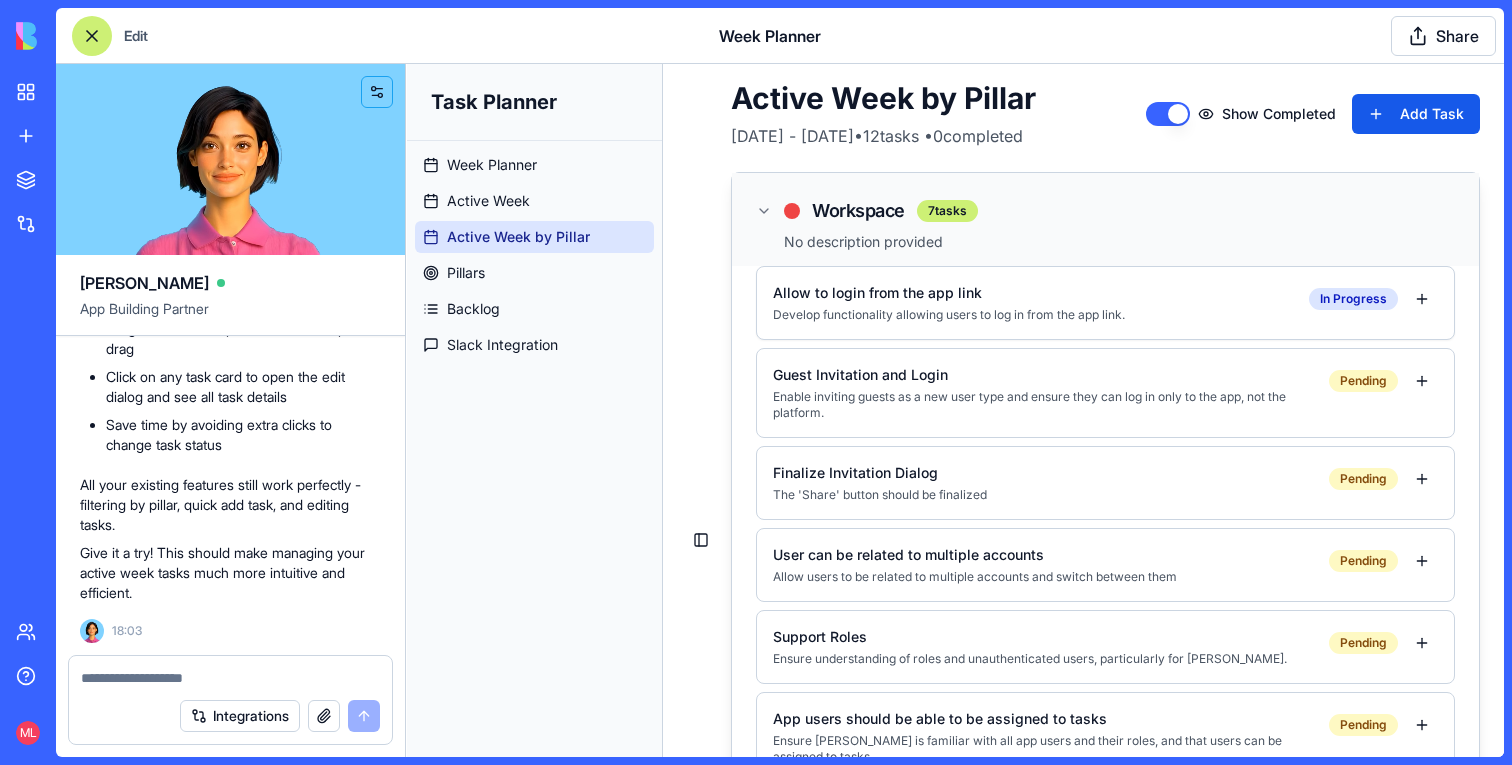 click on "Develop functionality allowing users to log in from the app link." at bounding box center [1033, 315] 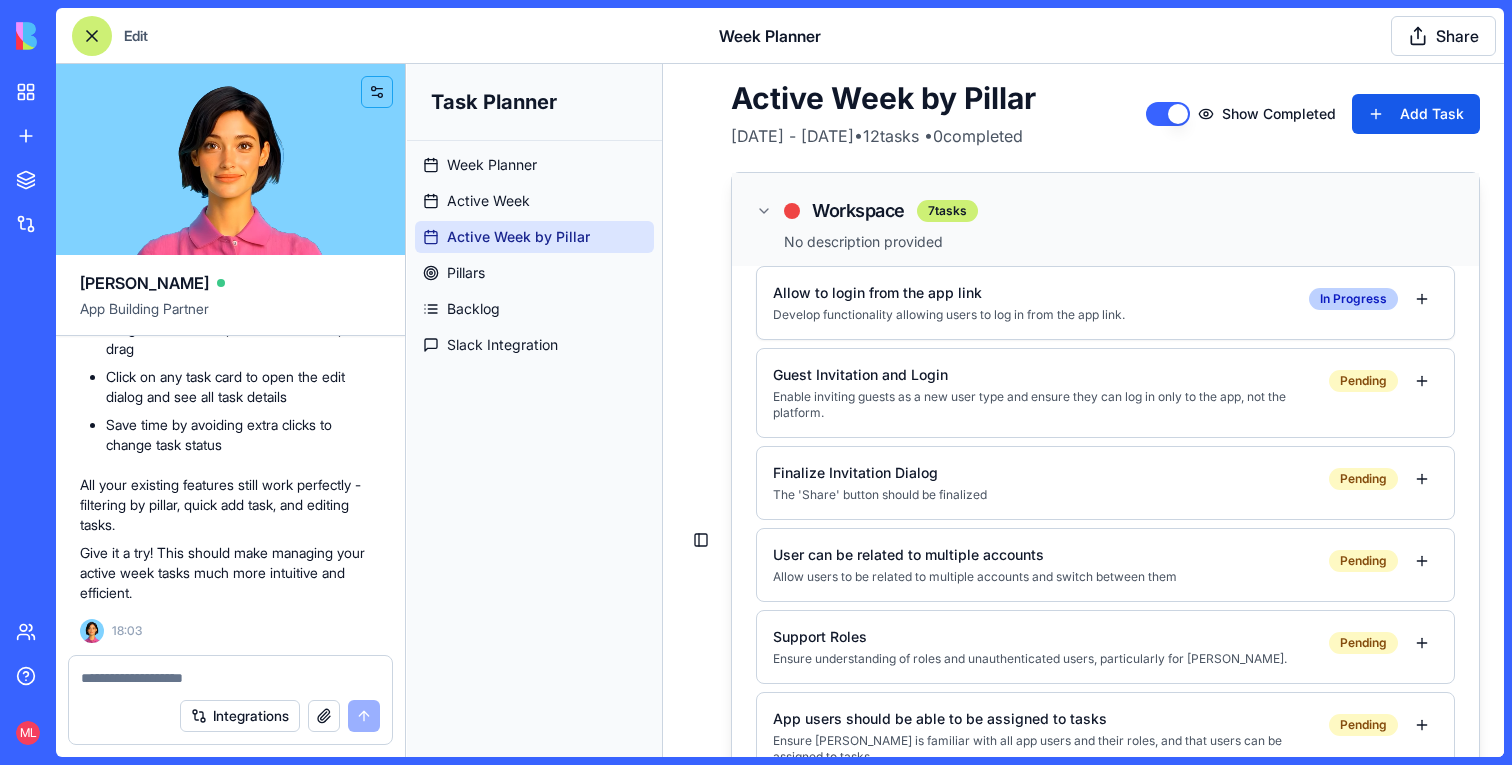 click on "In Progress" at bounding box center [1353, 299] 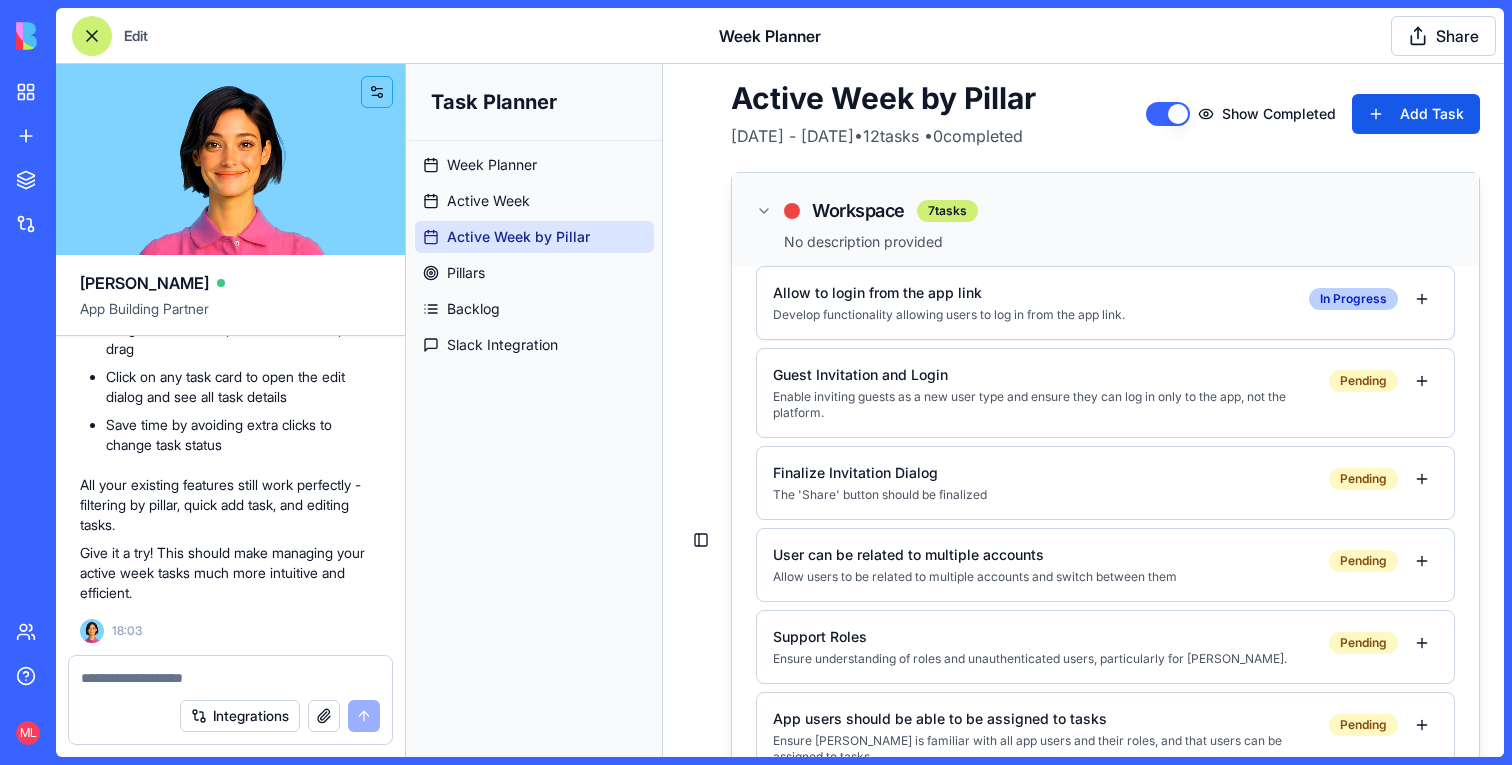 click on "In Progress" at bounding box center (1353, 299) 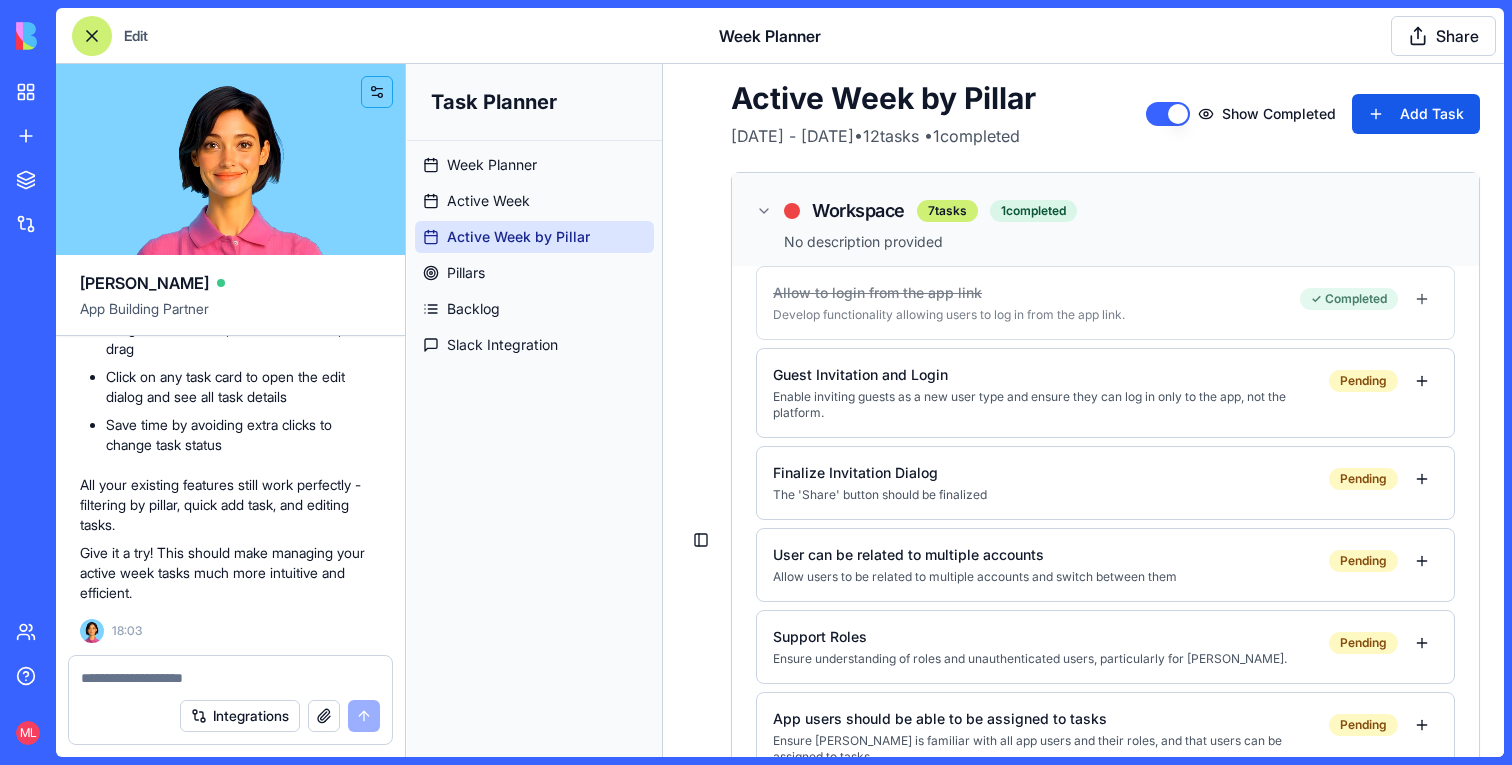 scroll, scrollTop: 14765, scrollLeft: 0, axis: vertical 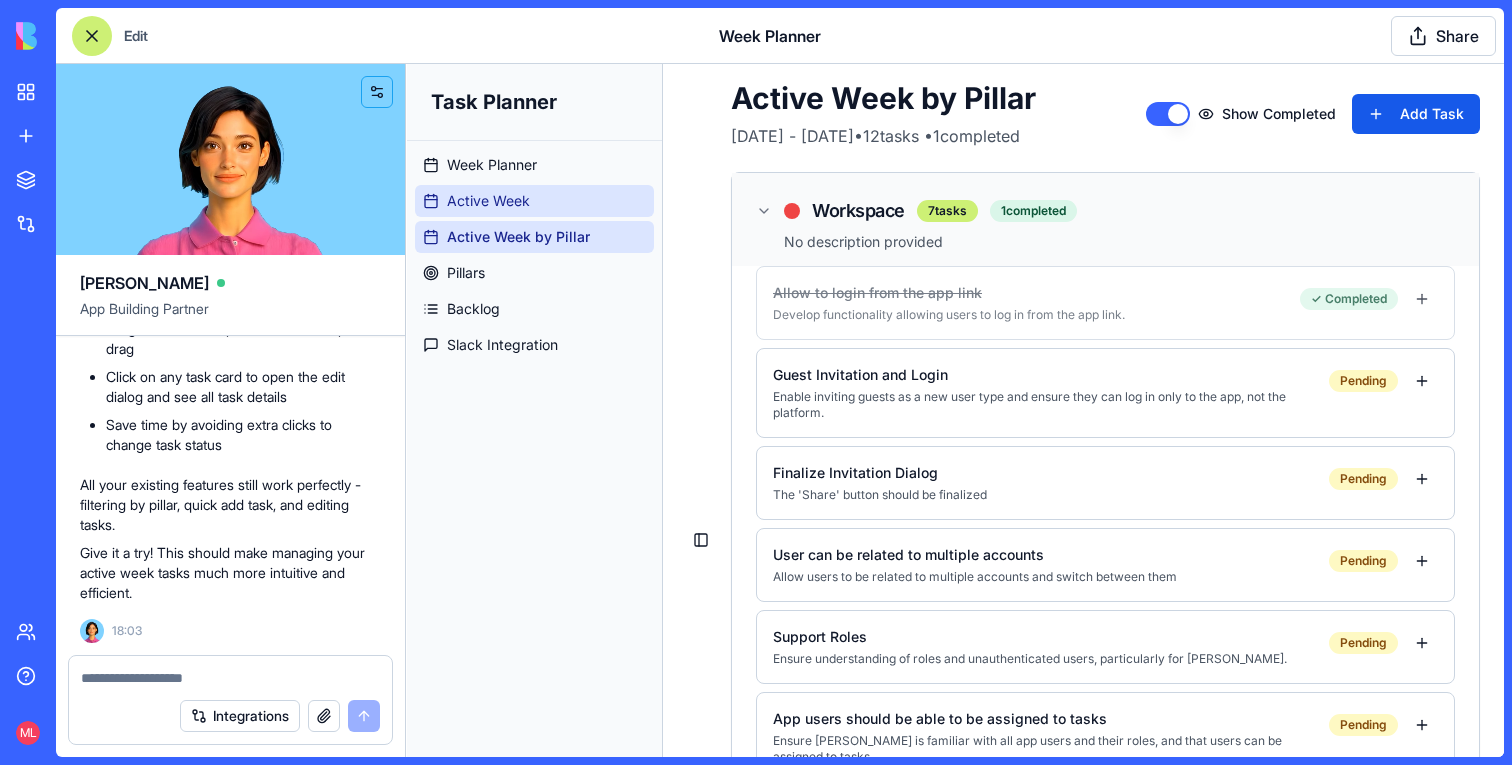 click on "Active Week" at bounding box center (488, 201) 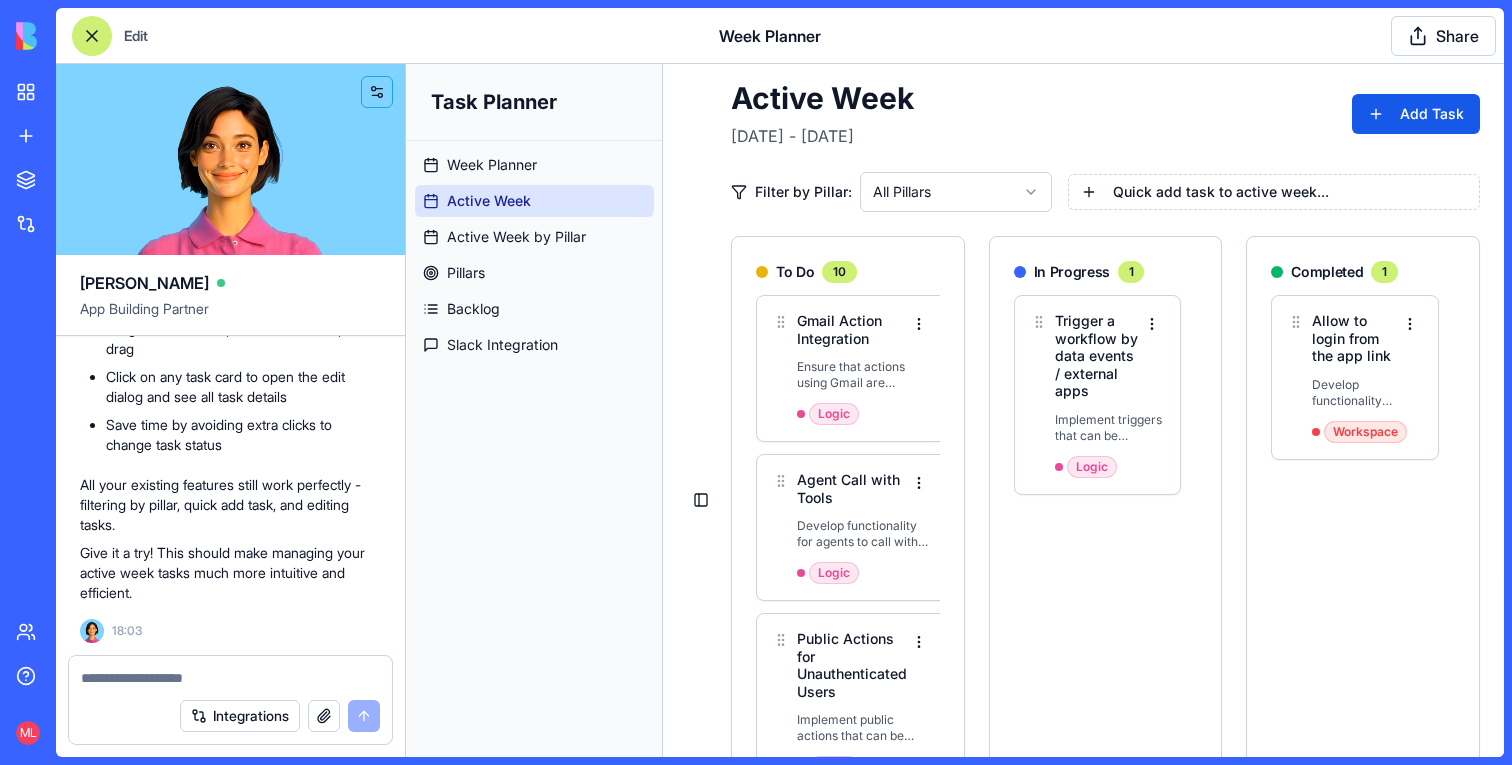 click at bounding box center (230, 678) 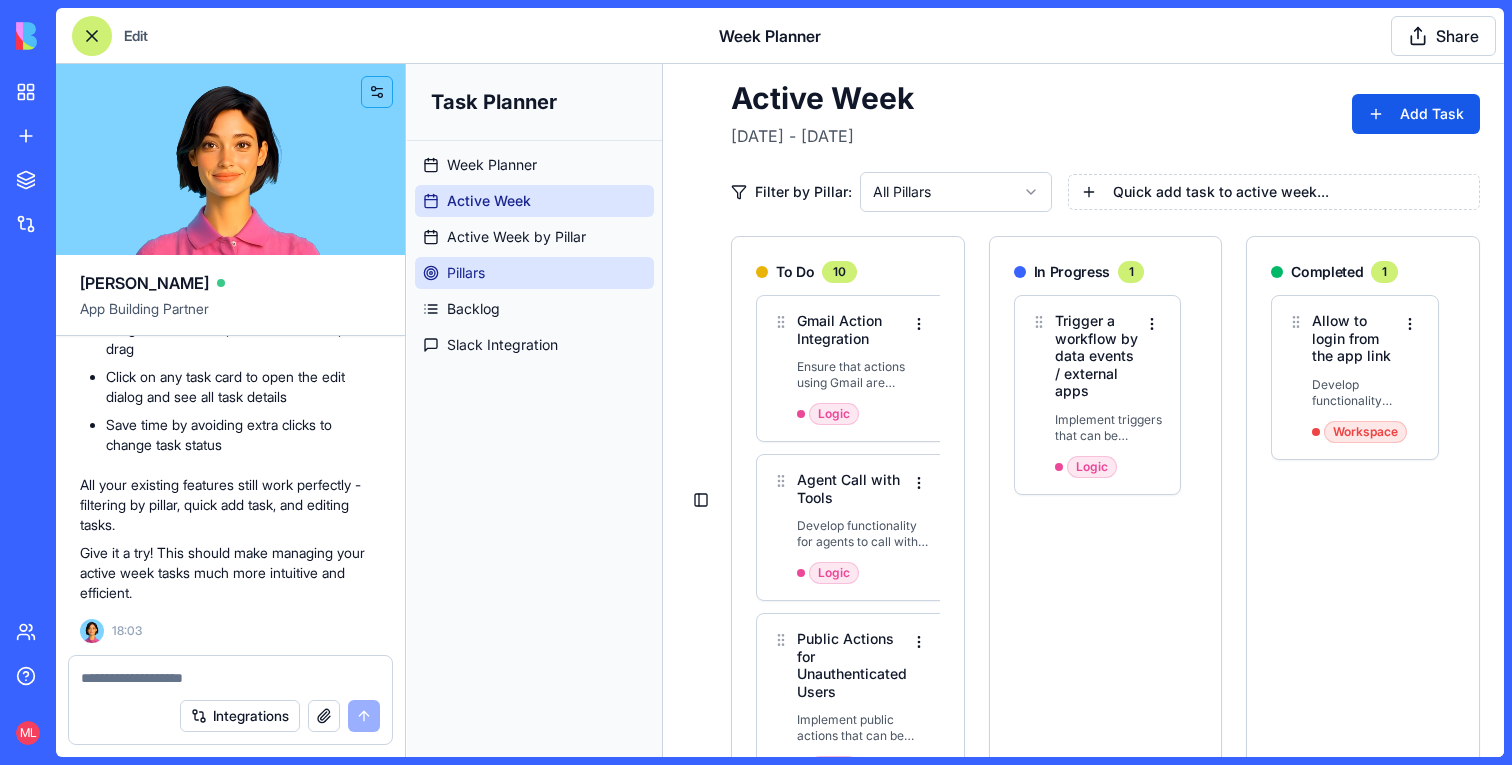 click on "Pillars" at bounding box center (534, 273) 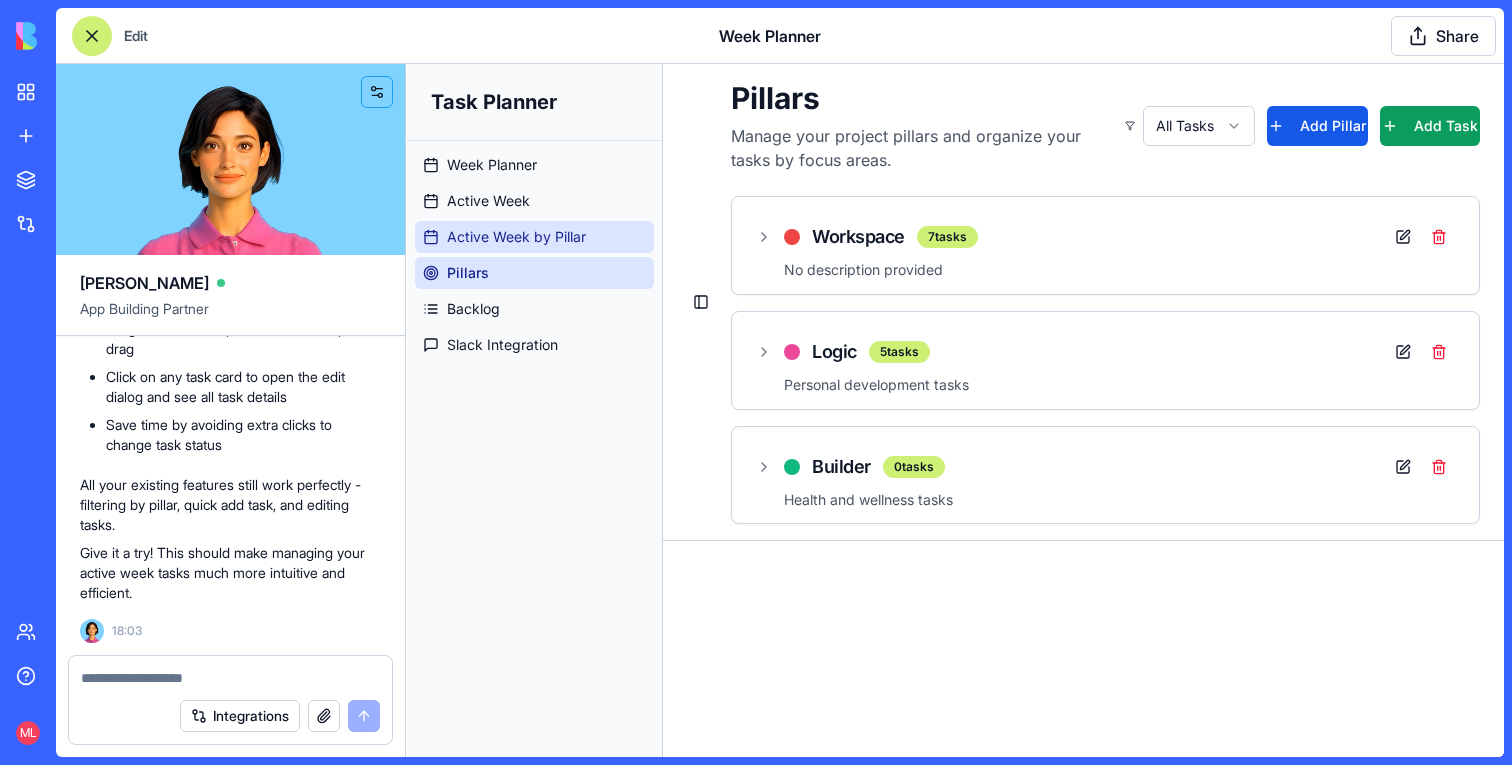 click on "Active Week by Pillar" at bounding box center (516, 237) 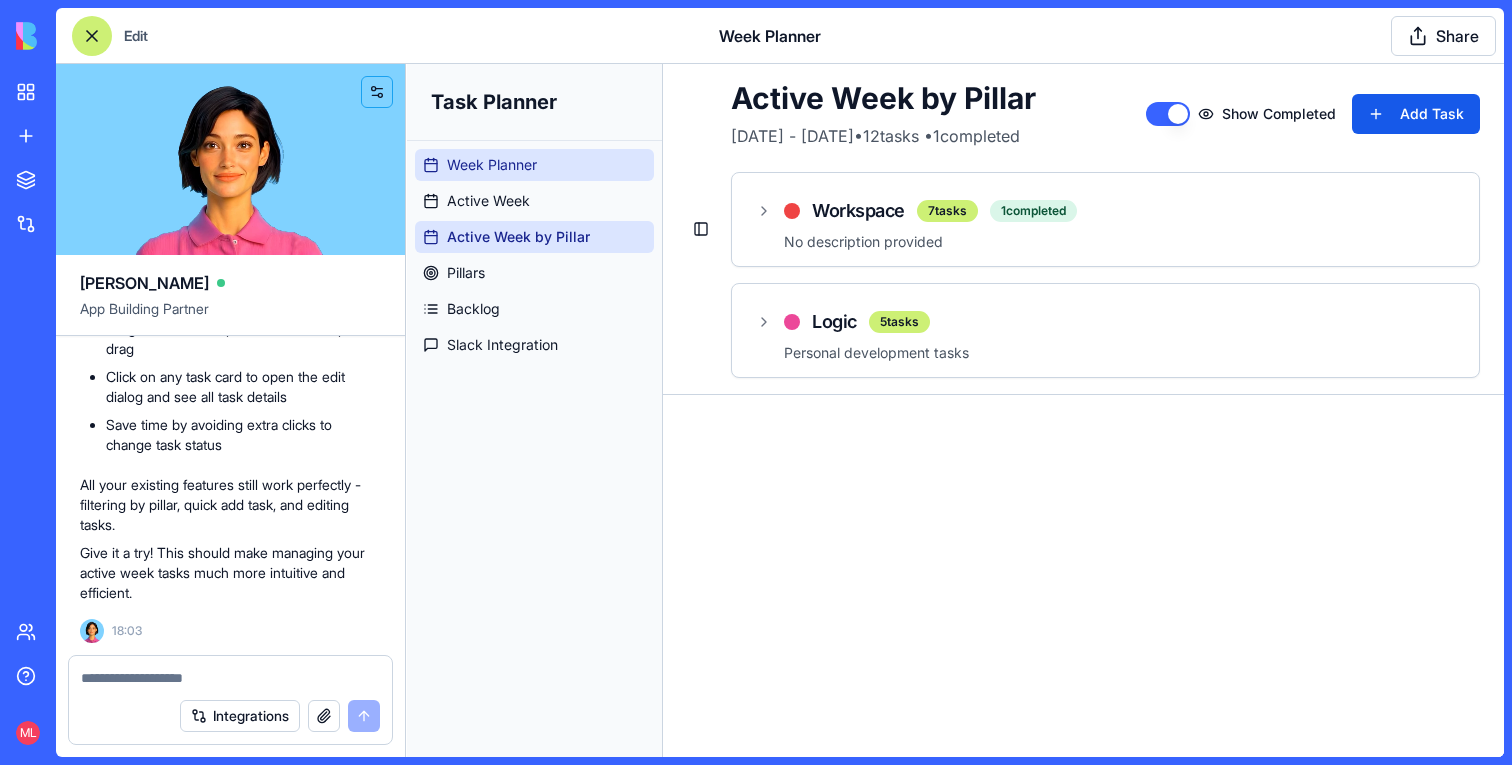 click on "Week Planner" at bounding box center [492, 165] 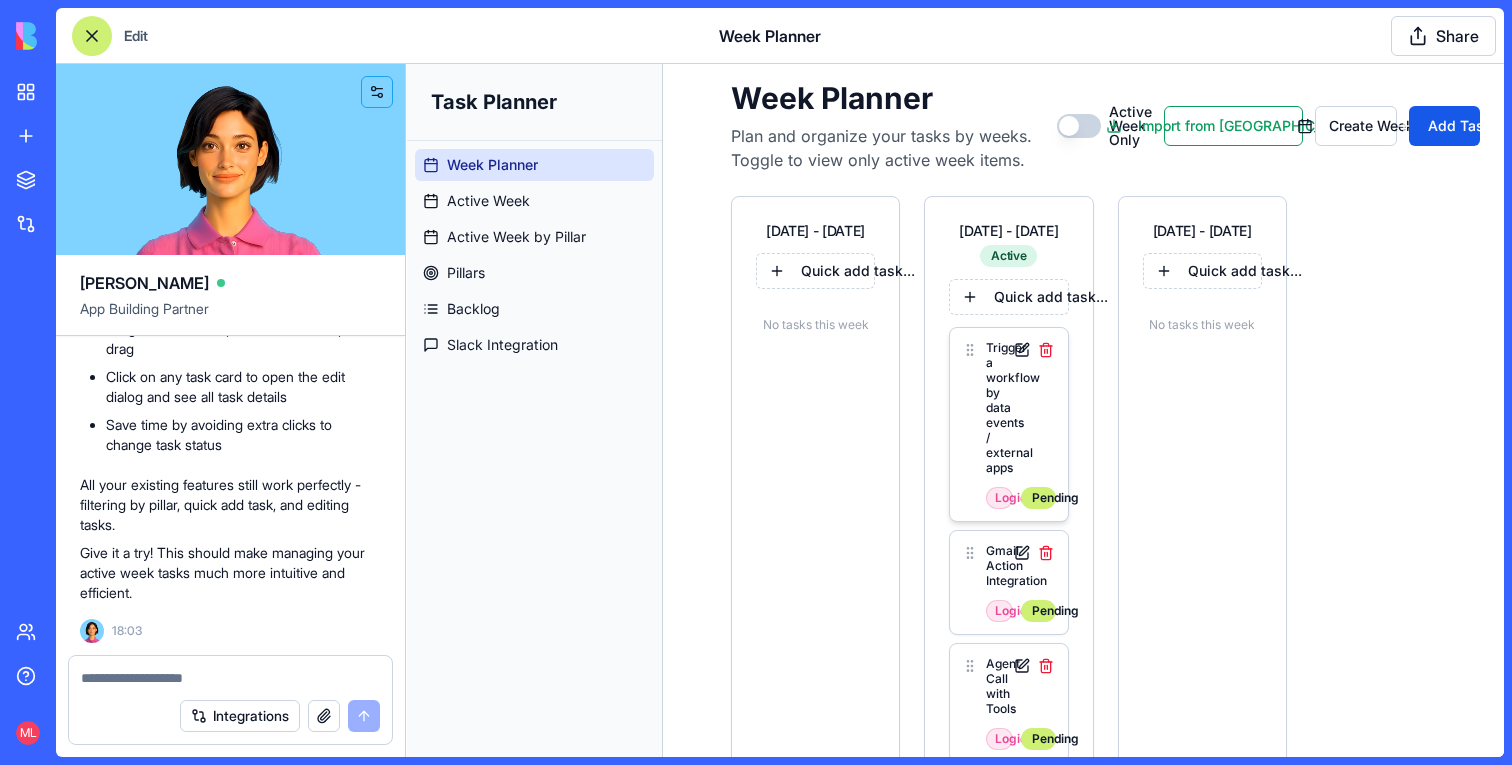 click on "Trigger a workflow by data events / external apps" at bounding box center (994, 407) 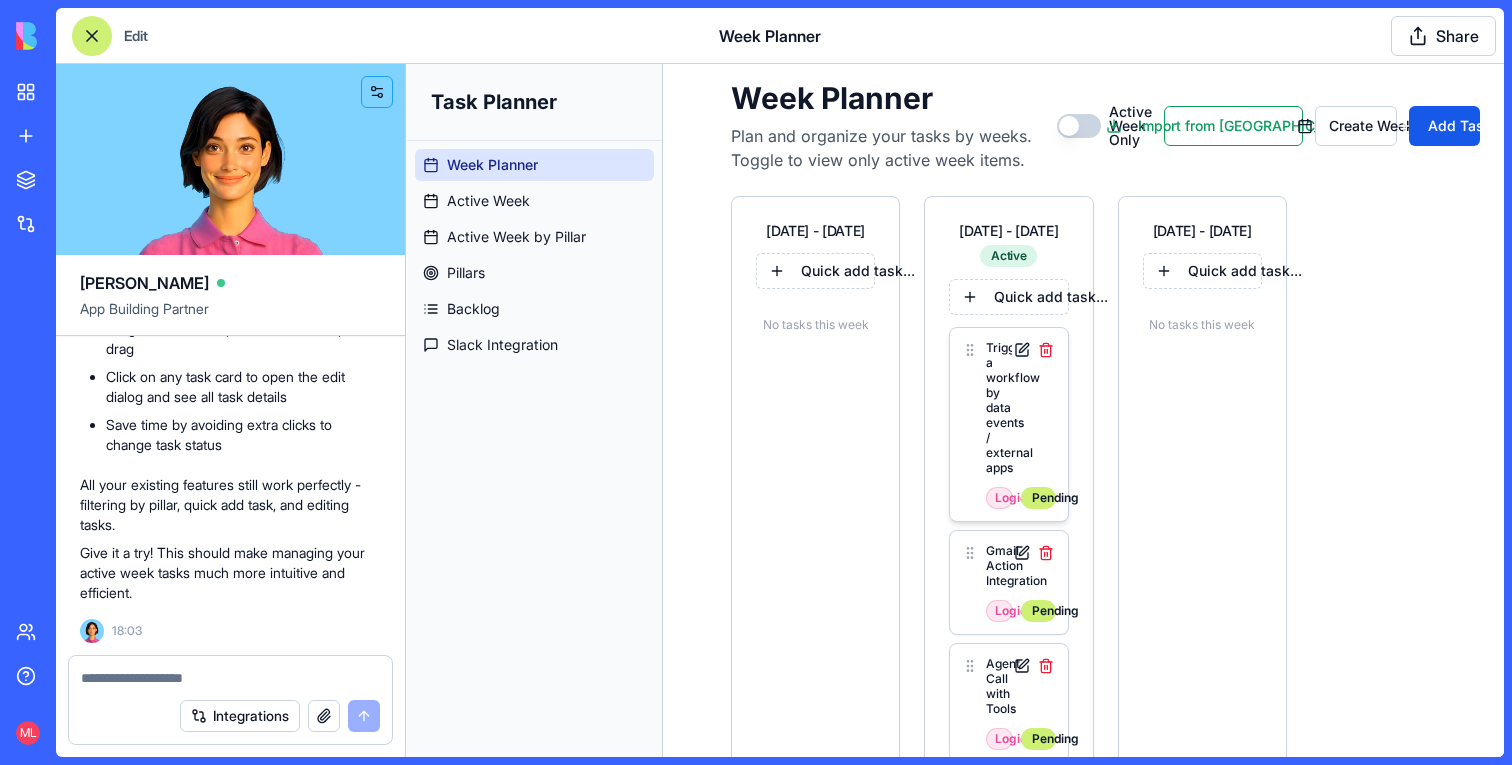 click at bounding box center [1022, 350] 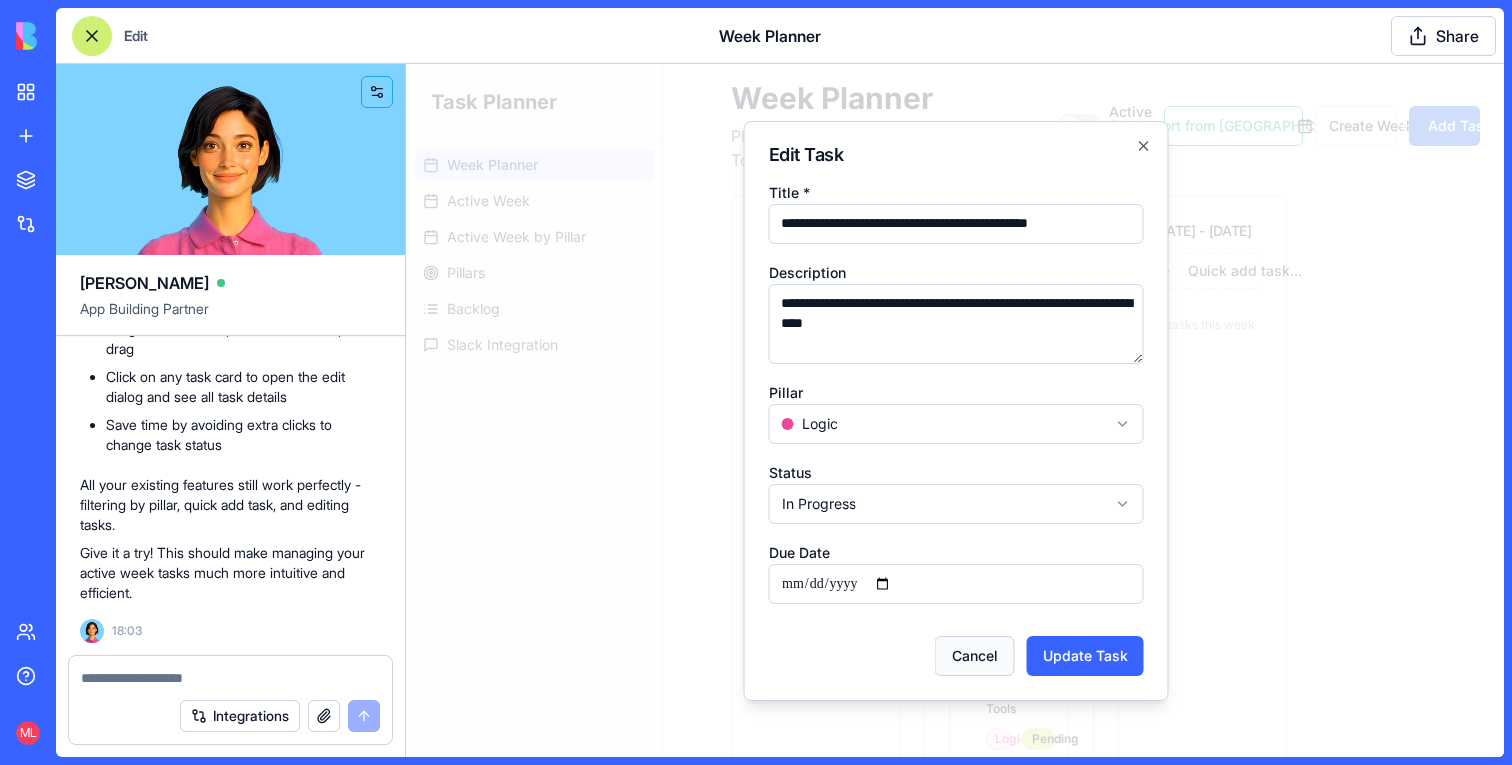 click on "Cancel" at bounding box center [974, 656] 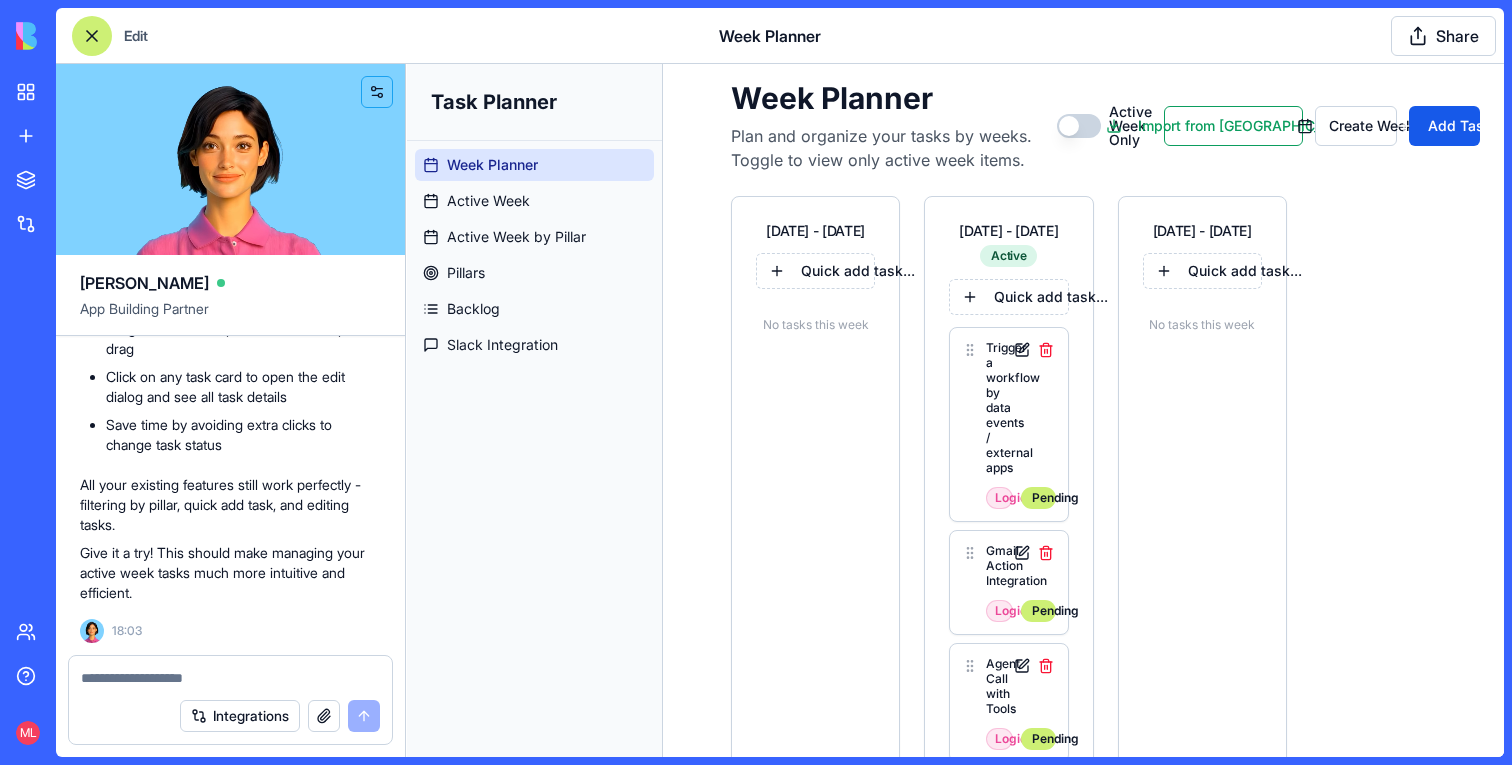 click at bounding box center [92, 36] 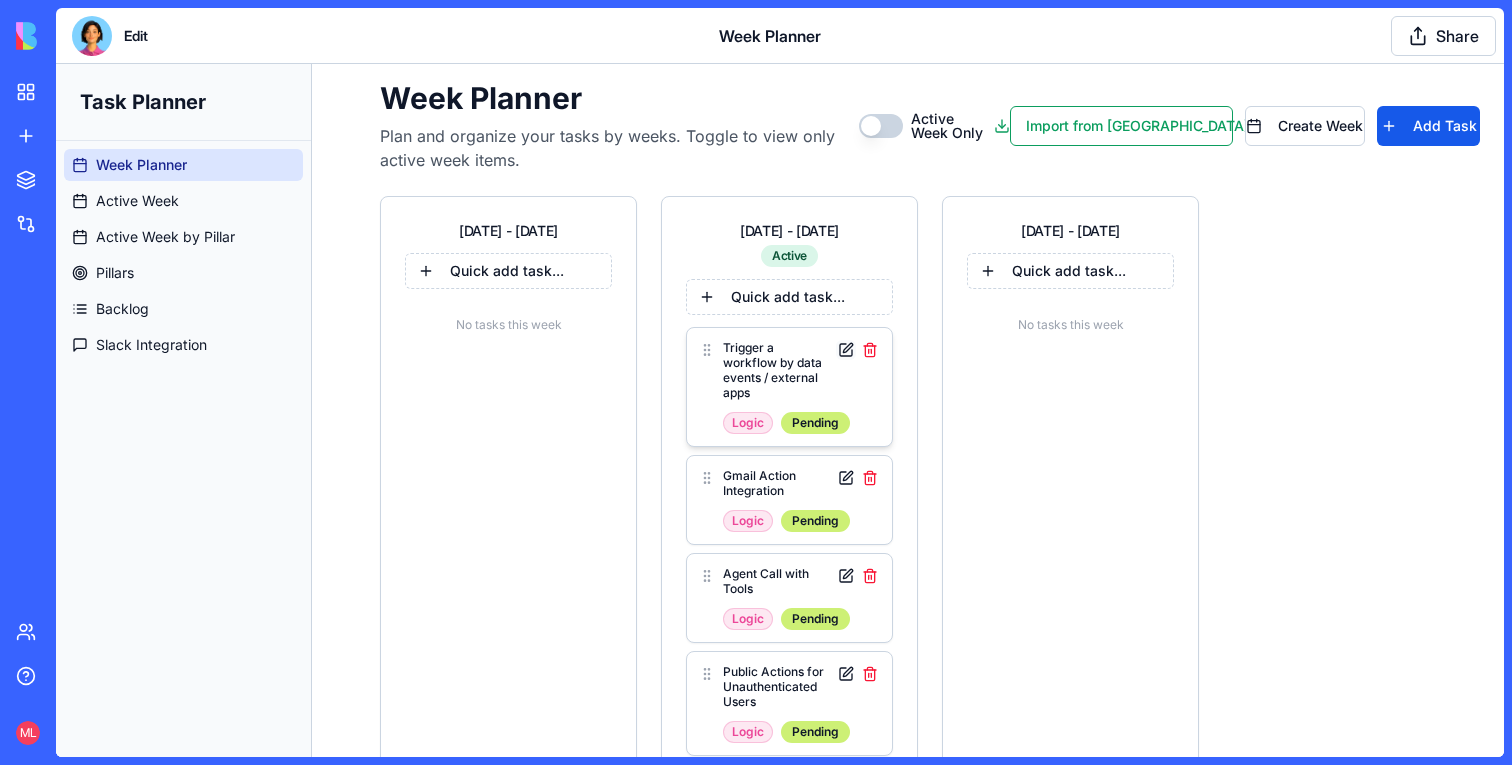 click at bounding box center [846, 350] 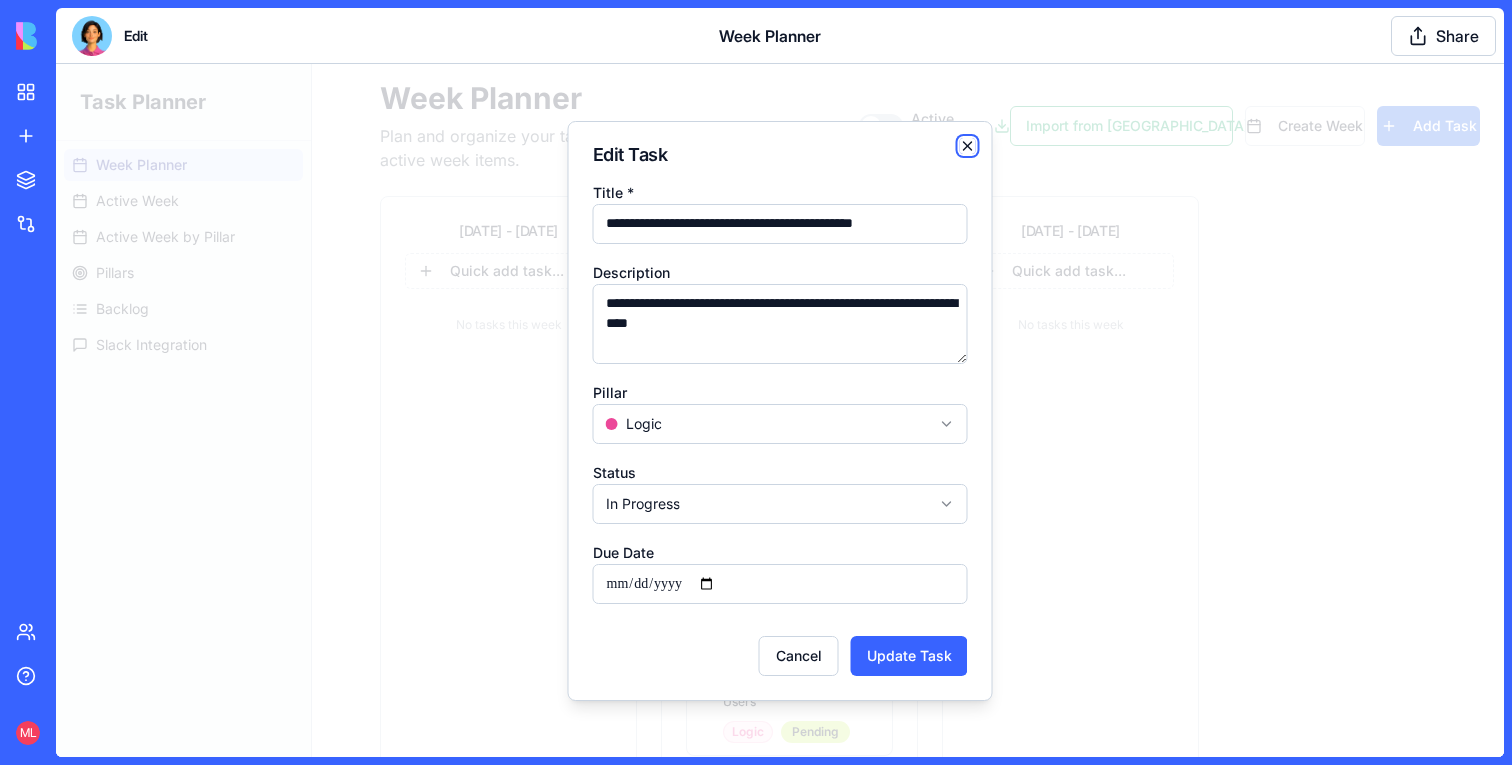 click 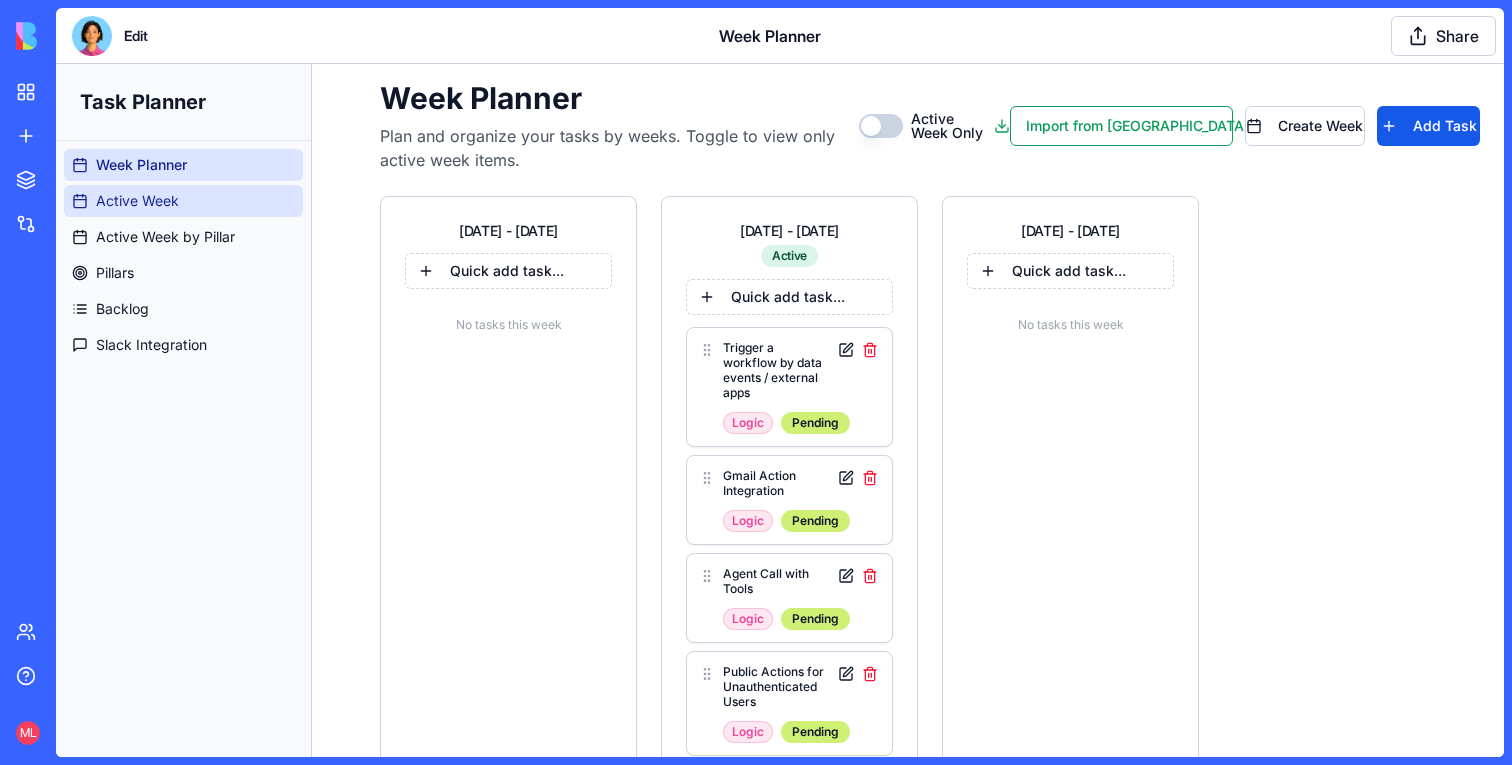 click on "Active Week" at bounding box center (137, 201) 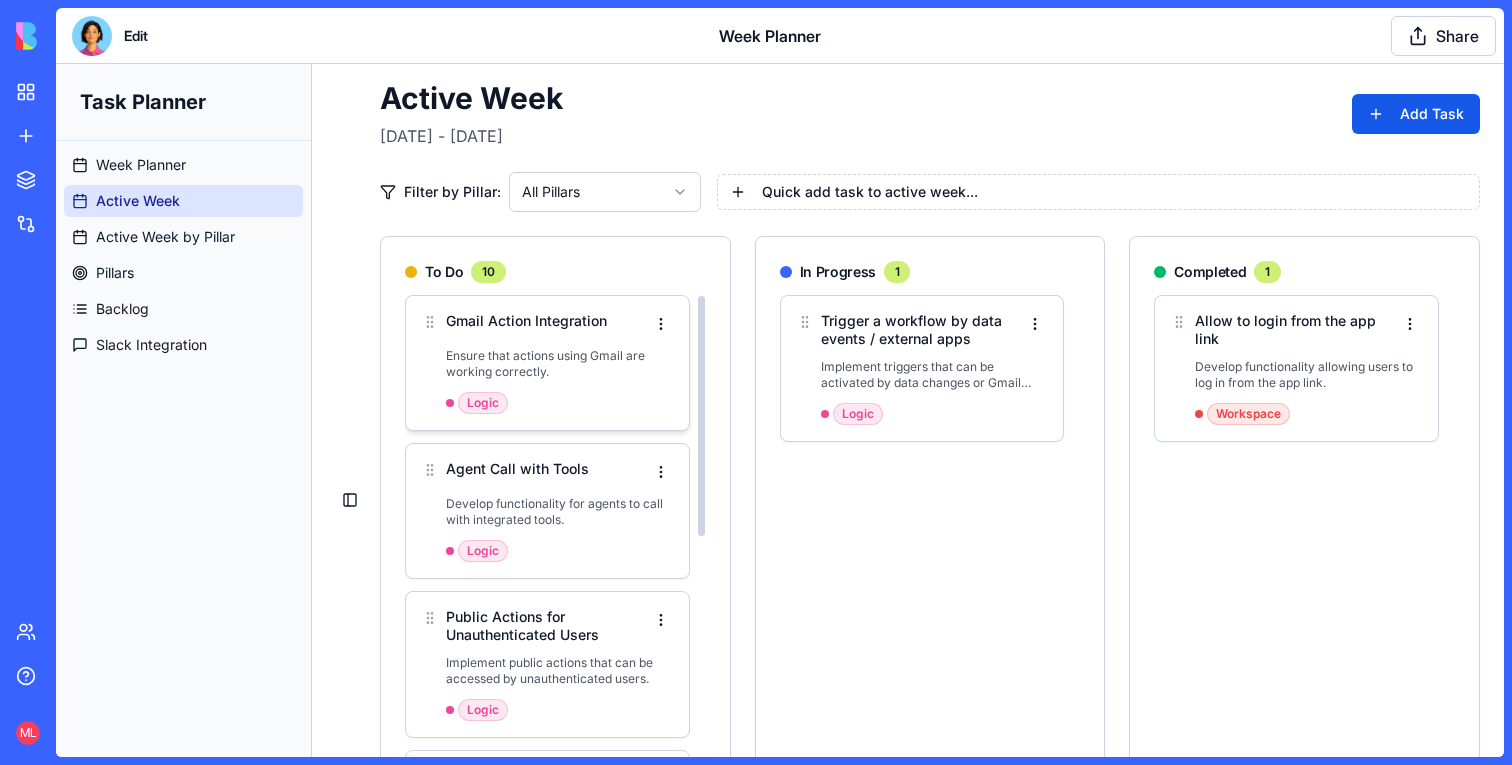 click on "Gmail Action Integration Ensure that actions using Gmail are working correctly. Logic" at bounding box center [547, 363] 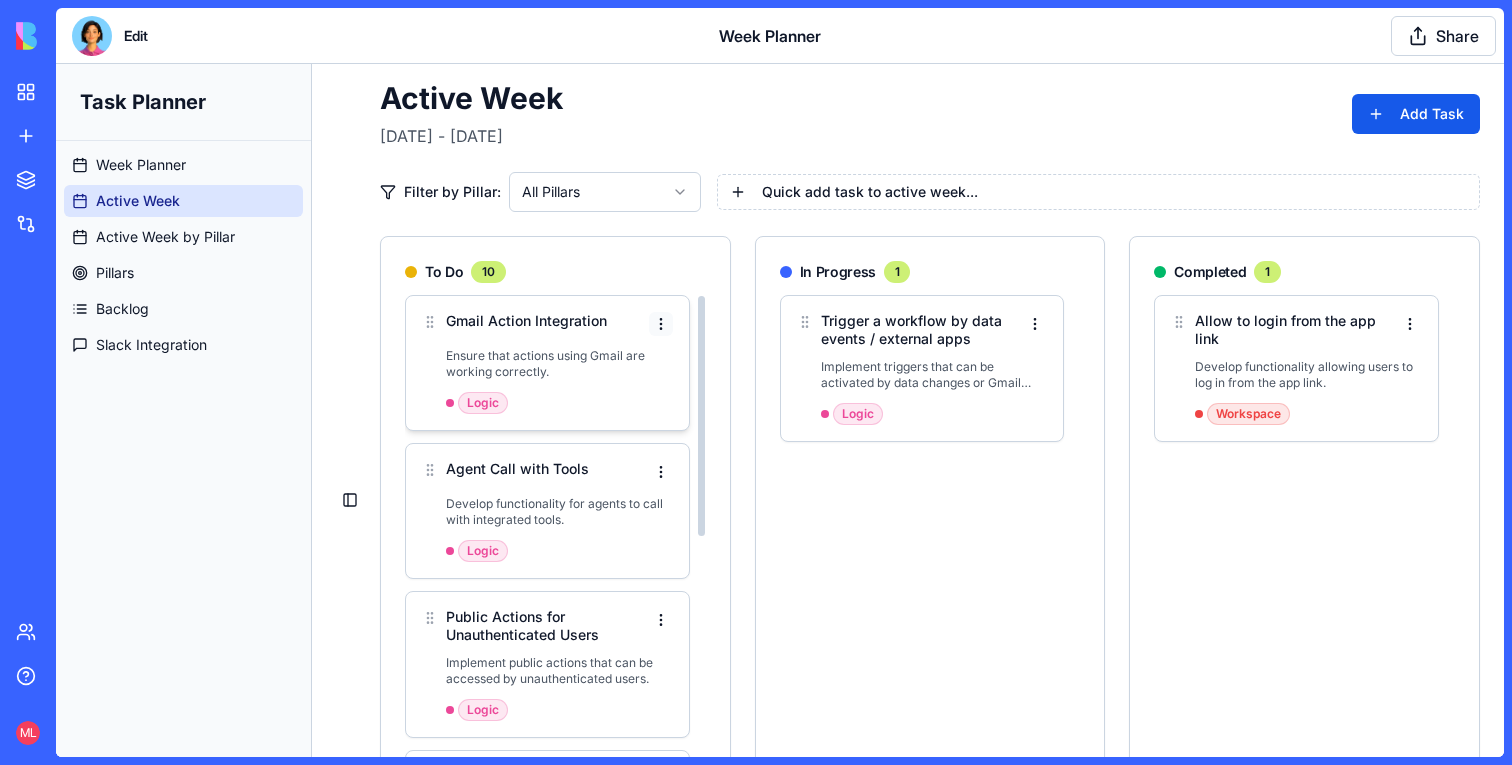 click on "Task Planner Week Planner Active Week Active Week by Pillar Pillars Backlog Slack Integration Toggle Sidebar Active Week Jul 6 - Jul 12, 2025 Add Task Filter by Pillar: All Pillars Quick add task to active week... To Do 10 Gmail Action Integration Ensure that actions using Gmail are working correctly. Logic Agent Call with Tools Develop functionality for agents to call with integrated tools. Logic Public Actions for Unauthenticated Users Implement public actions that can be accessed by unauthenticated users. Logic Single Agent Workflow with Tools Ensure workflows with a single agent using tools function correctly, including handling updates. Logic Guest Invitation and Login Enable inviting guests as a new user type and ensure they can log in only to the app, not the platform. Workspace Finalize Invitation Dialog The 'Share' button should be finalized Workspace User can be related to multiple accounts Allow users to be related to multiple accounts and switch between them Workspace Support Roles 1 1" at bounding box center [780, 500] 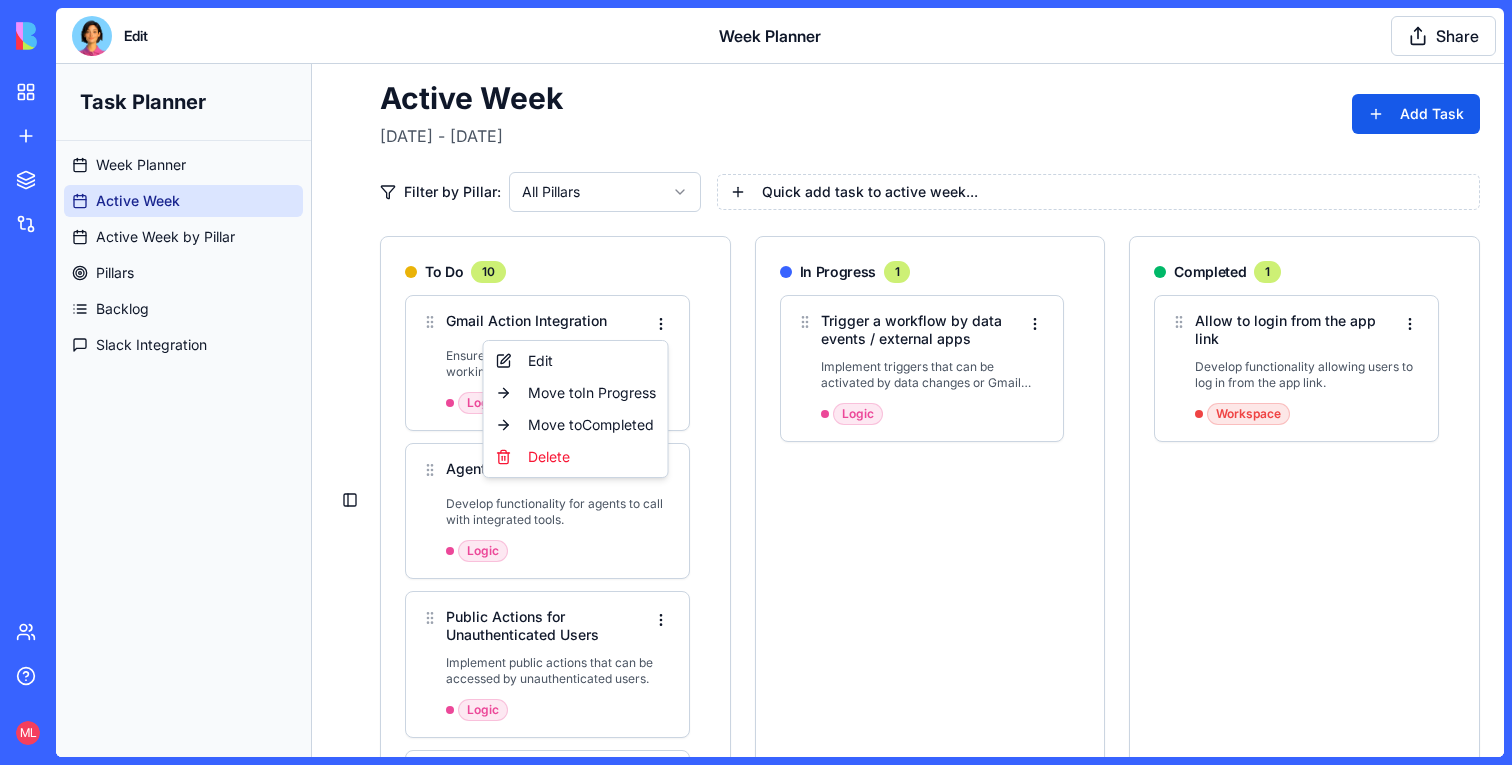 click on "Task Planner Week Planner Active Week Active Week by Pillar Pillars Backlog Slack Integration Toggle Sidebar Active Week Jul 6 - Jul 12, 2025 Add Task Filter by Pillar: All Pillars Quick add task to active week... To Do 10 Gmail Action Integration Ensure that actions using Gmail are working correctly. Logic Agent Call with Tools Develop functionality for agents to call with integrated tools. Logic Public Actions for Unauthenticated Users Implement public actions that can be accessed by unauthenticated users. Logic Single Agent Workflow with Tools Ensure workflows with a single agent using tools function correctly, including handling updates. Logic Guest Invitation and Login Enable inviting guests as a new user type and ensure they can log in only to the app, not the platform. Workspace Finalize Invitation Dialog The 'Share' button should be finalized Workspace User can be related to multiple accounts Allow users to be related to multiple accounts and switch between them Workspace Support Roles 1 1" at bounding box center (780, 500) 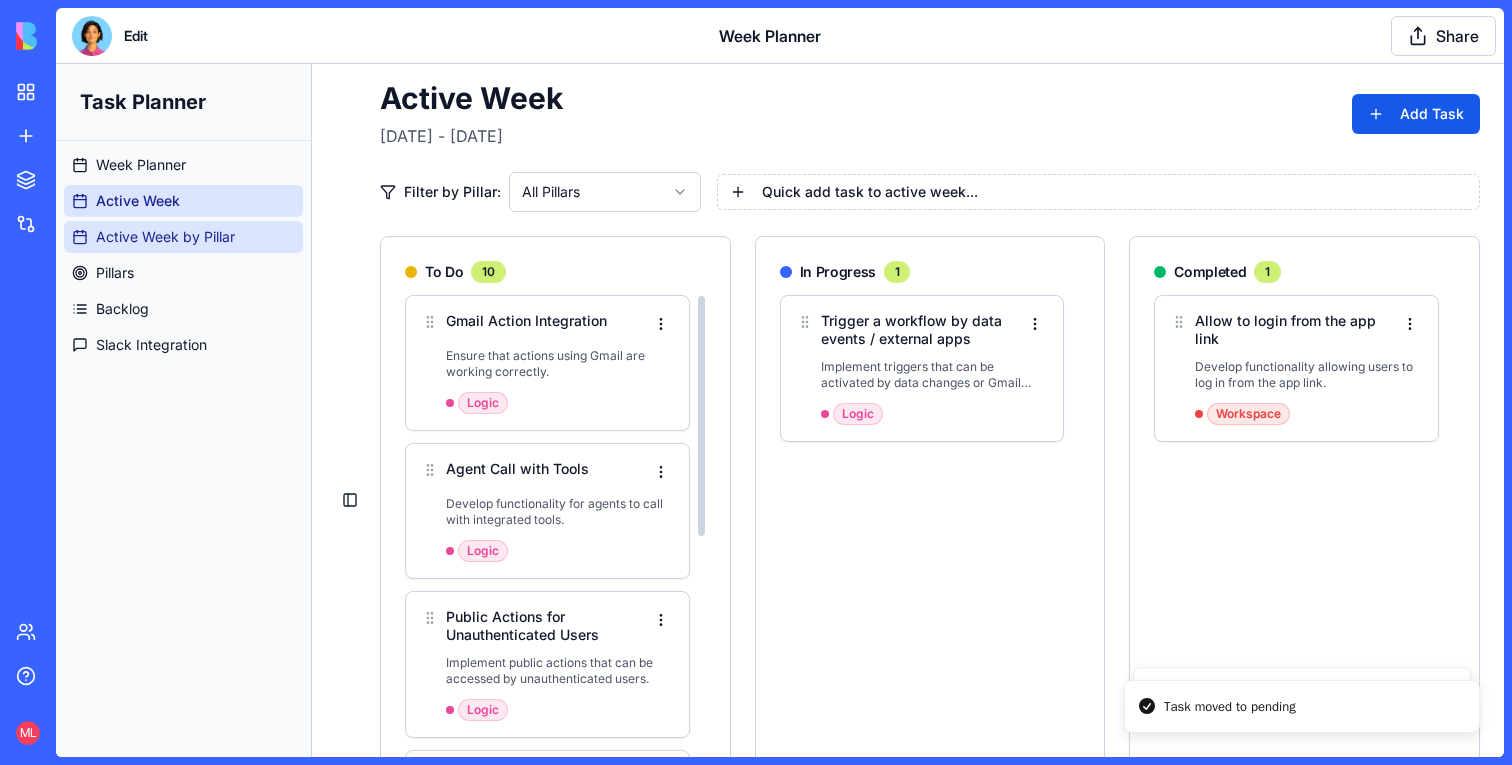 click on "Active Week by Pillar" at bounding box center [183, 237] 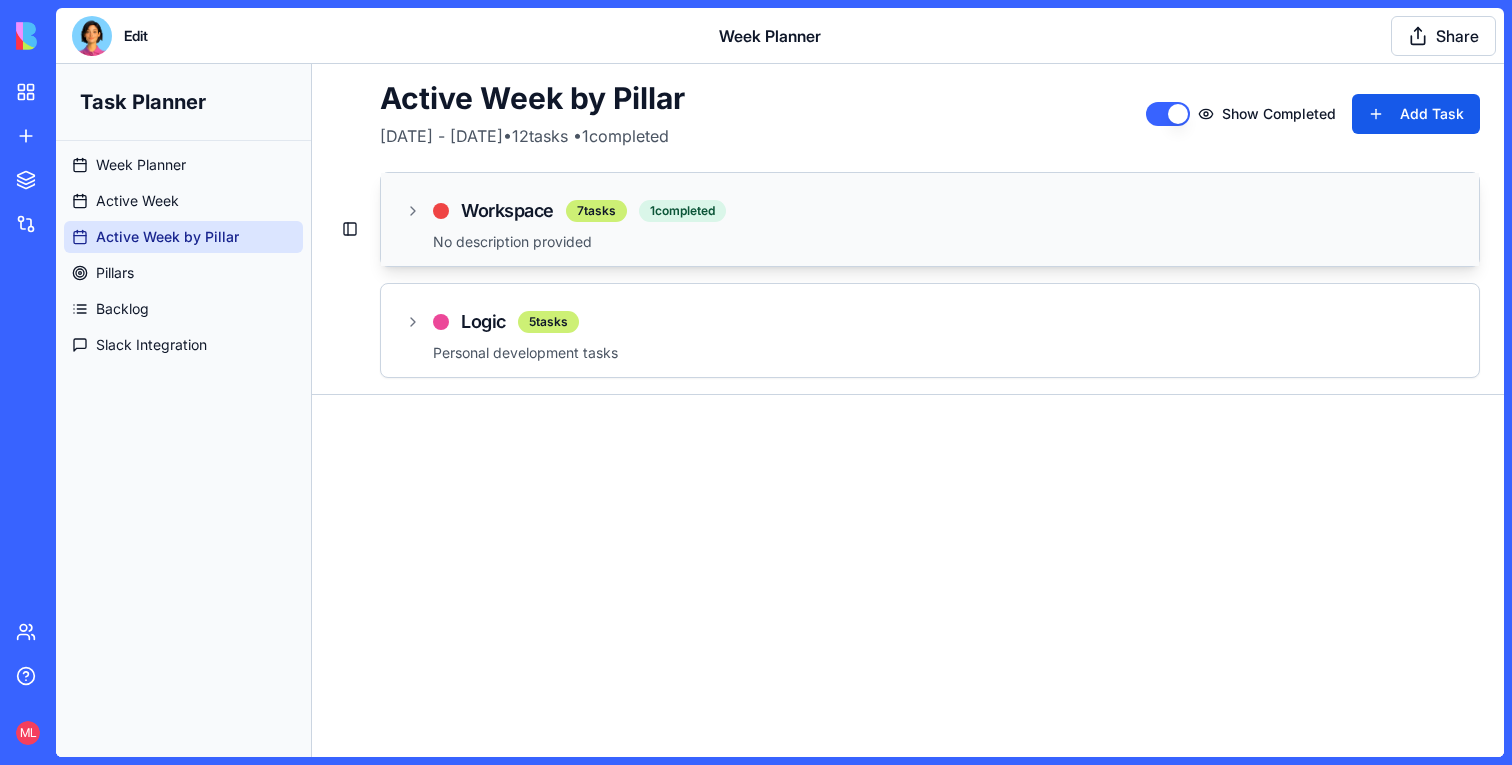 click on "Workspace 7  tasks 1  completed" at bounding box center (565, 211) 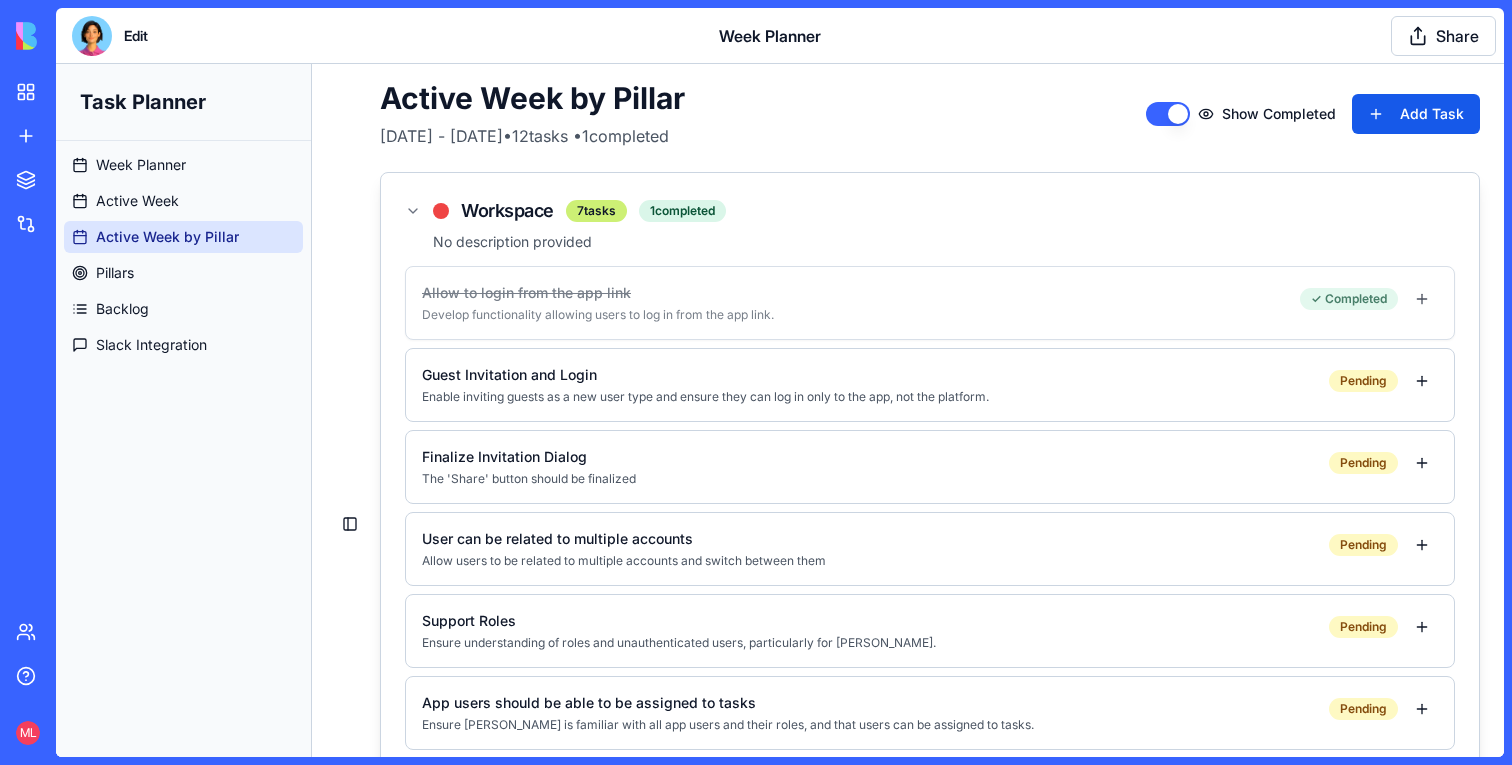 click on "Allow to login from the app link" at bounding box center (853, 293) 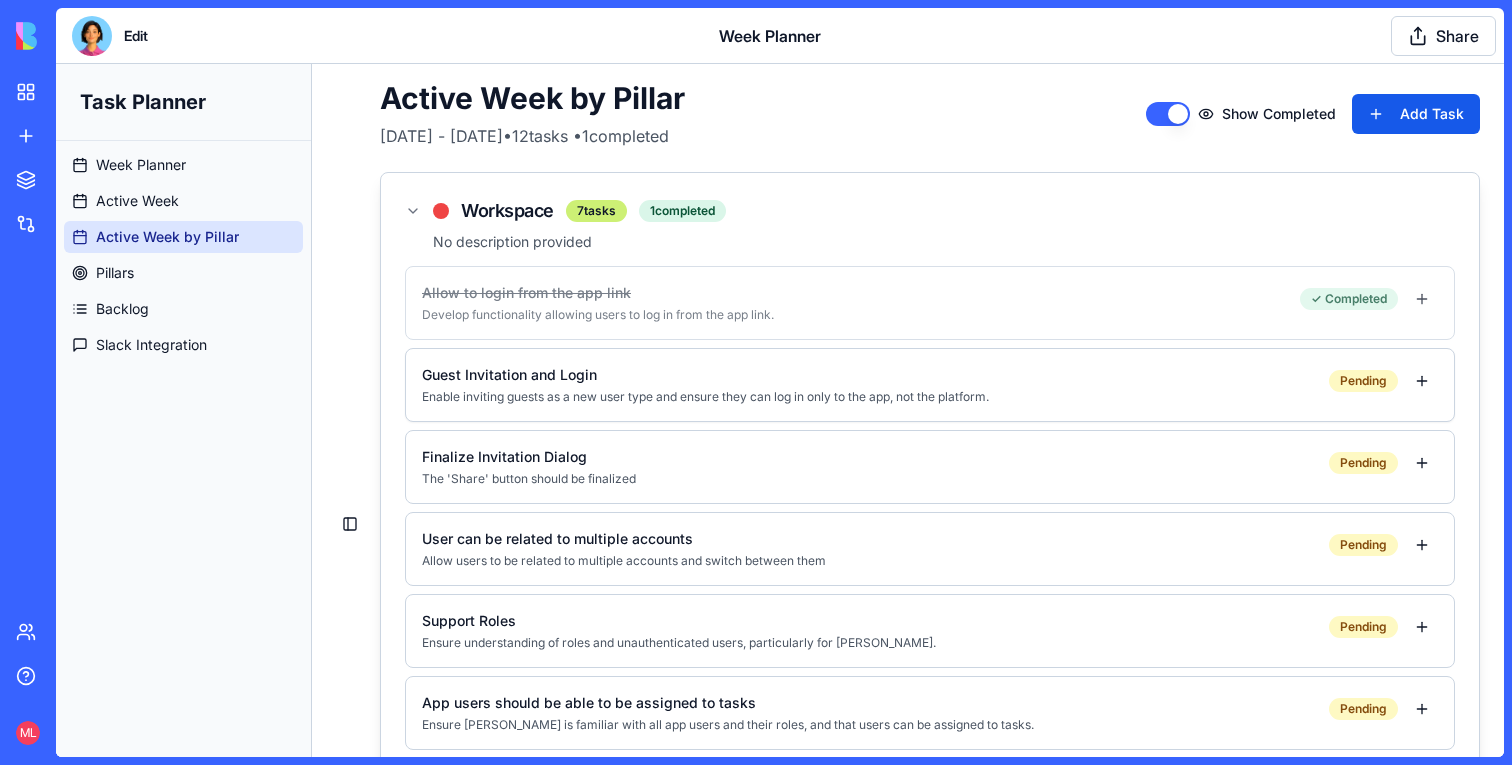 click on "Guest Invitation and Login Enable inviting guests as a new user type and ensure they can log in only to the app, not the platform. Pending" at bounding box center [930, 385] 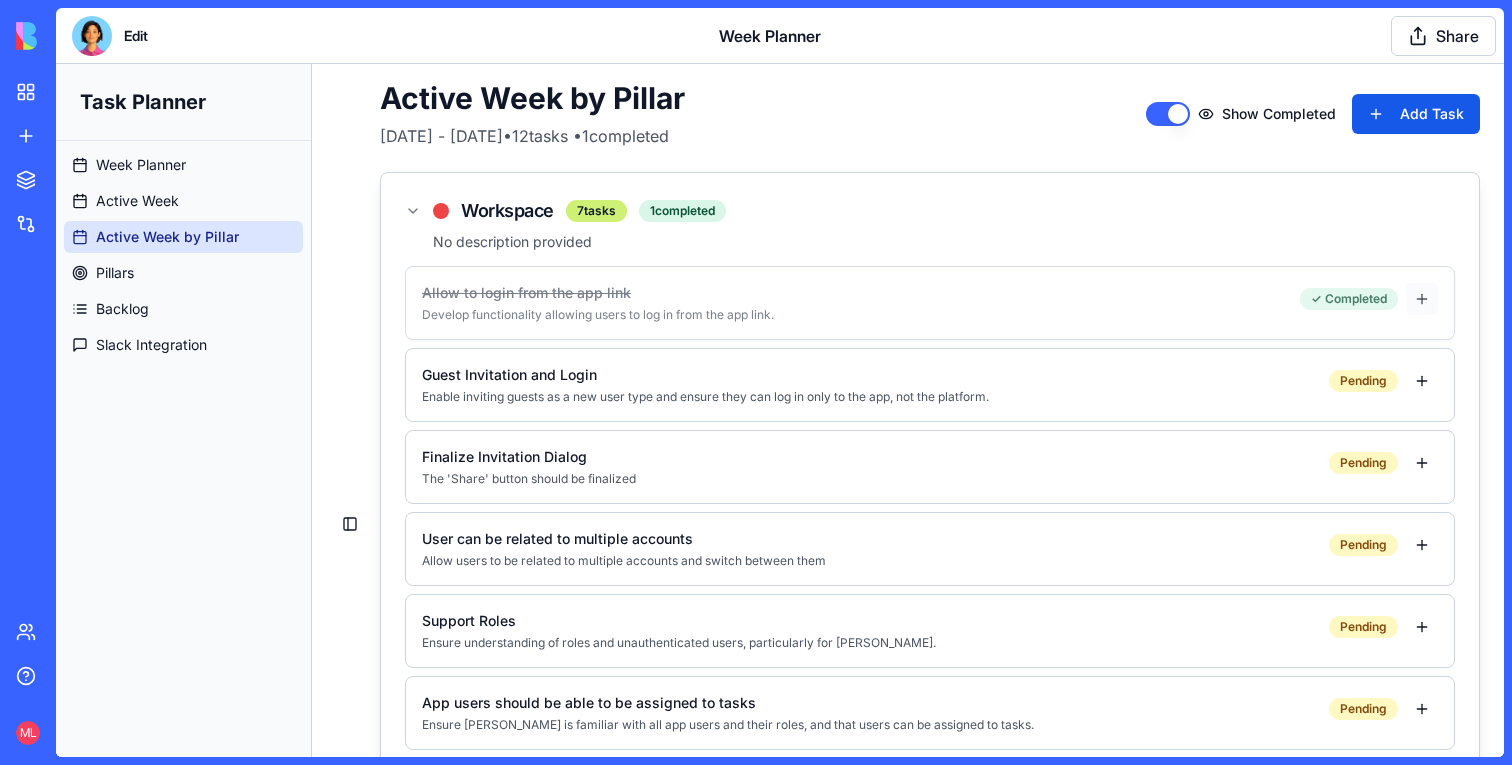 click at bounding box center (1422, 299) 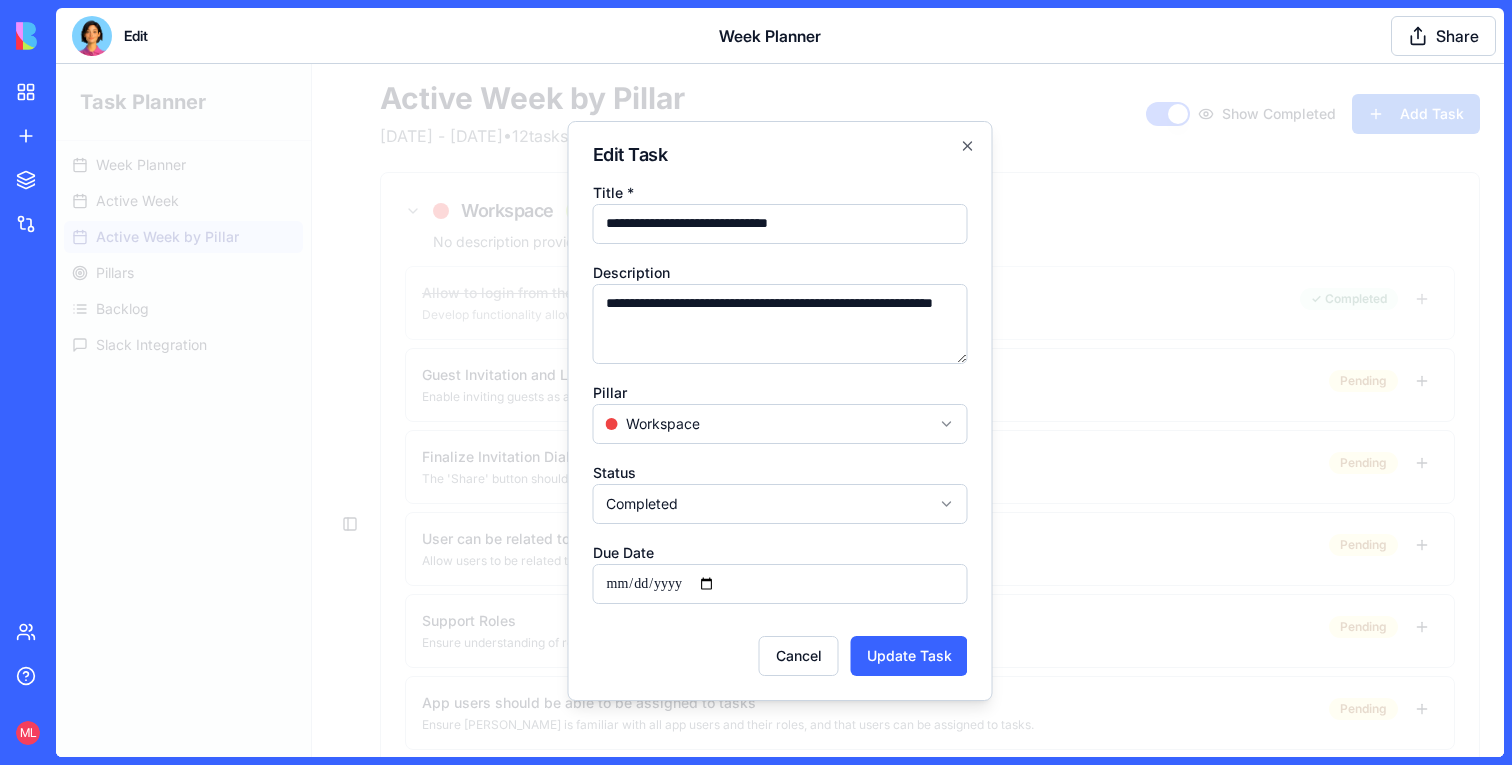 click on "**********" at bounding box center (780, 428) 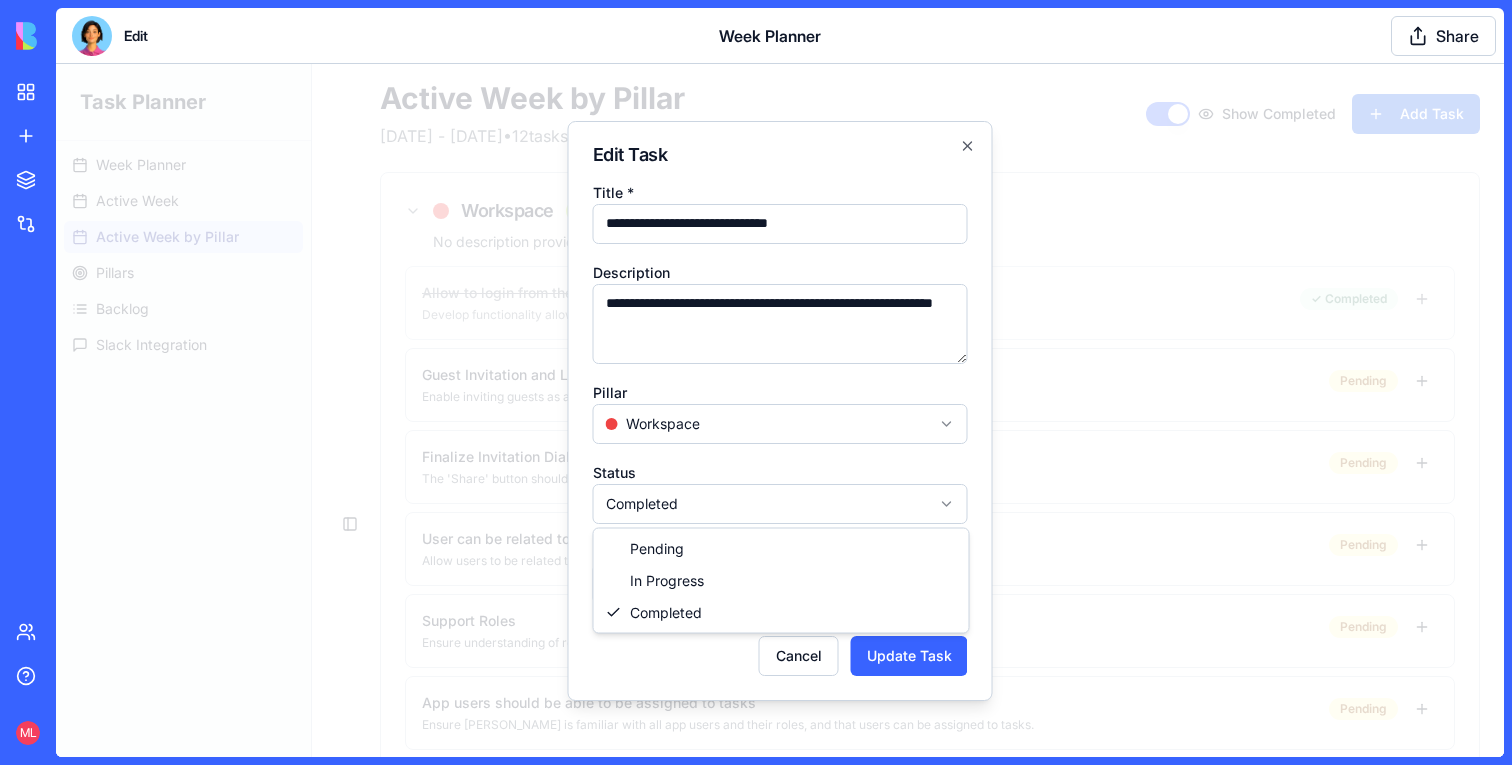 select on "**********" 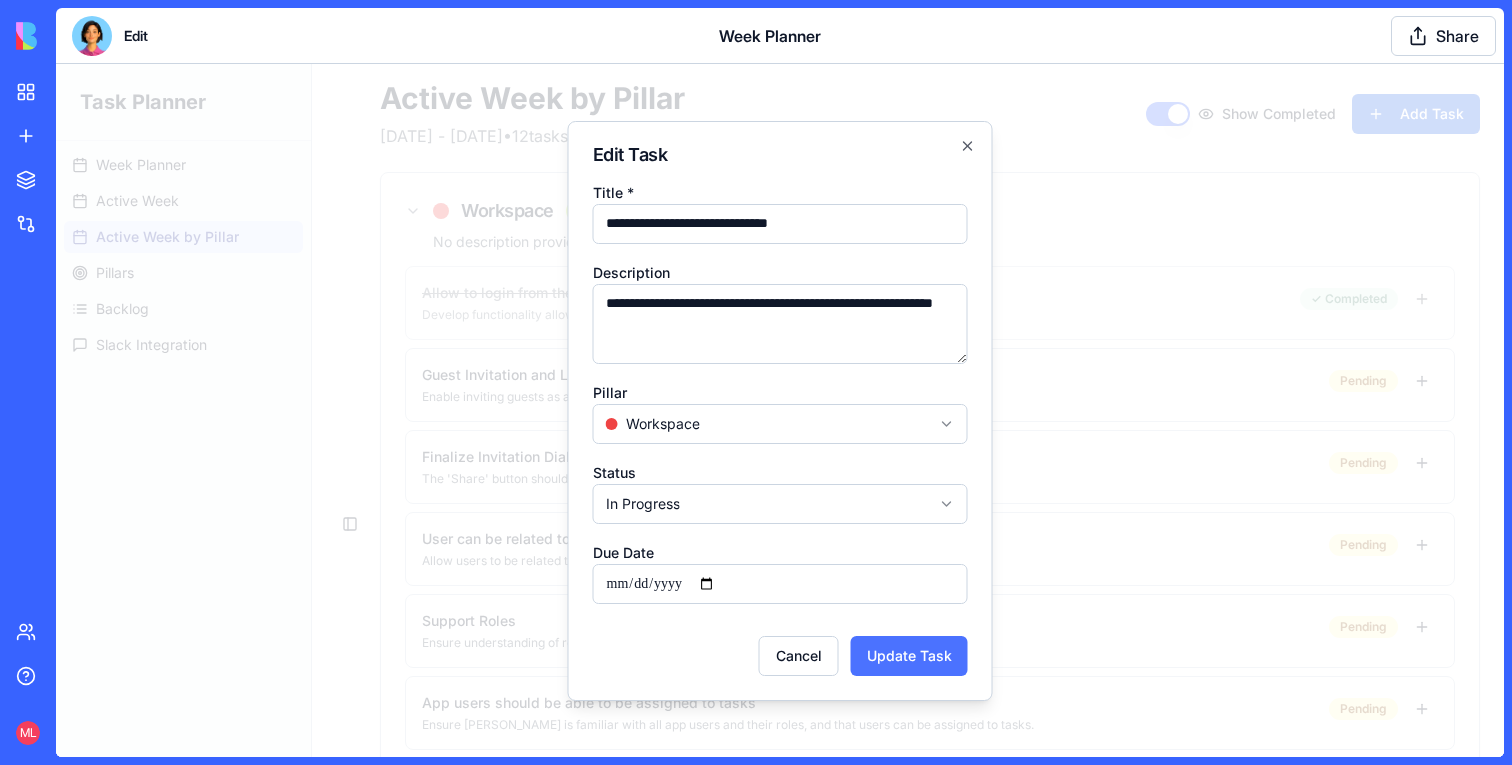 click on "Update Task" at bounding box center [909, 656] 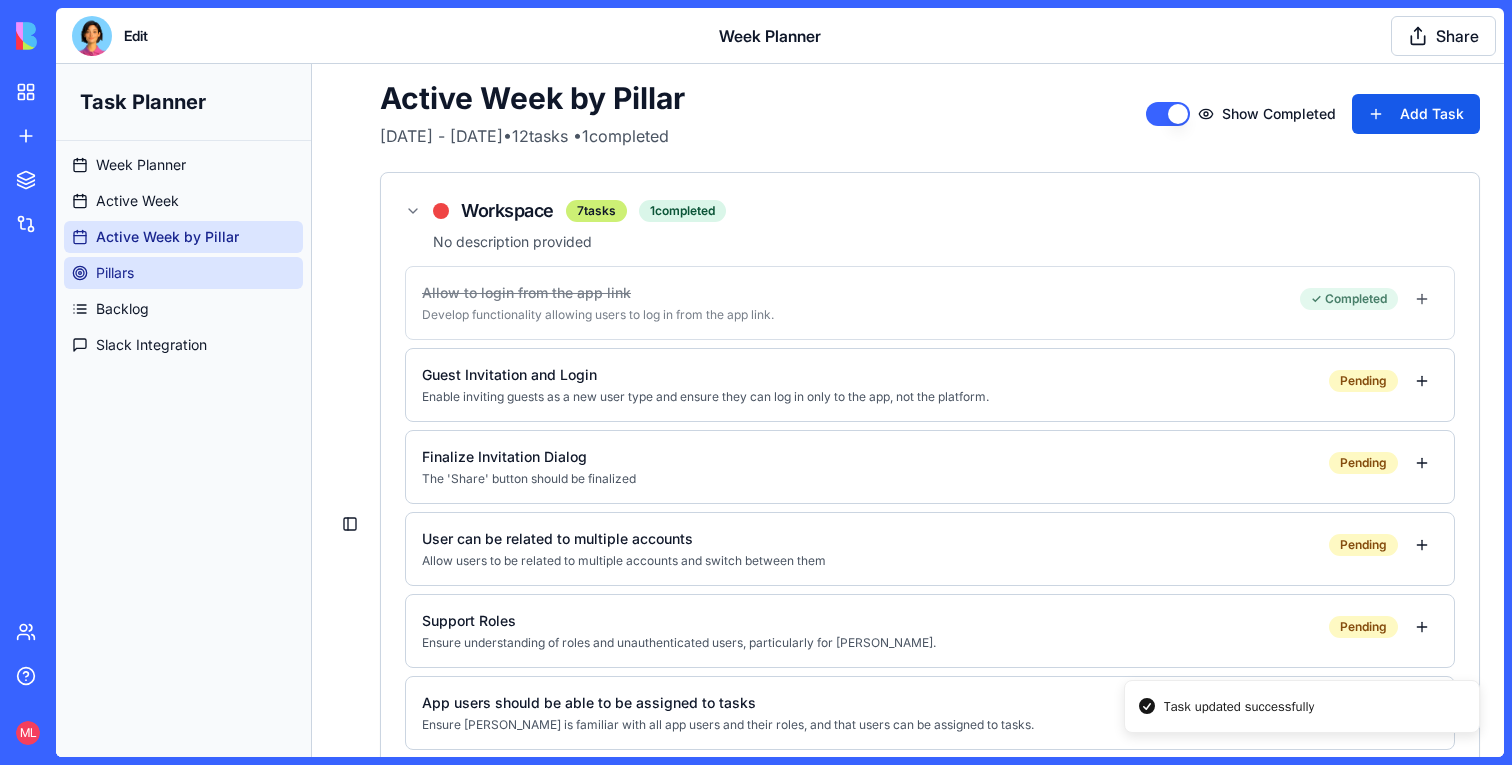 click on "Pillars" at bounding box center (183, 273) 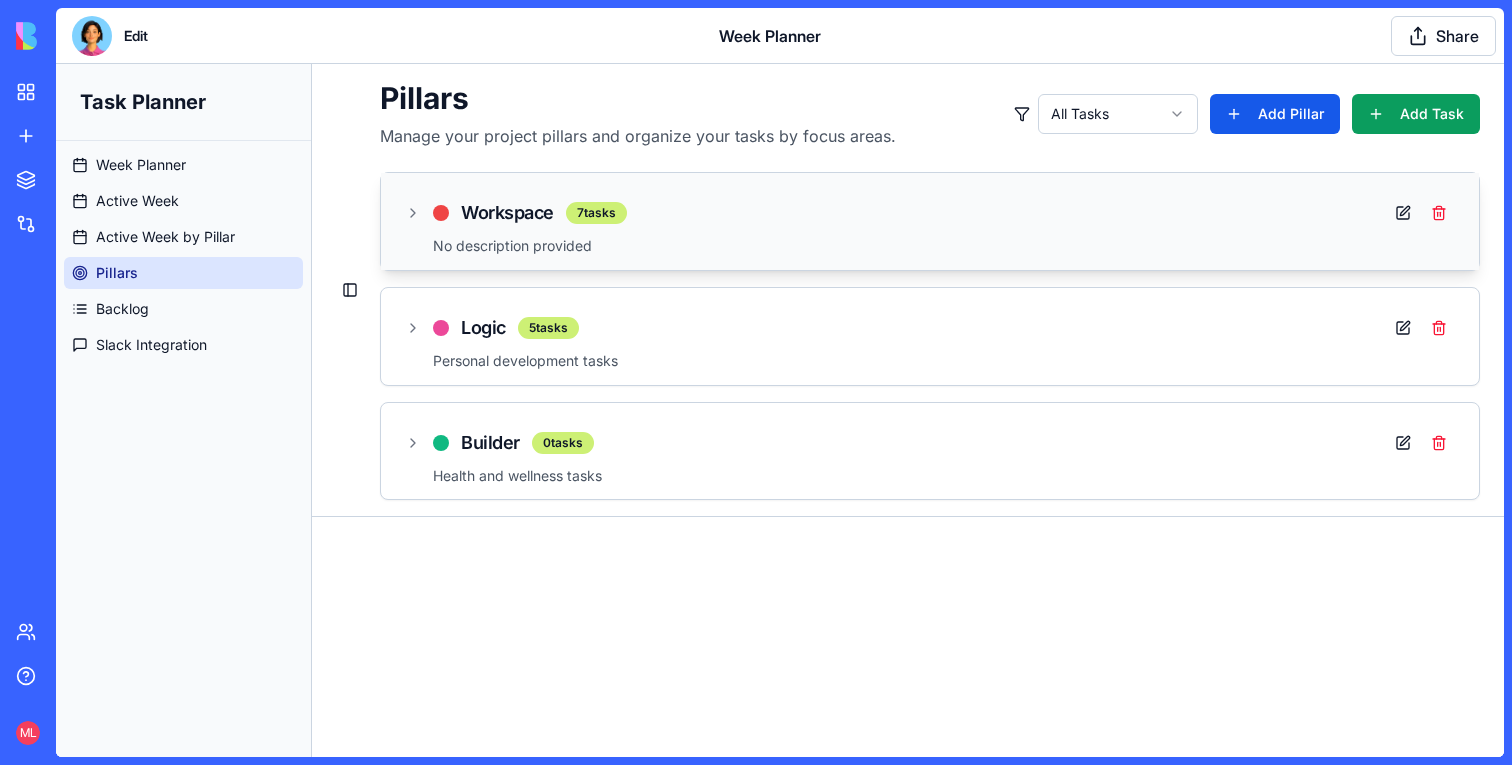 click on "No description provided" at bounding box center [944, 246] 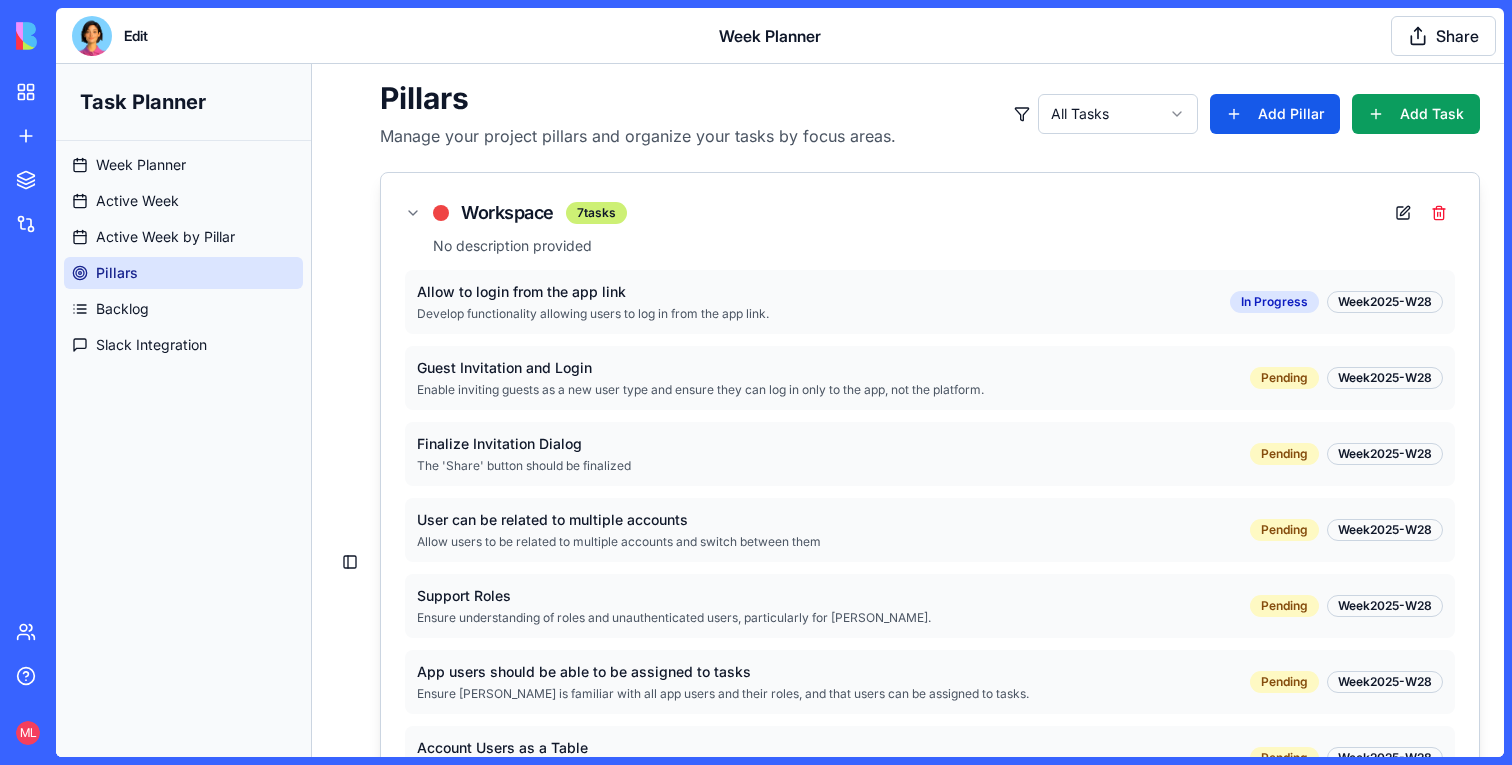 click on "Allow to login from the app link Develop functionality allowing users to log in from the app link." at bounding box center (823, 302) 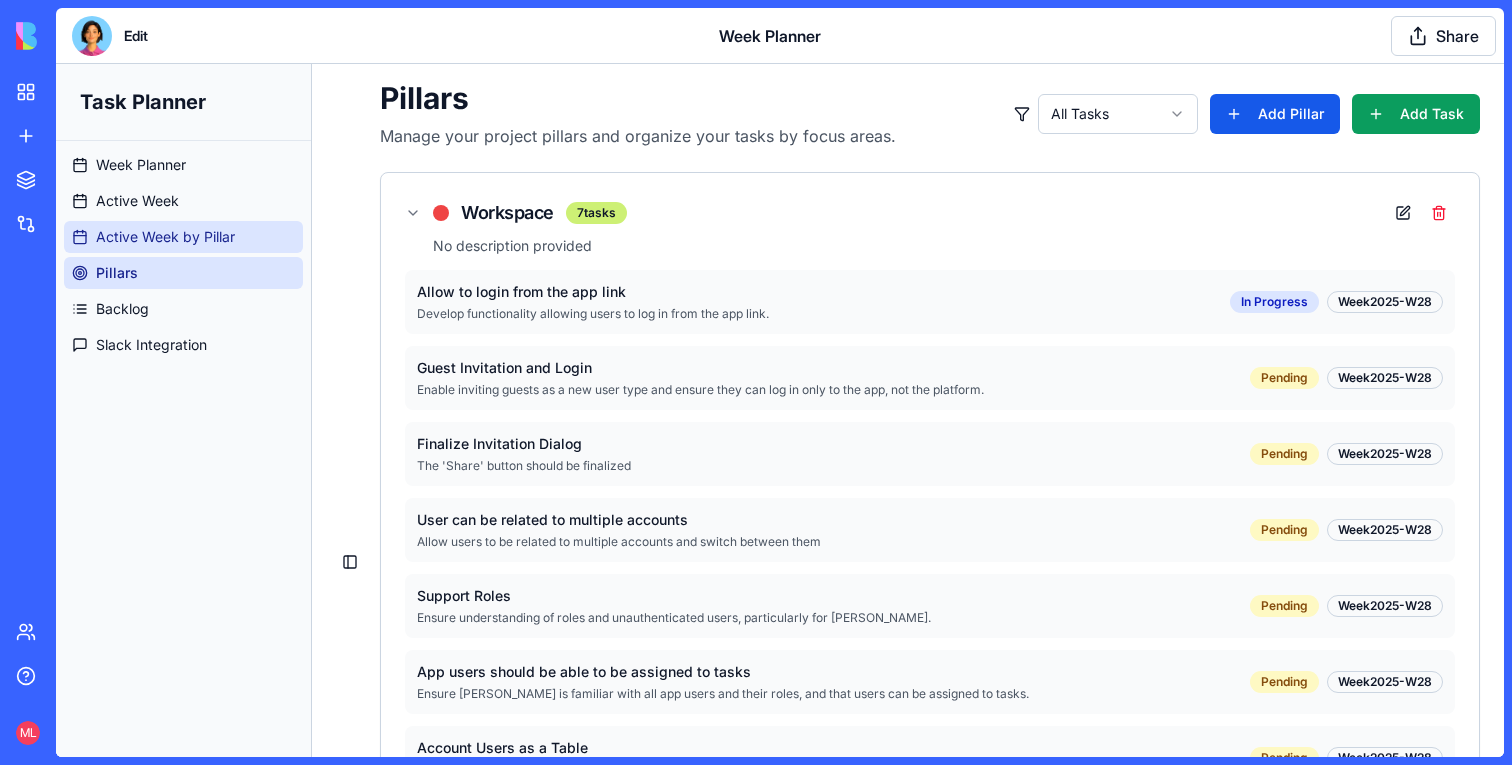 click on "Active Week by Pillar" at bounding box center (165, 237) 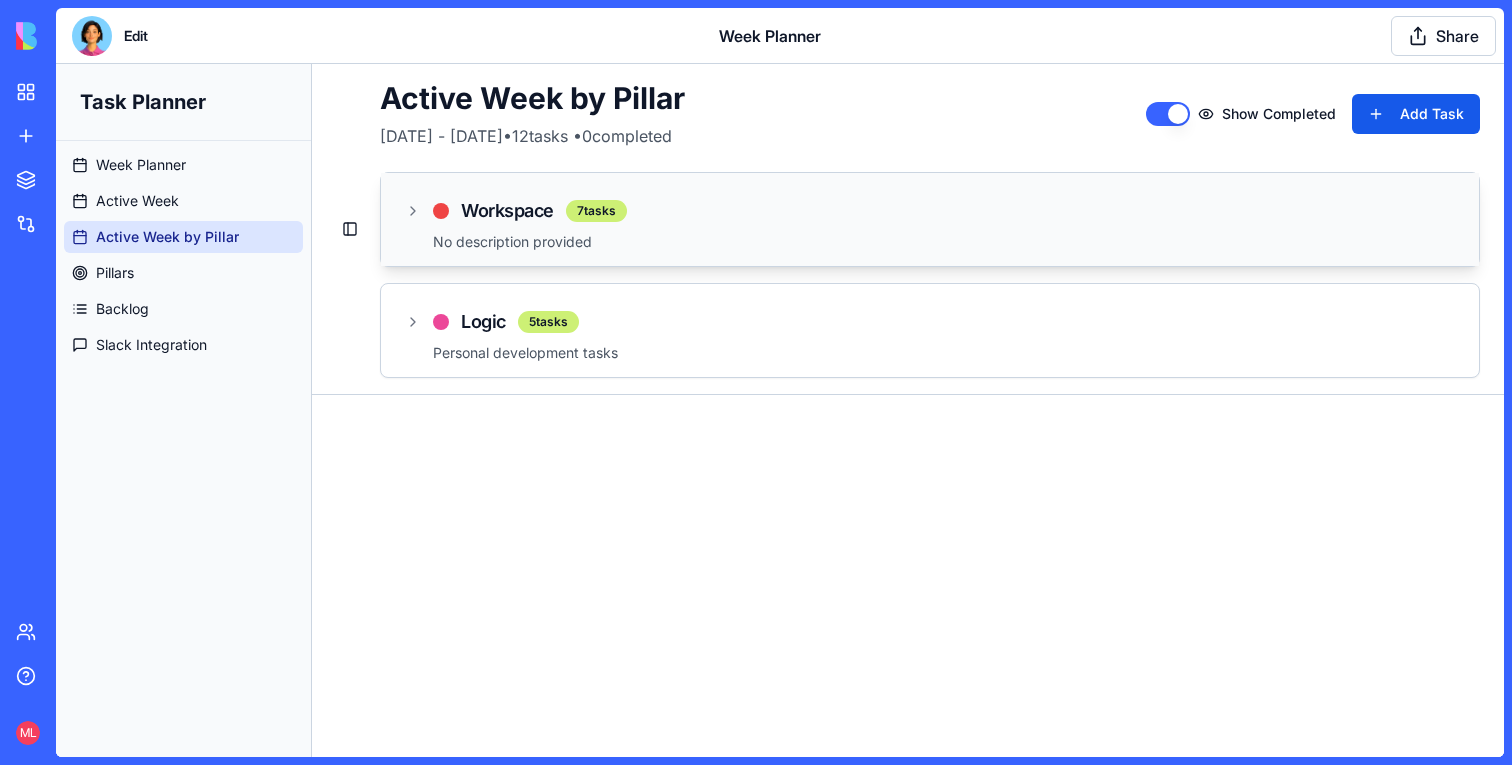 click on "No description provided" at bounding box center [944, 242] 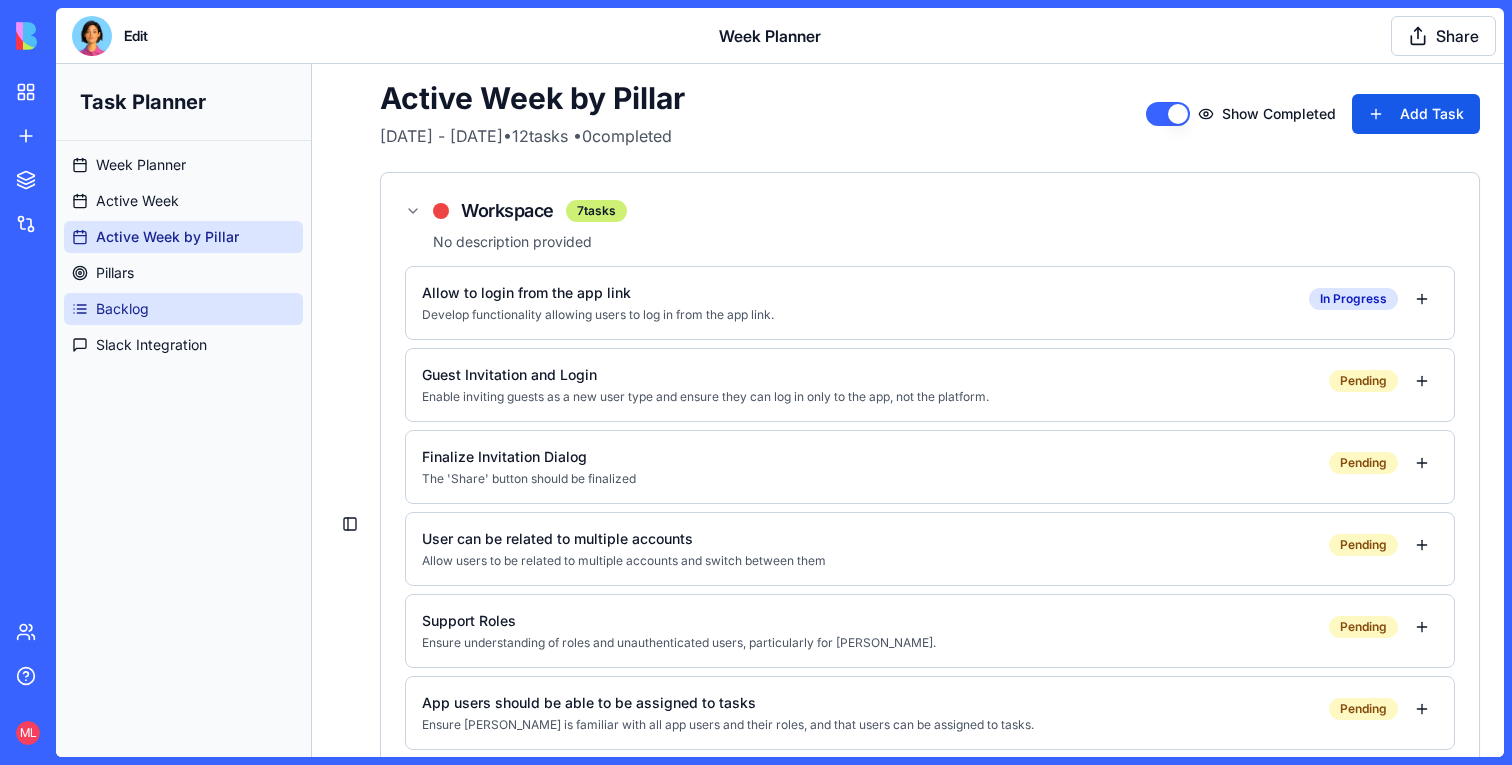 click on "Backlog" at bounding box center [122, 309] 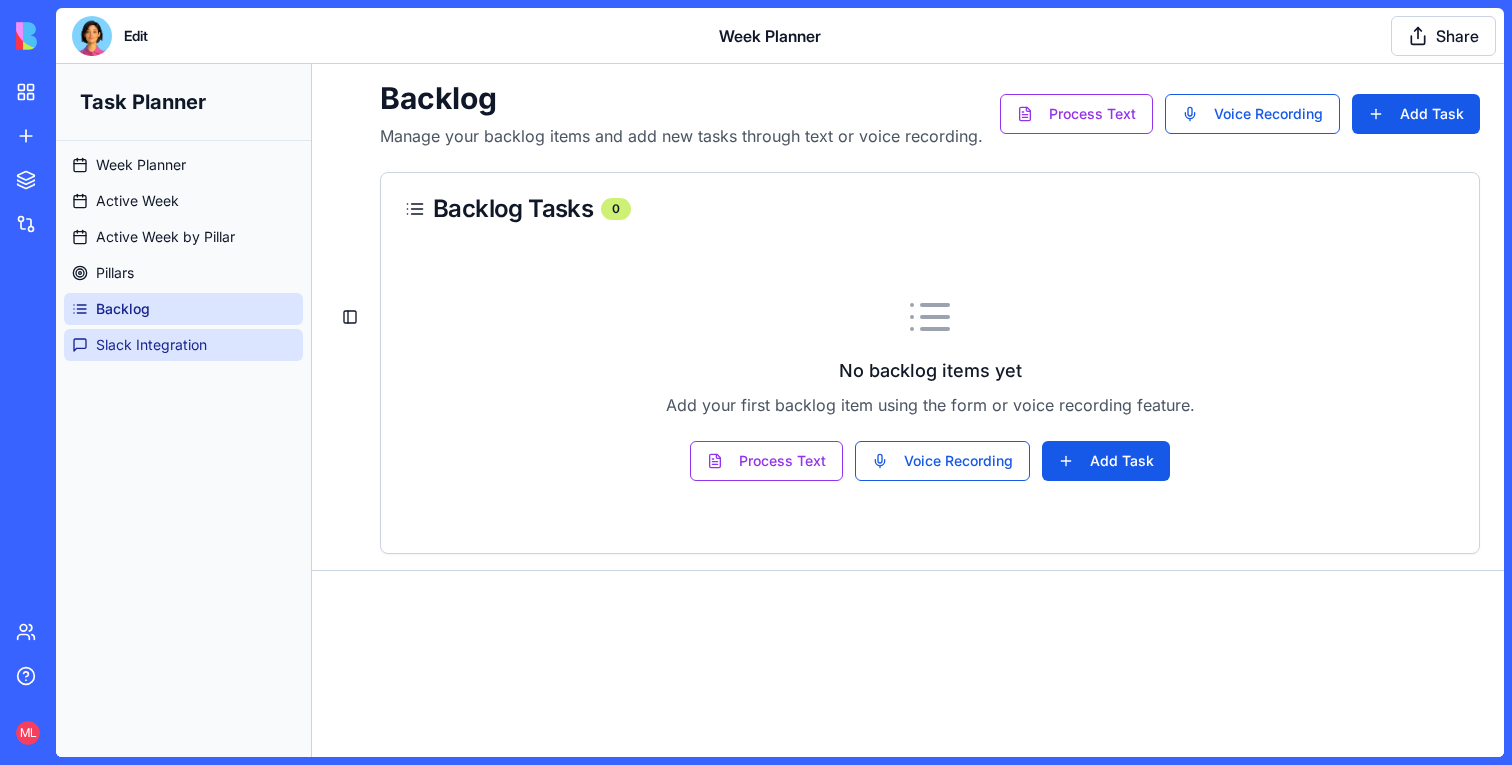 click on "Slack Integration" at bounding box center (151, 345) 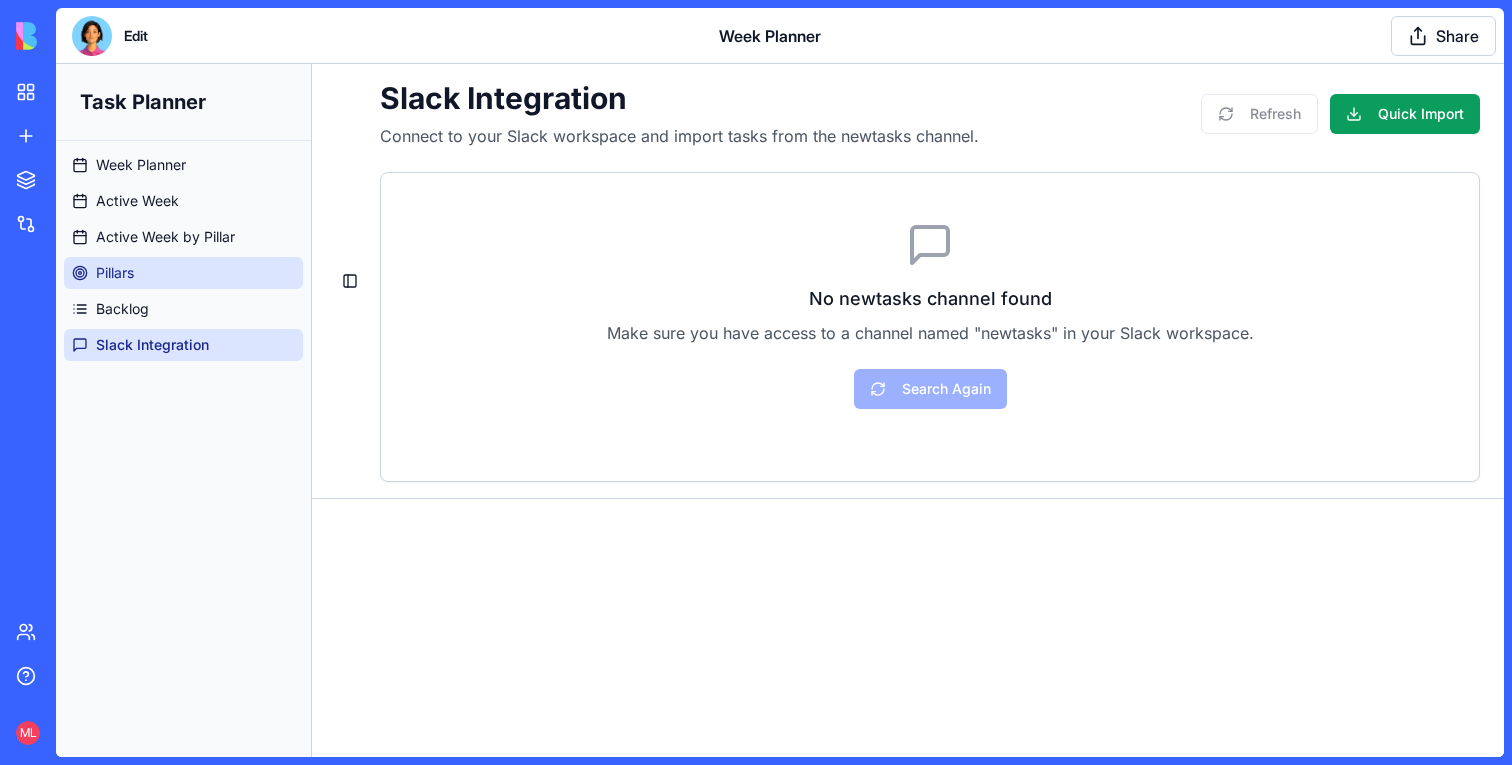 click on "Pillars" at bounding box center (183, 273) 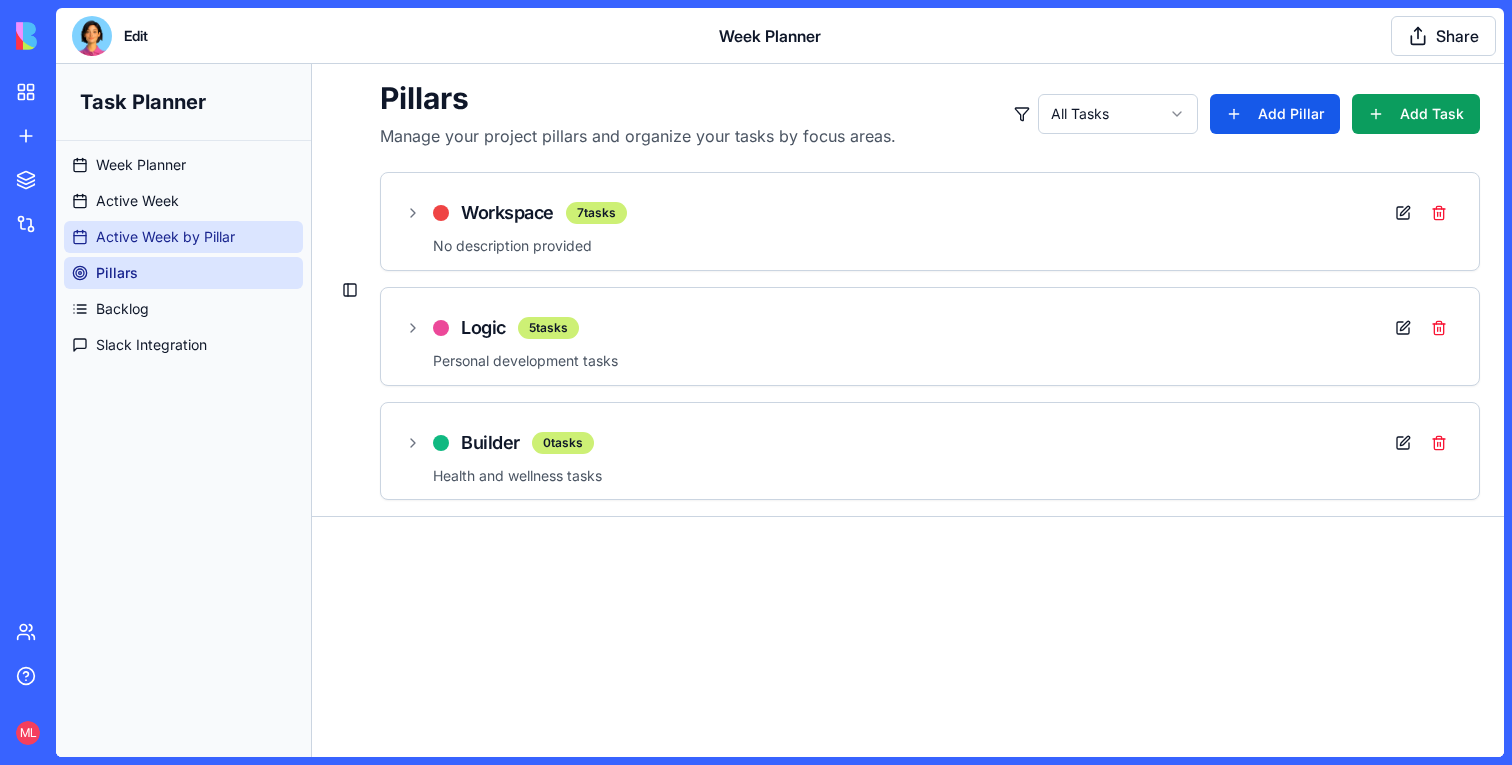click on "Active Week by Pillar" at bounding box center (165, 237) 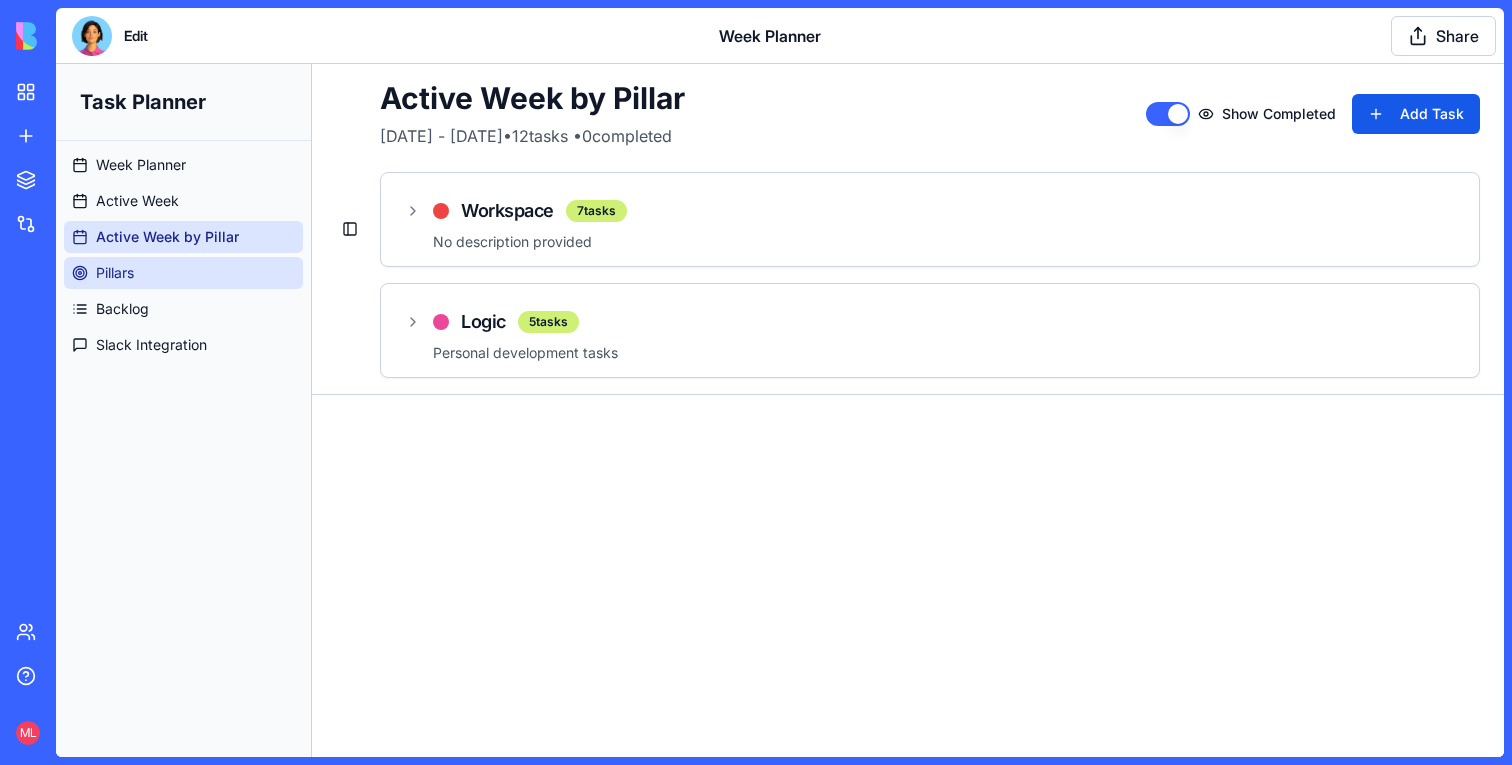 click on "Pillars" at bounding box center (183, 273) 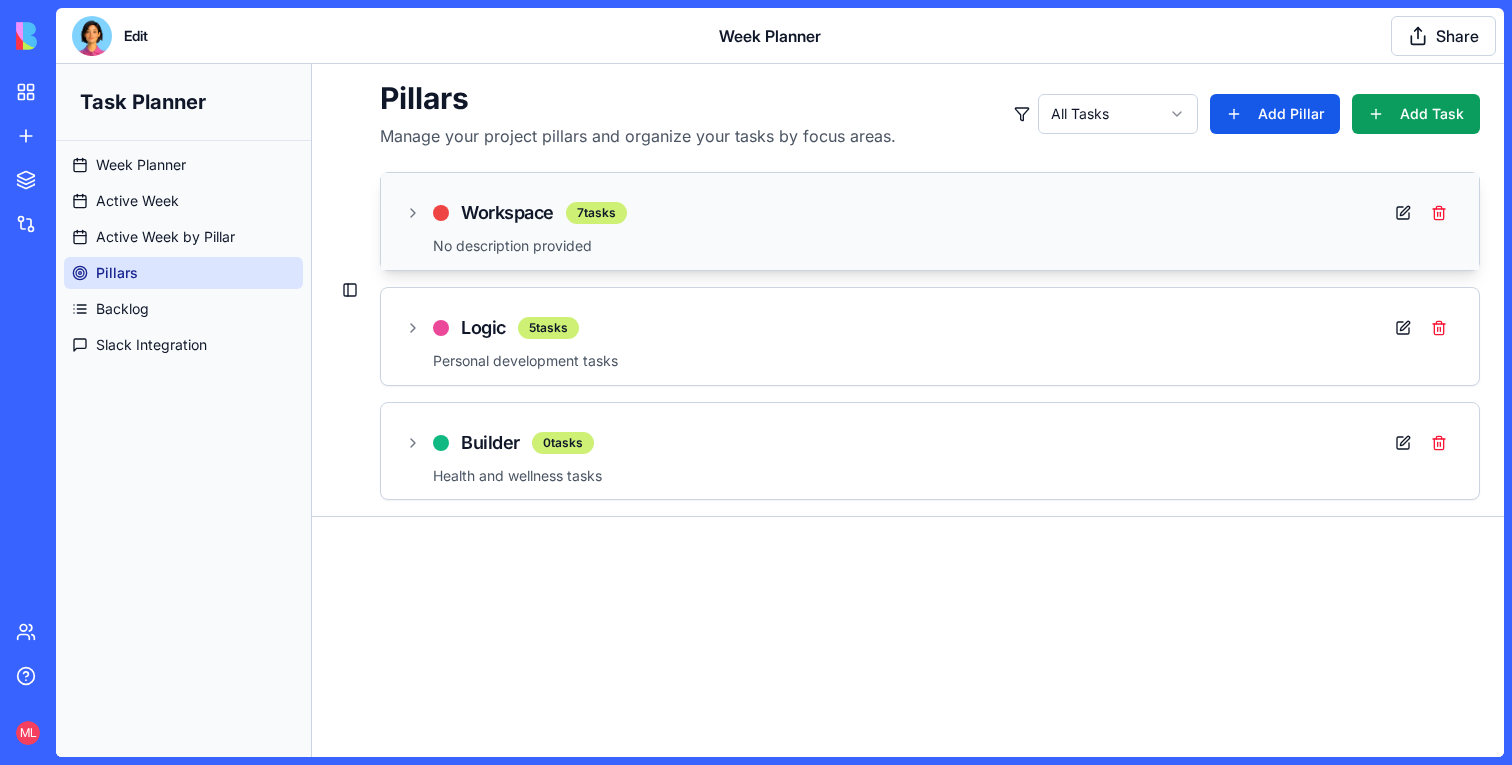 click on "Workspace 7  tasks" at bounding box center [930, 213] 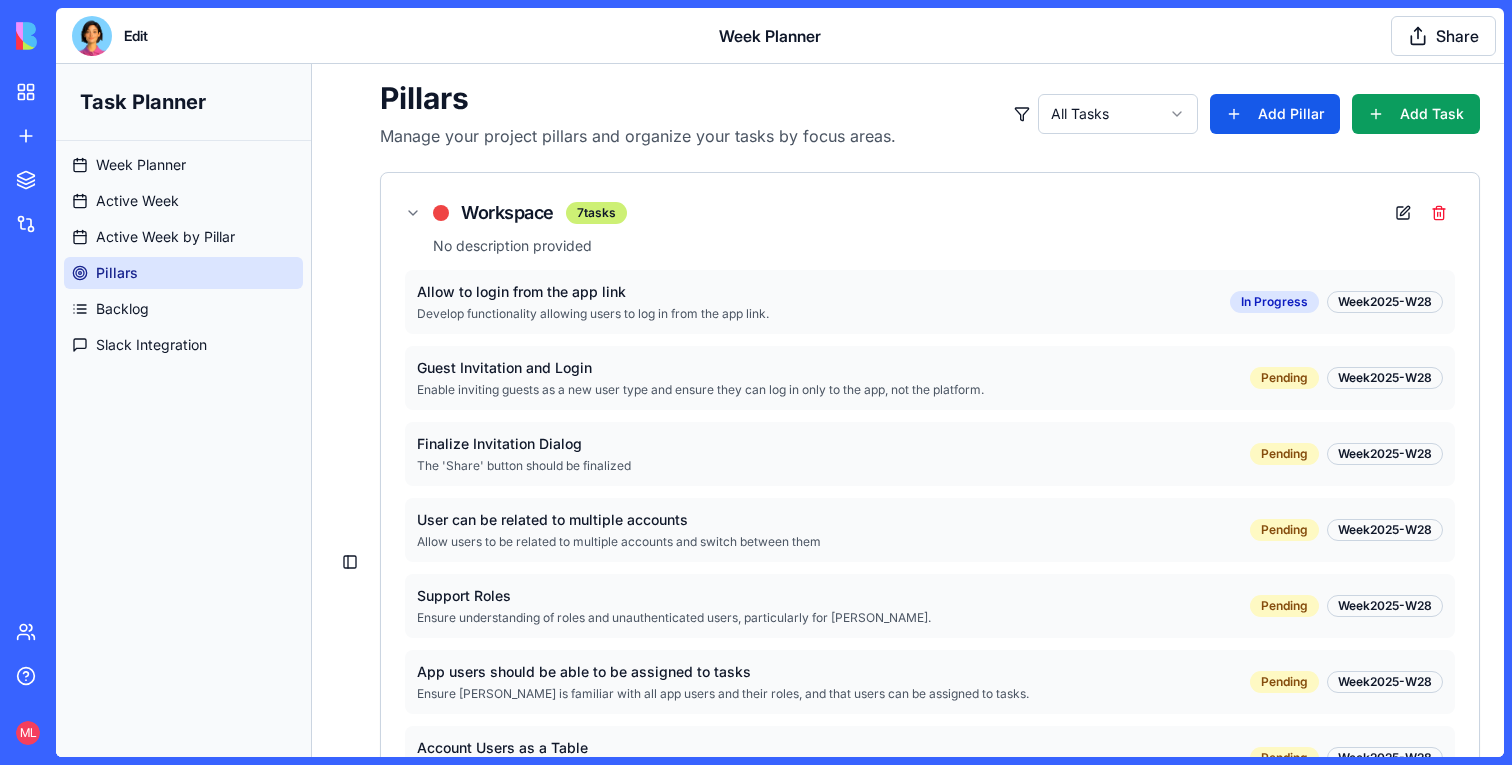 click at bounding box center [92, 36] 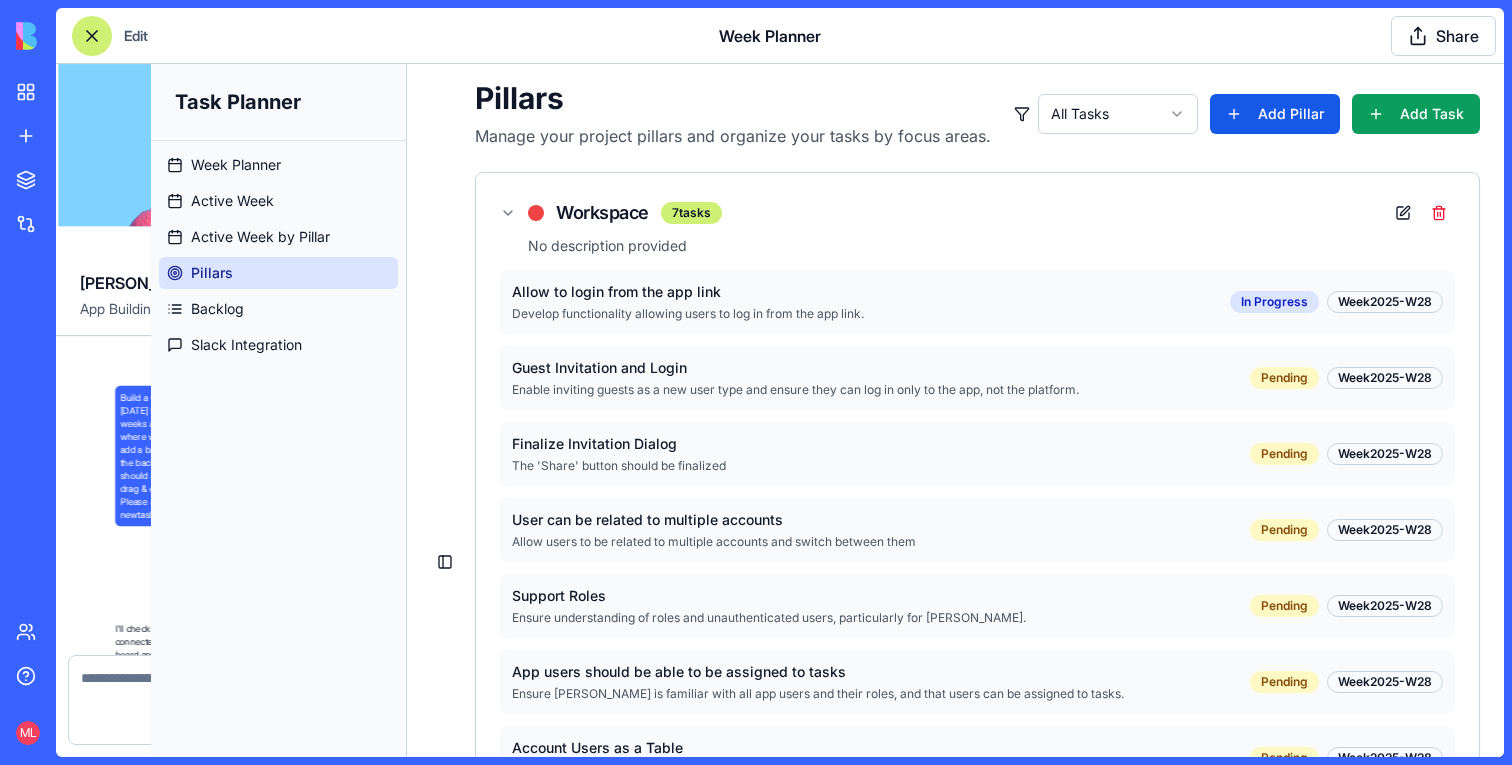 scroll, scrollTop: 14765, scrollLeft: 0, axis: vertical 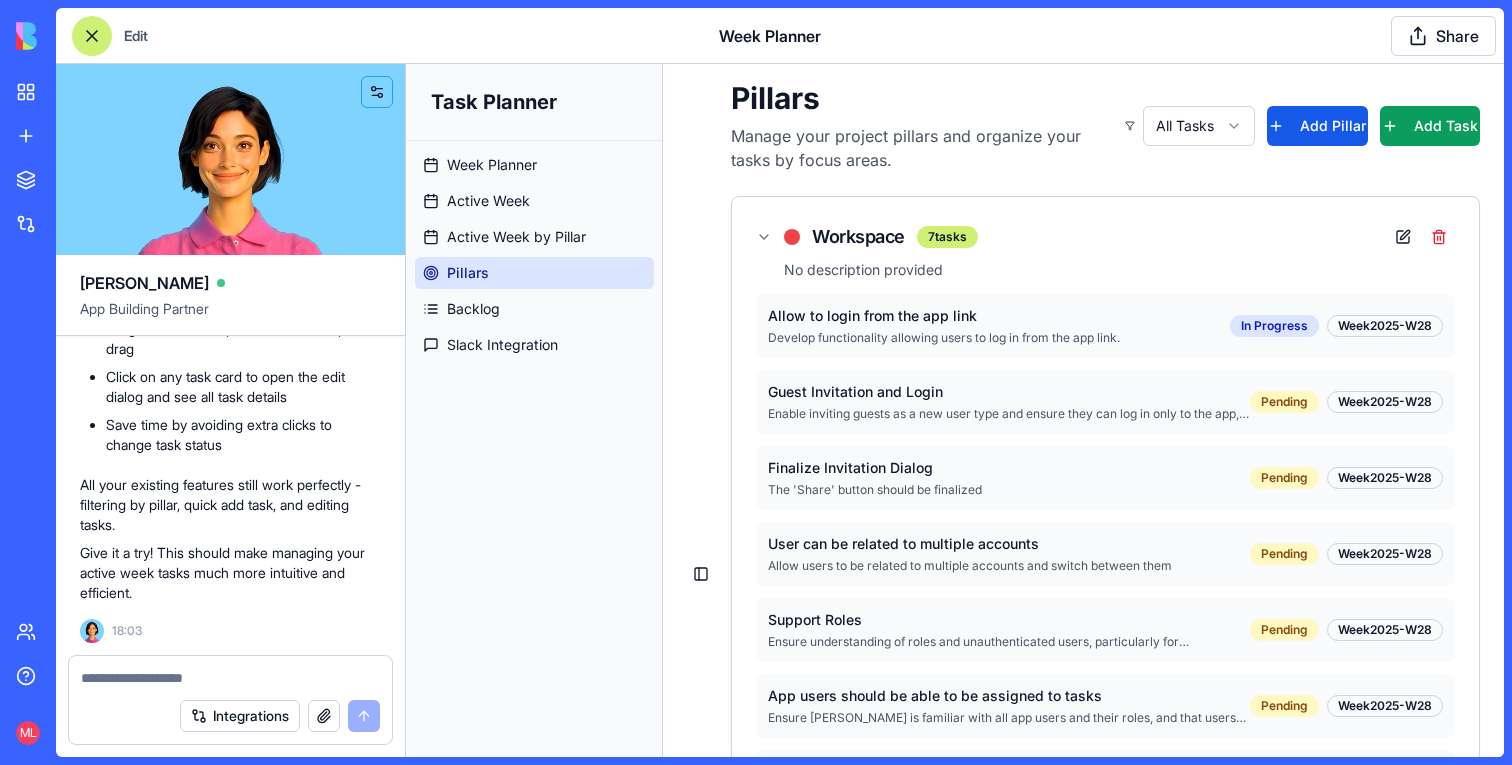 click at bounding box center (230, 678) 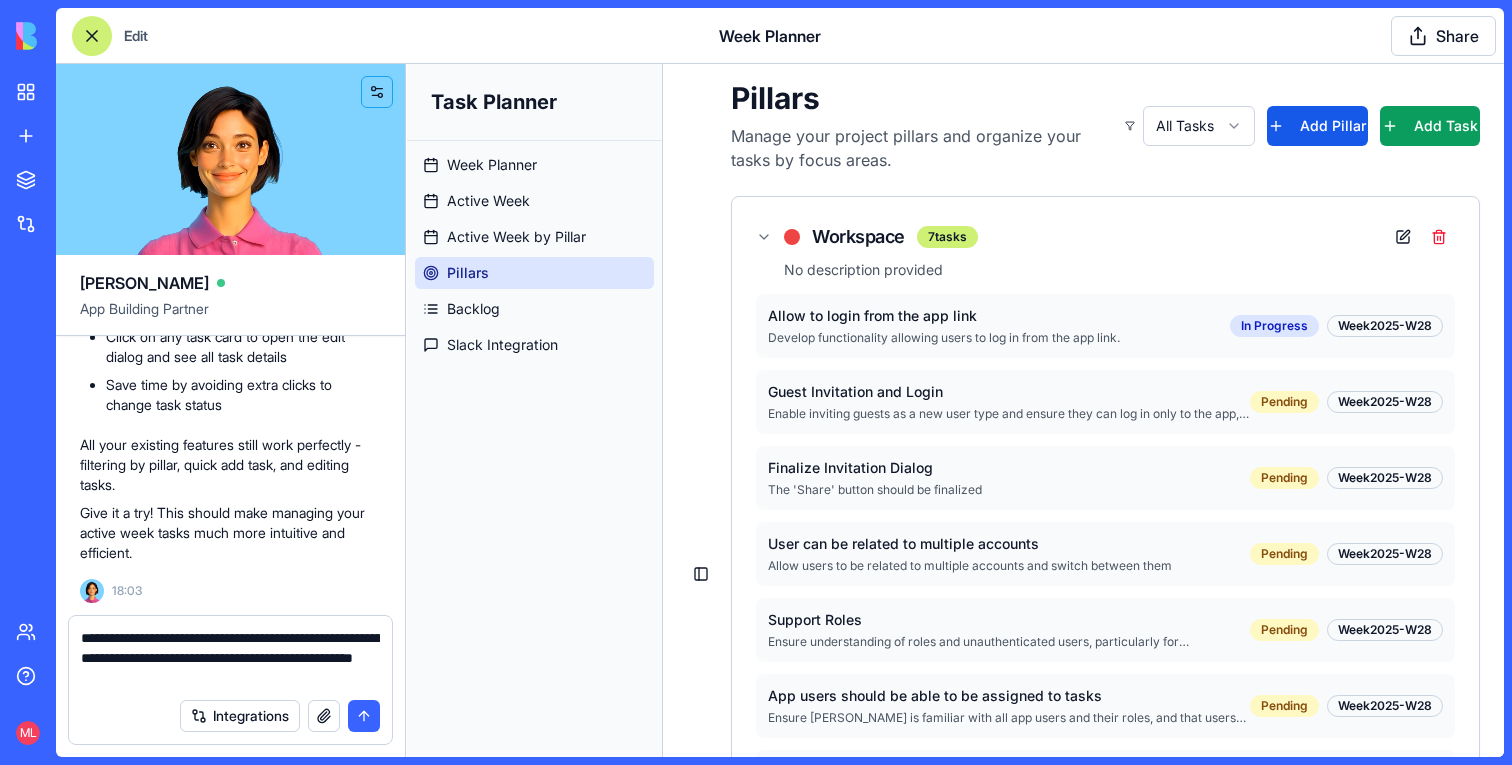 type on "**********" 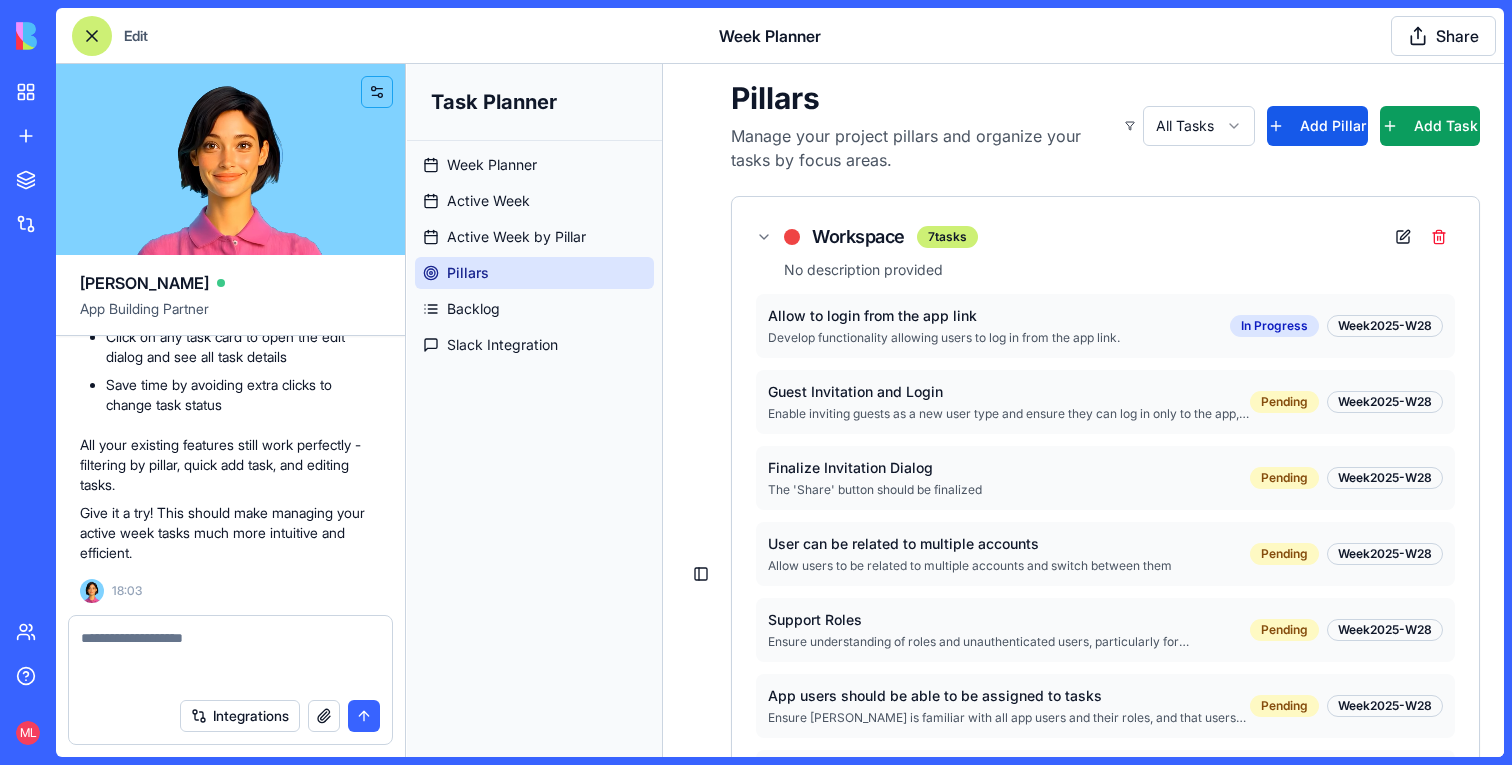 scroll, scrollTop: 14881, scrollLeft: 0, axis: vertical 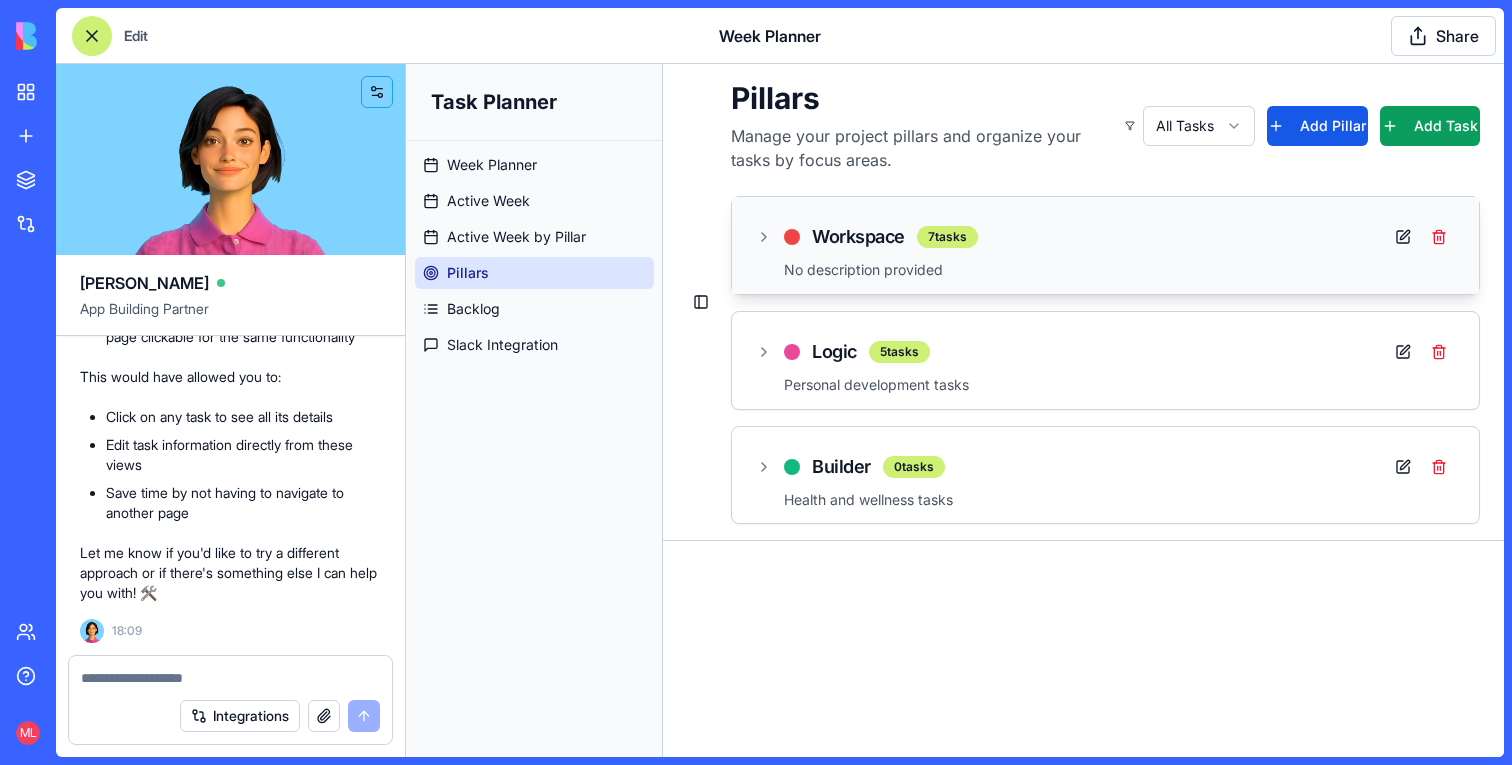 click on "No description provided" at bounding box center [1119, 270] 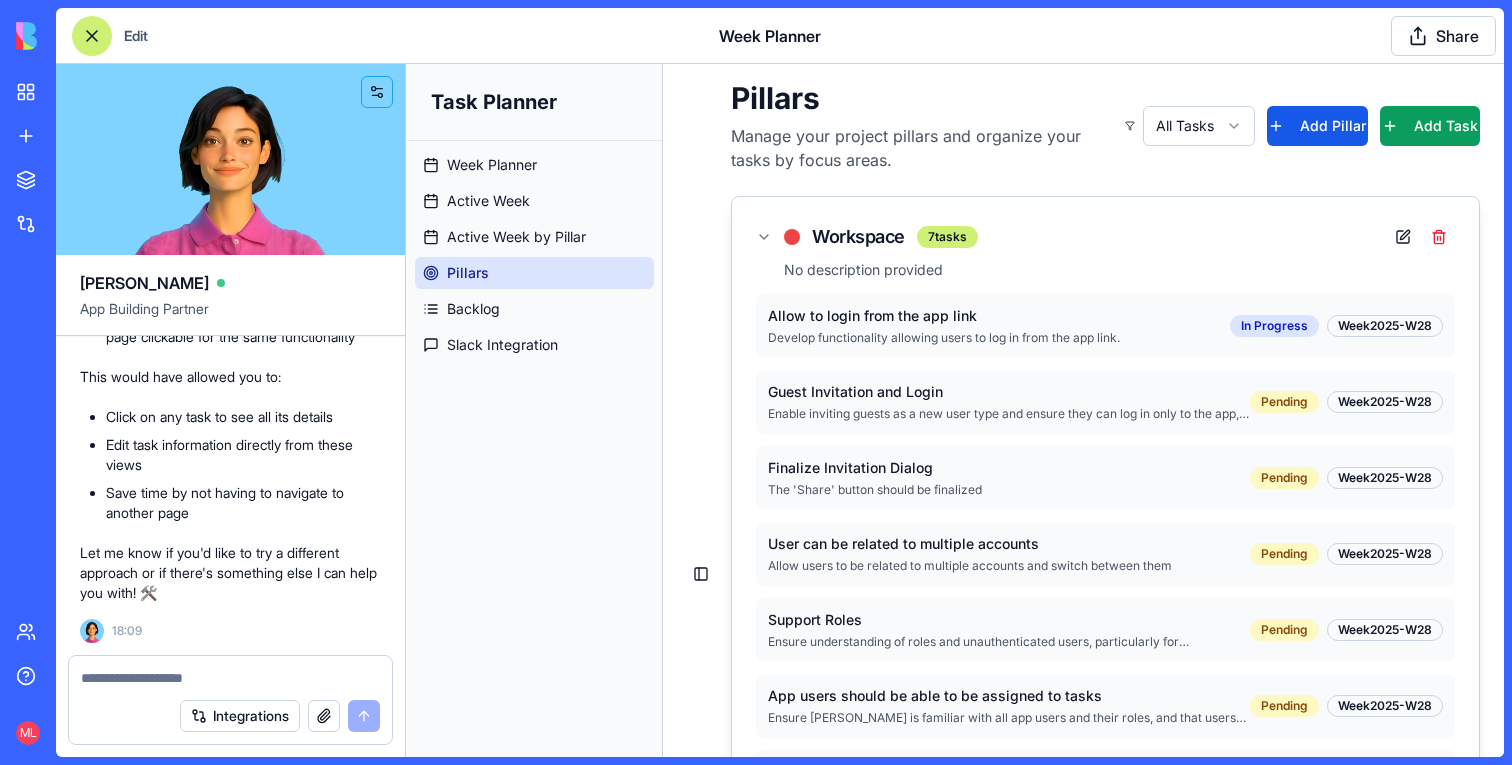 click on "Develop functionality allowing users to log in from the app link." at bounding box center (999, 338) 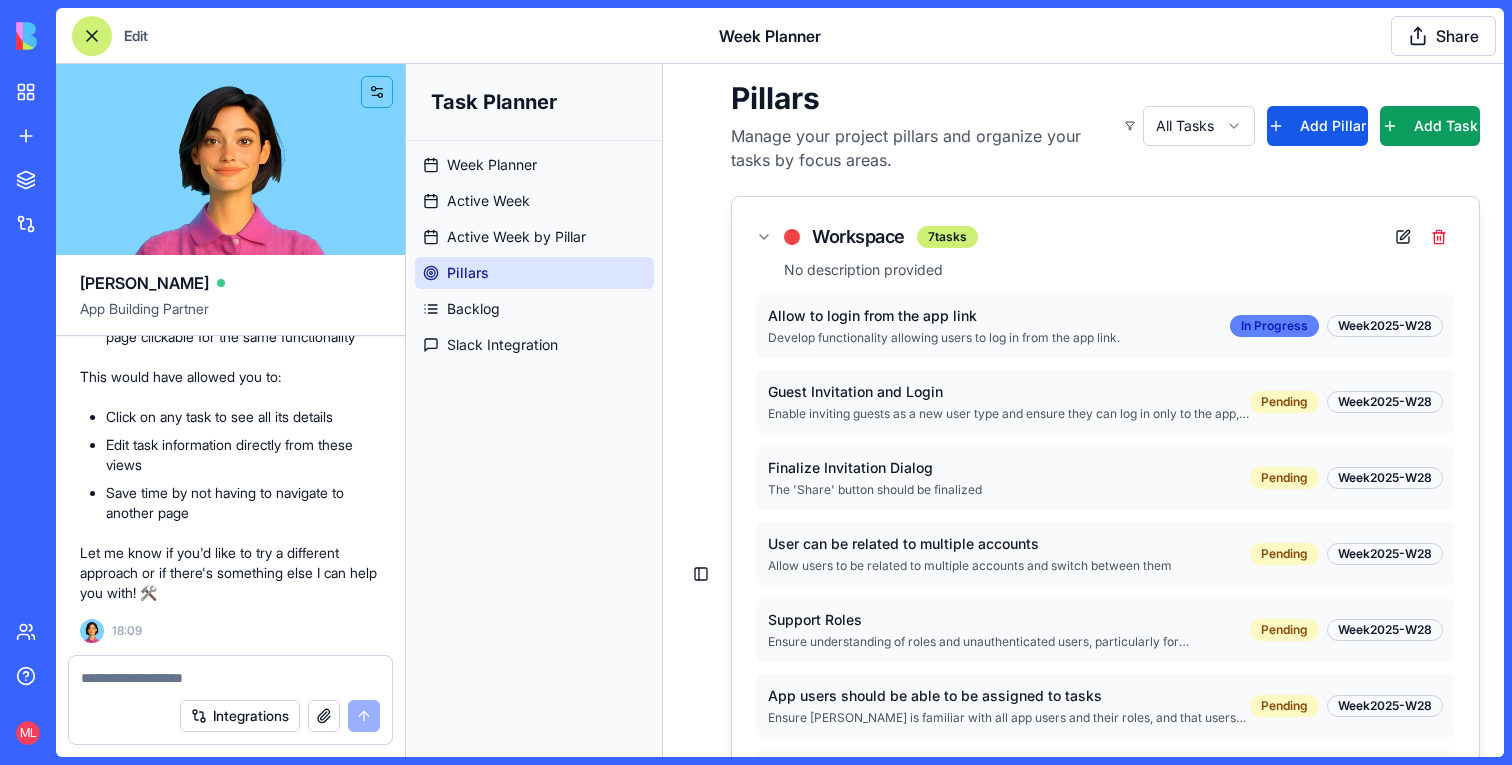 click on "In Progress" at bounding box center (1274, 326) 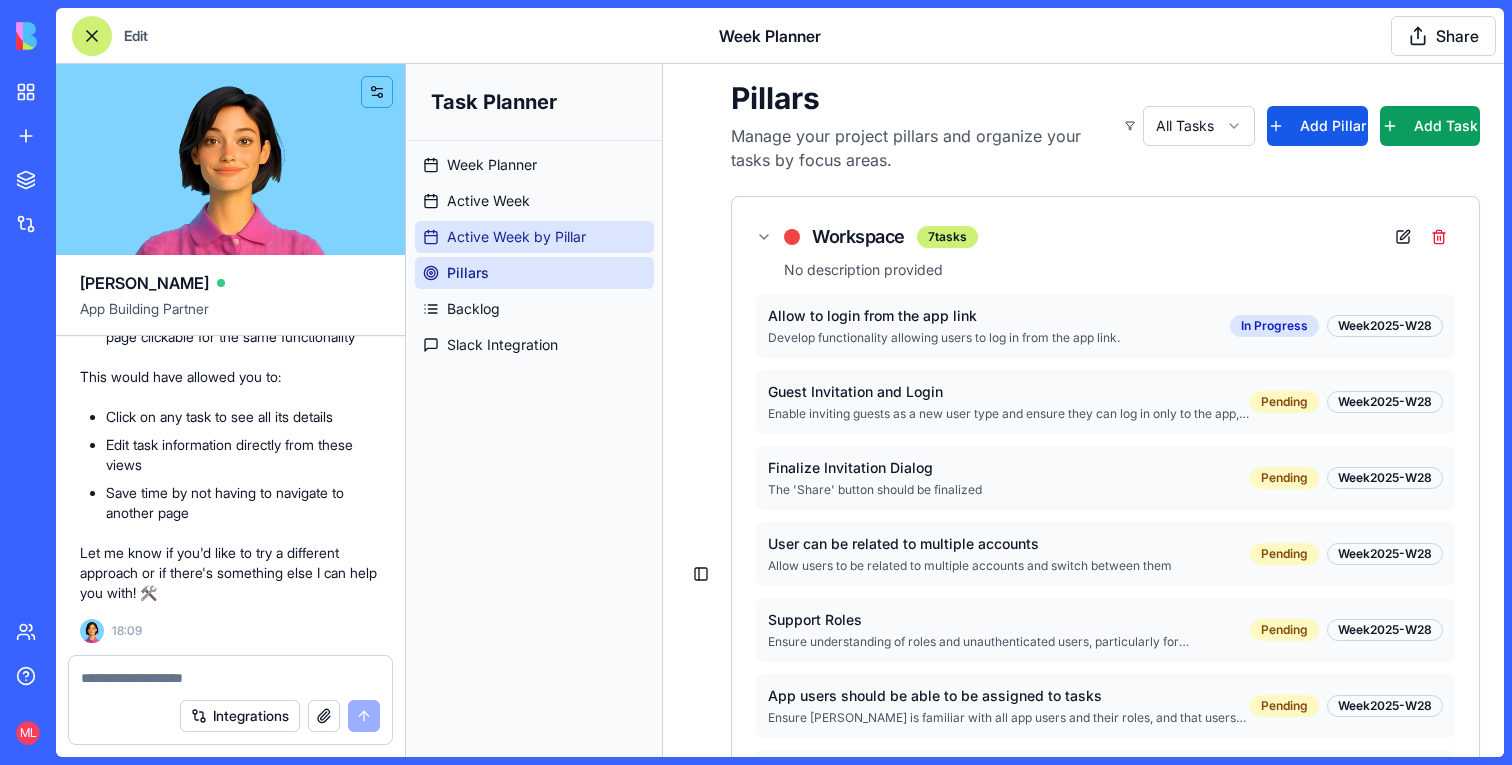 click on "Active Week by Pillar" at bounding box center (534, 237) 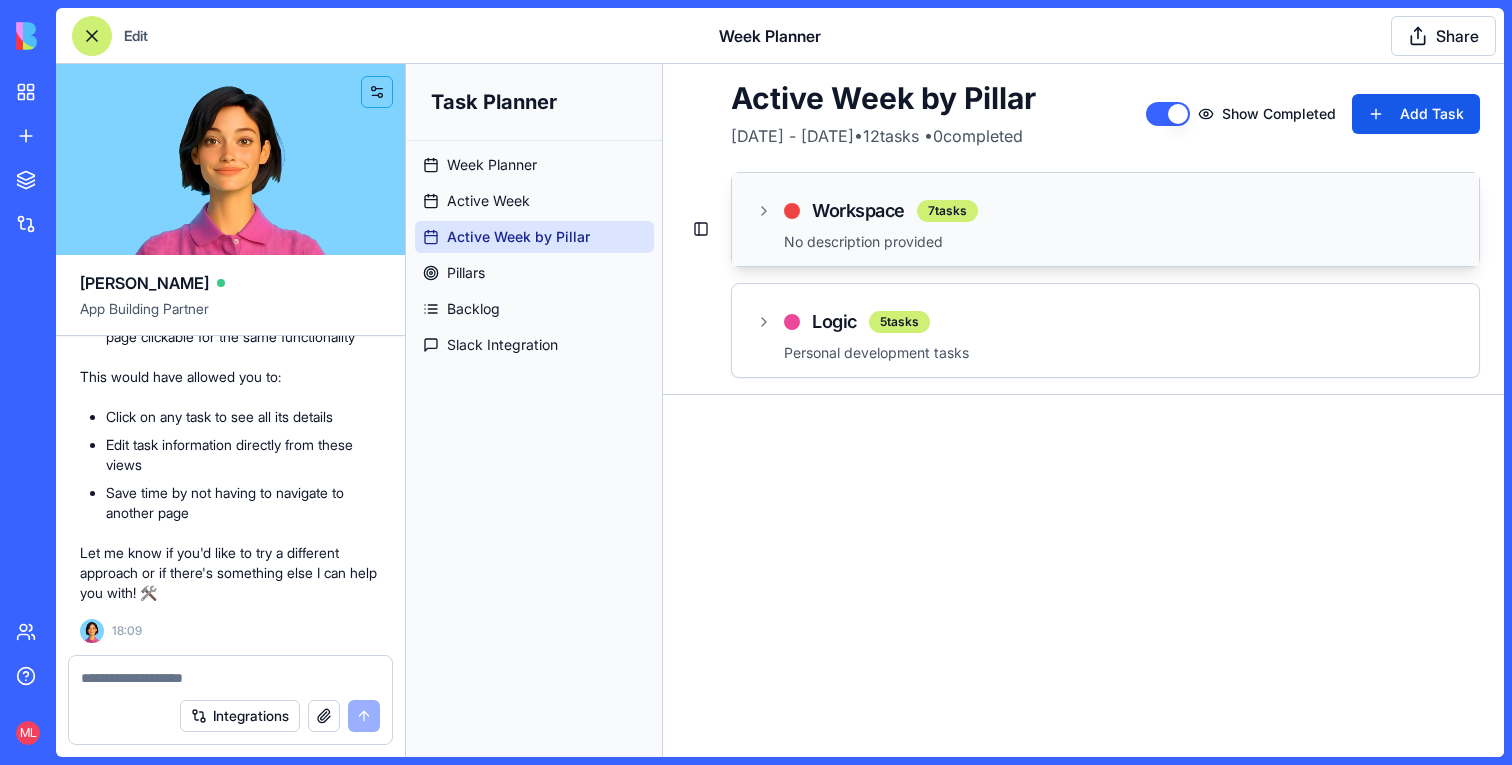 click on "Workspace" at bounding box center (858, 211) 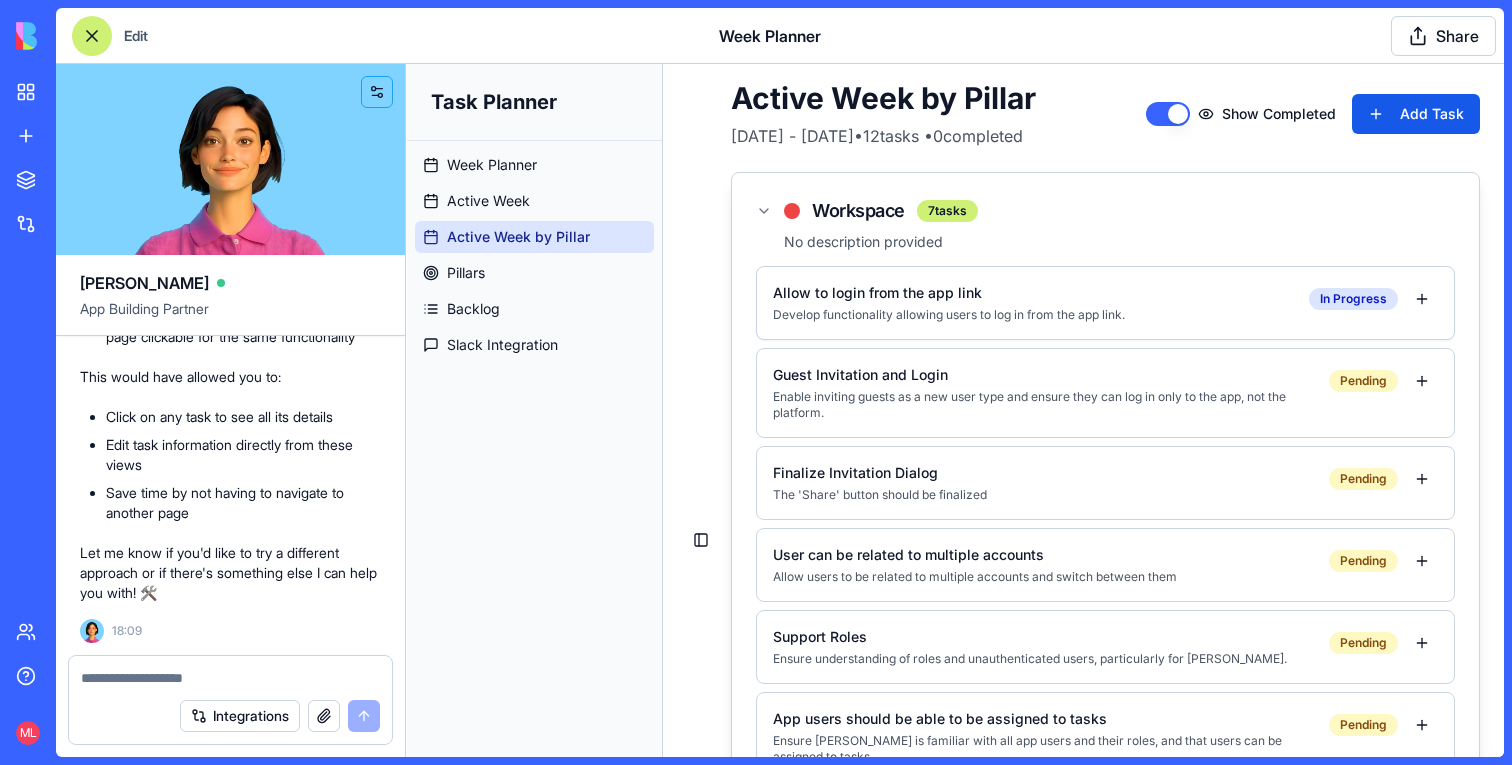 click on "Develop functionality allowing users to log in from the app link." at bounding box center [1033, 315] 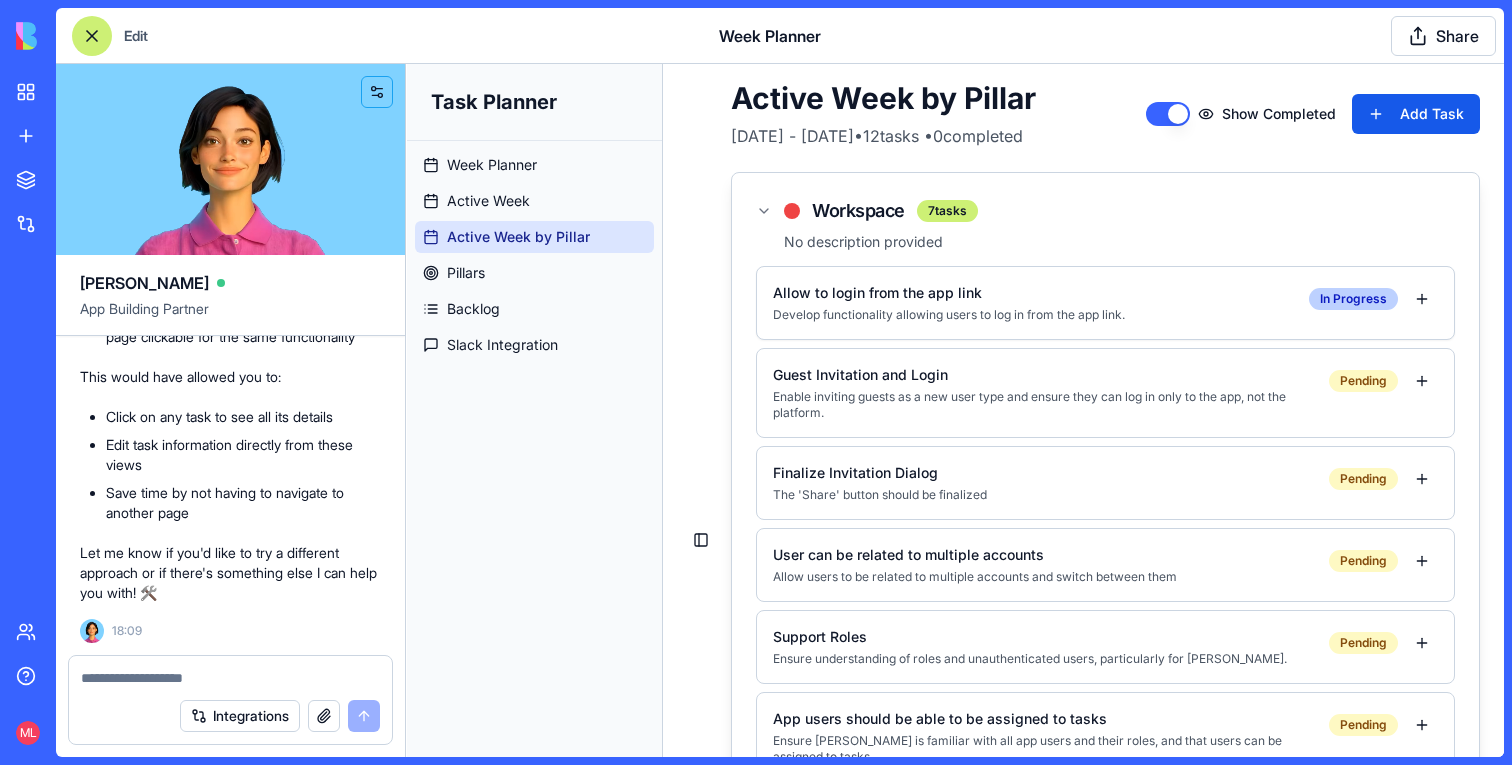 click on "In Progress" at bounding box center (1353, 299) 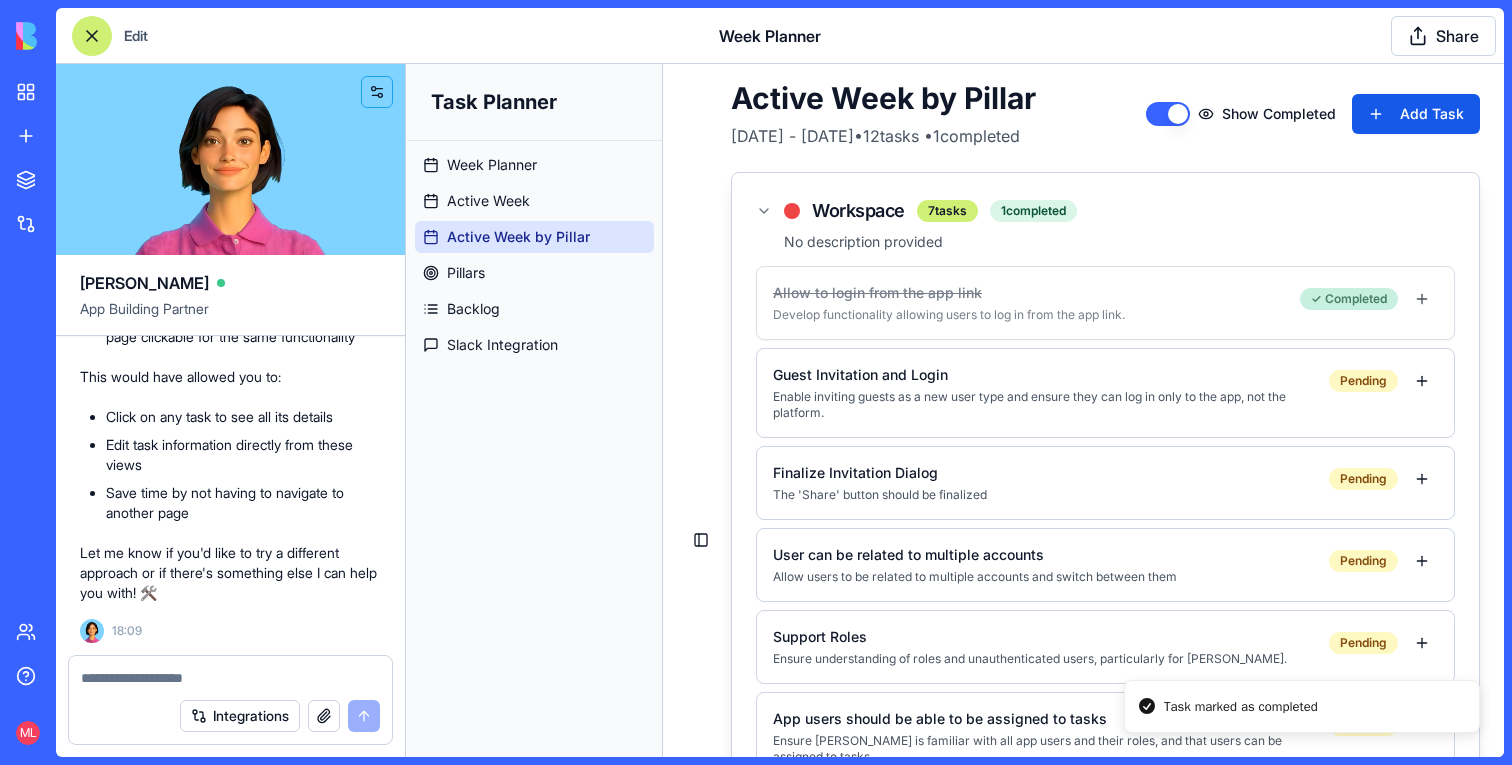 click on "✓ Completed" at bounding box center [1349, 299] 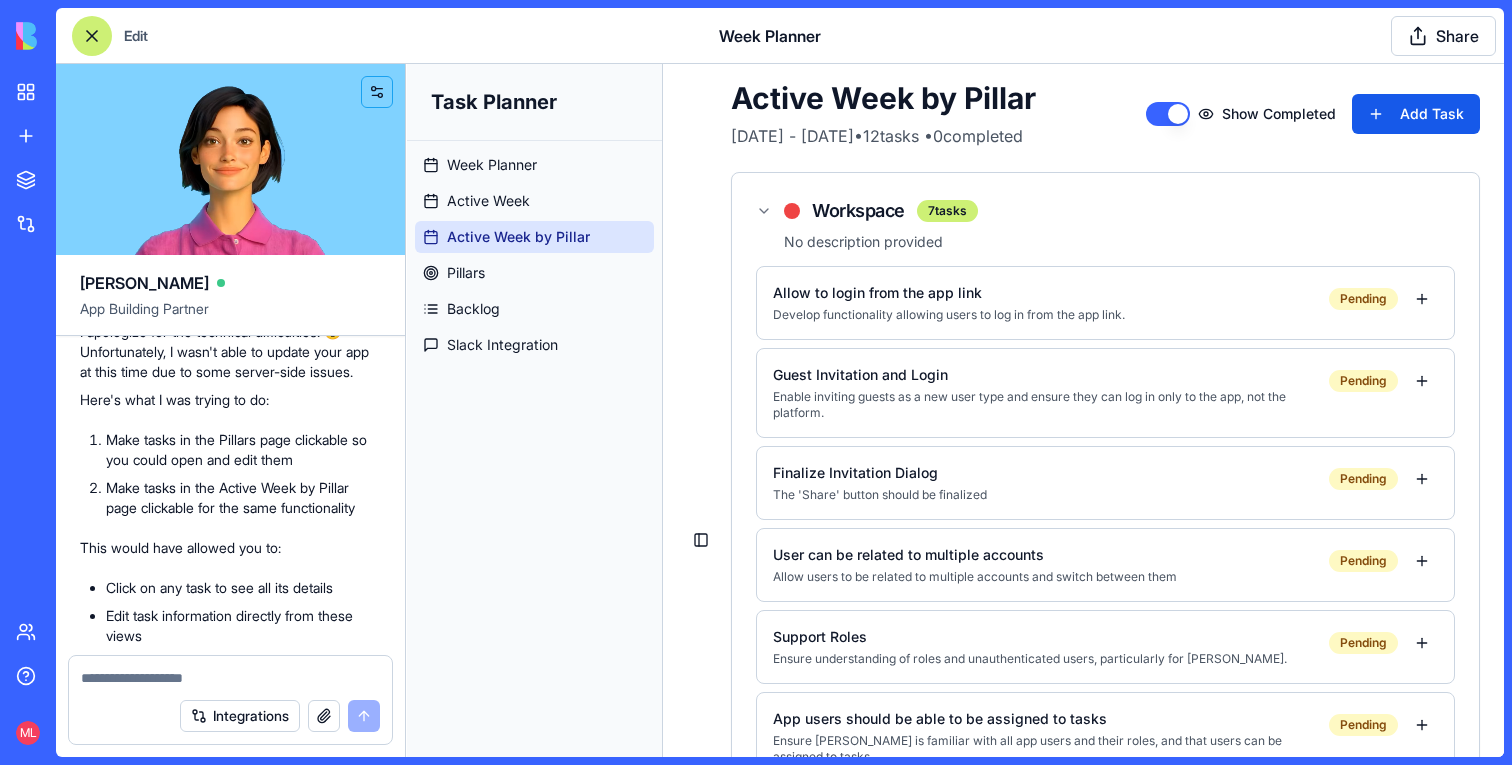 scroll, scrollTop: 15059, scrollLeft: 0, axis: vertical 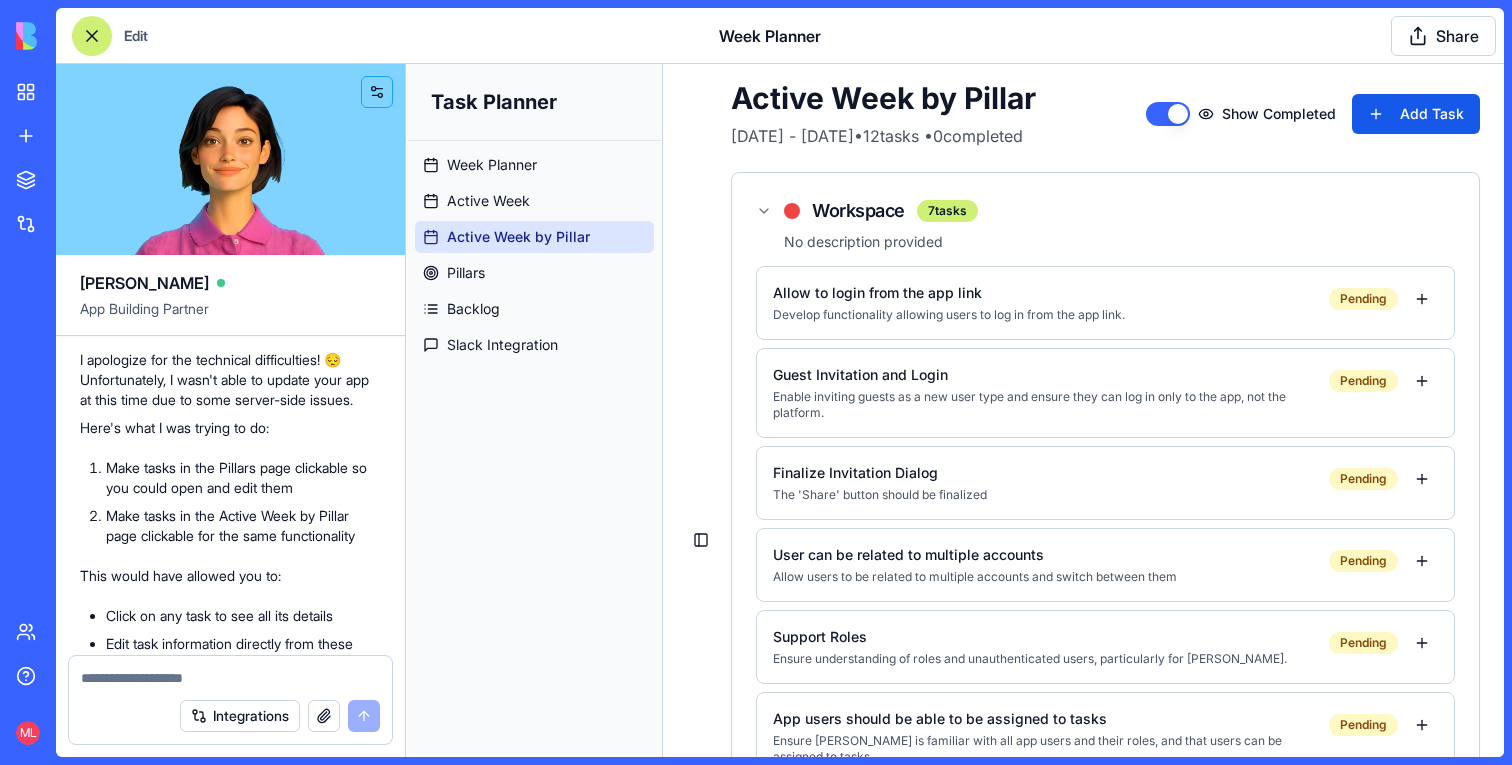 click on "Please allow me to open tasks in the pillars (to see their data and edit it) and also in the active week per pillar" at bounding box center (230, -64) 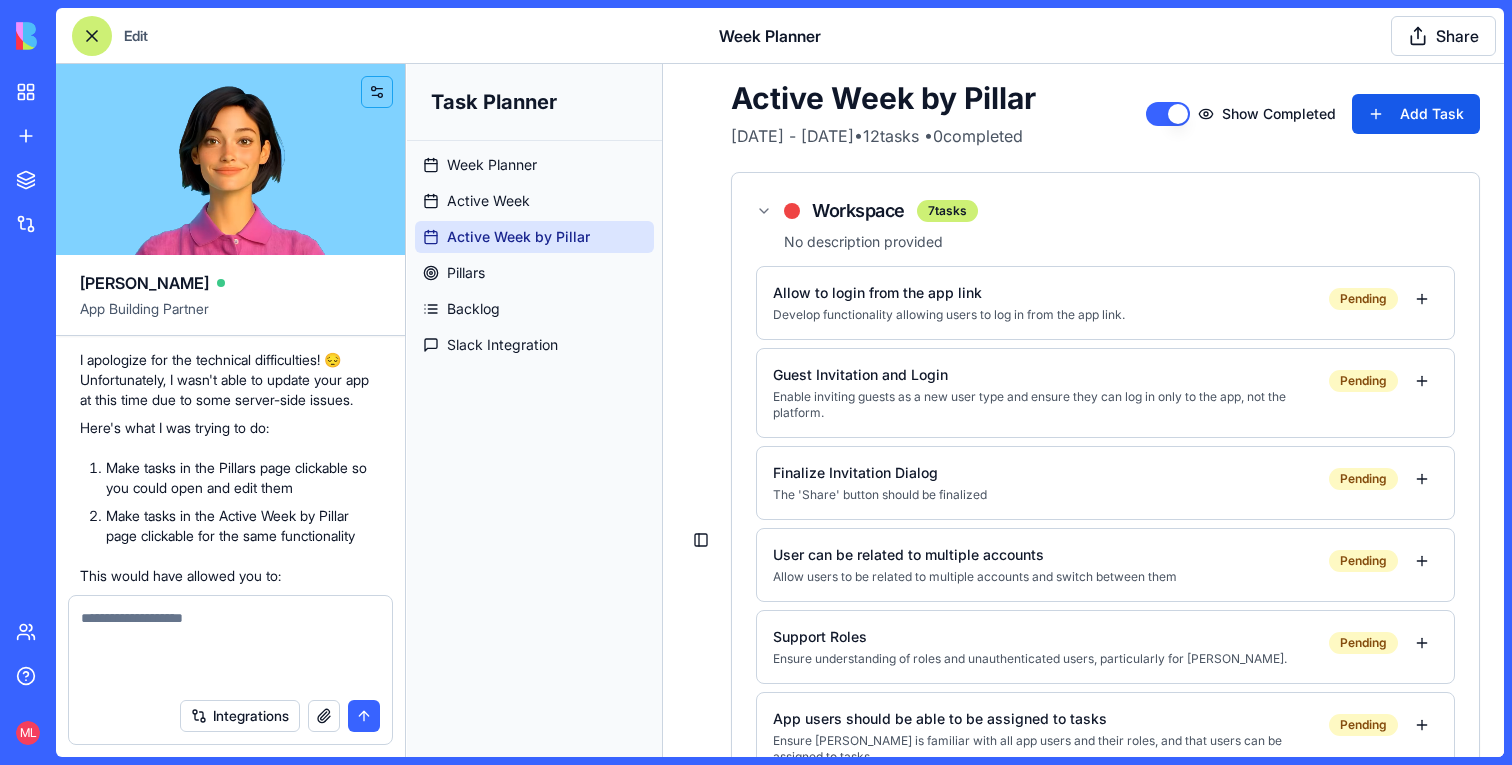 scroll, scrollTop: 15873, scrollLeft: 0, axis: vertical 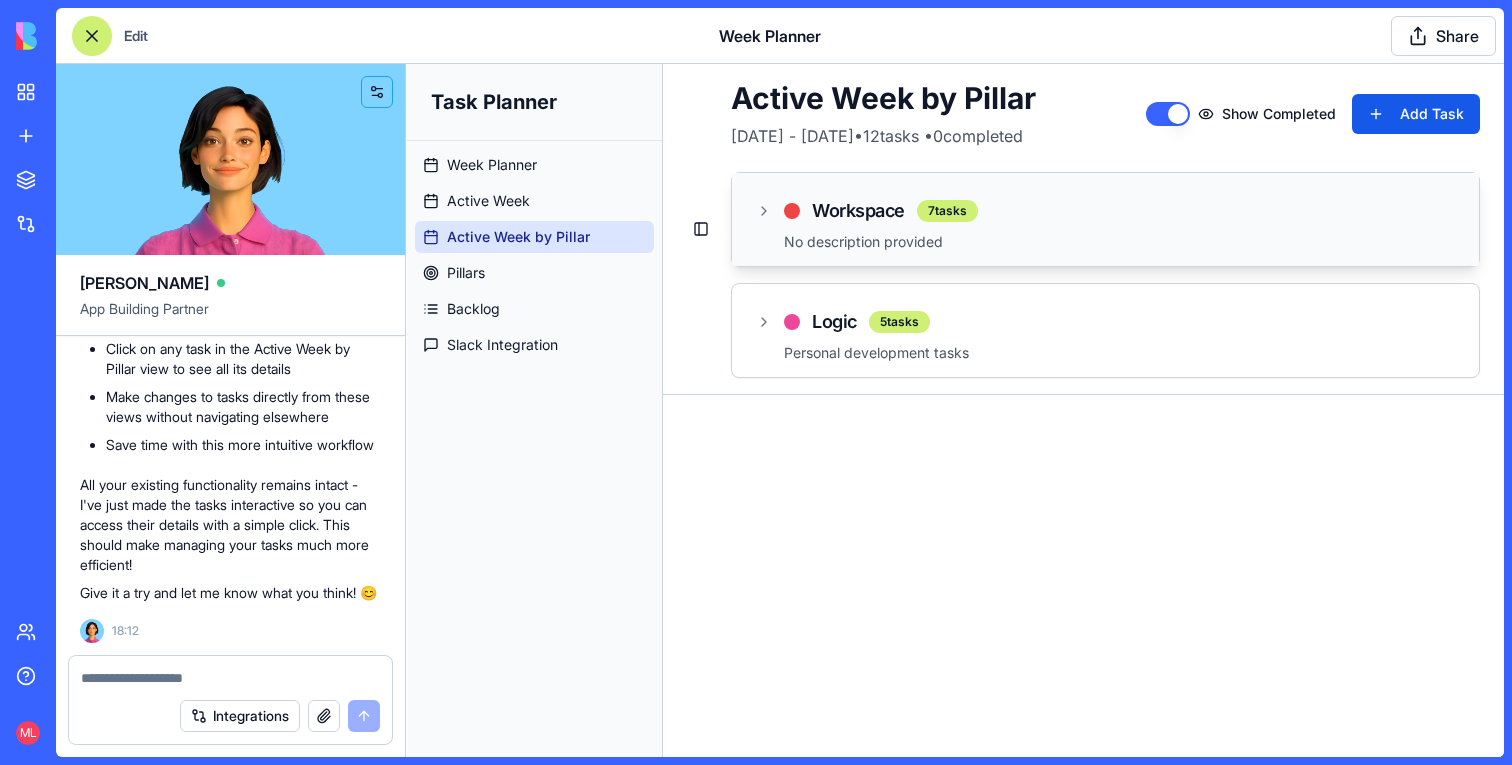 click on "Workspace 7  tasks No description provided" at bounding box center (1105, 219) 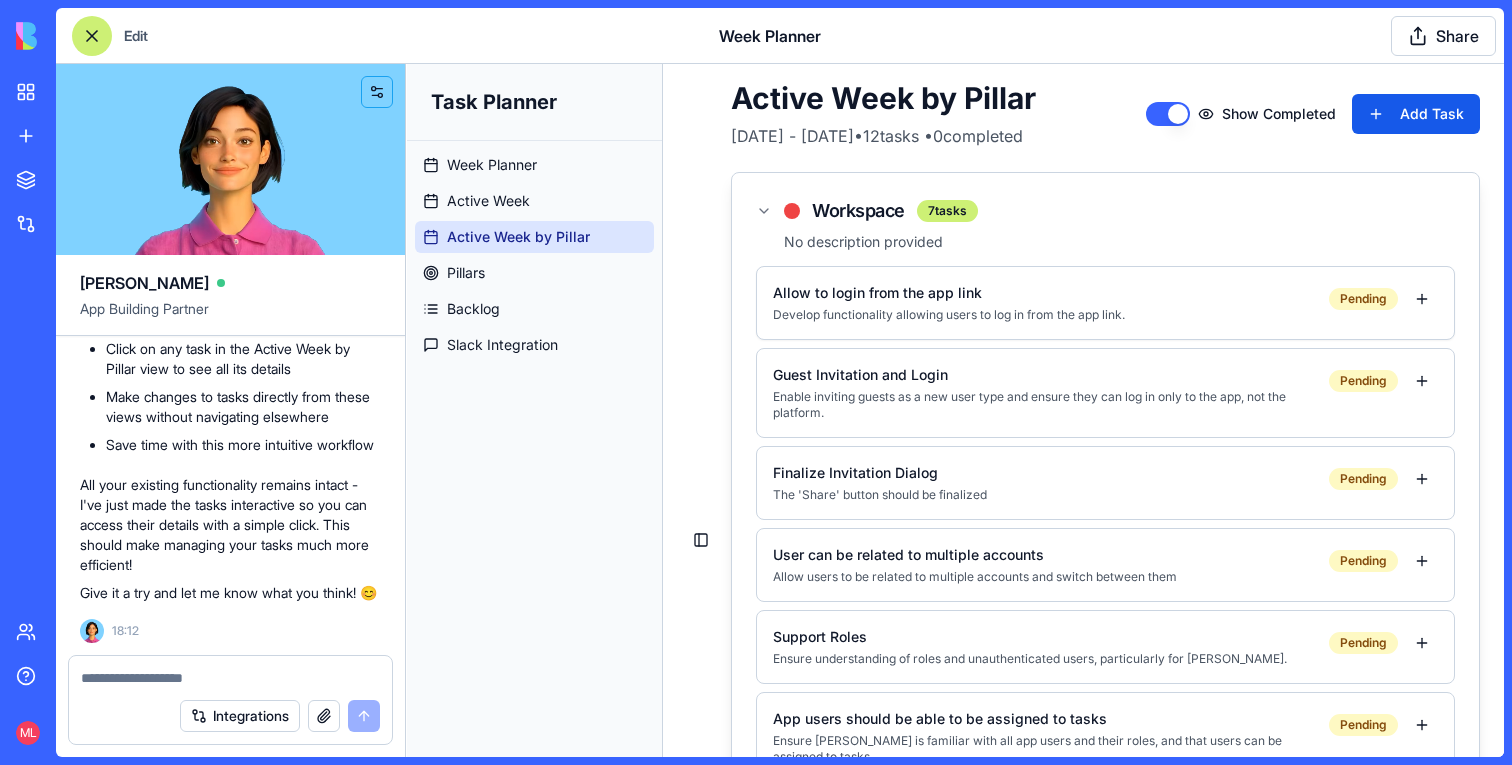 click on "Develop functionality allowing users to log in from the app link." at bounding box center (1043, 315) 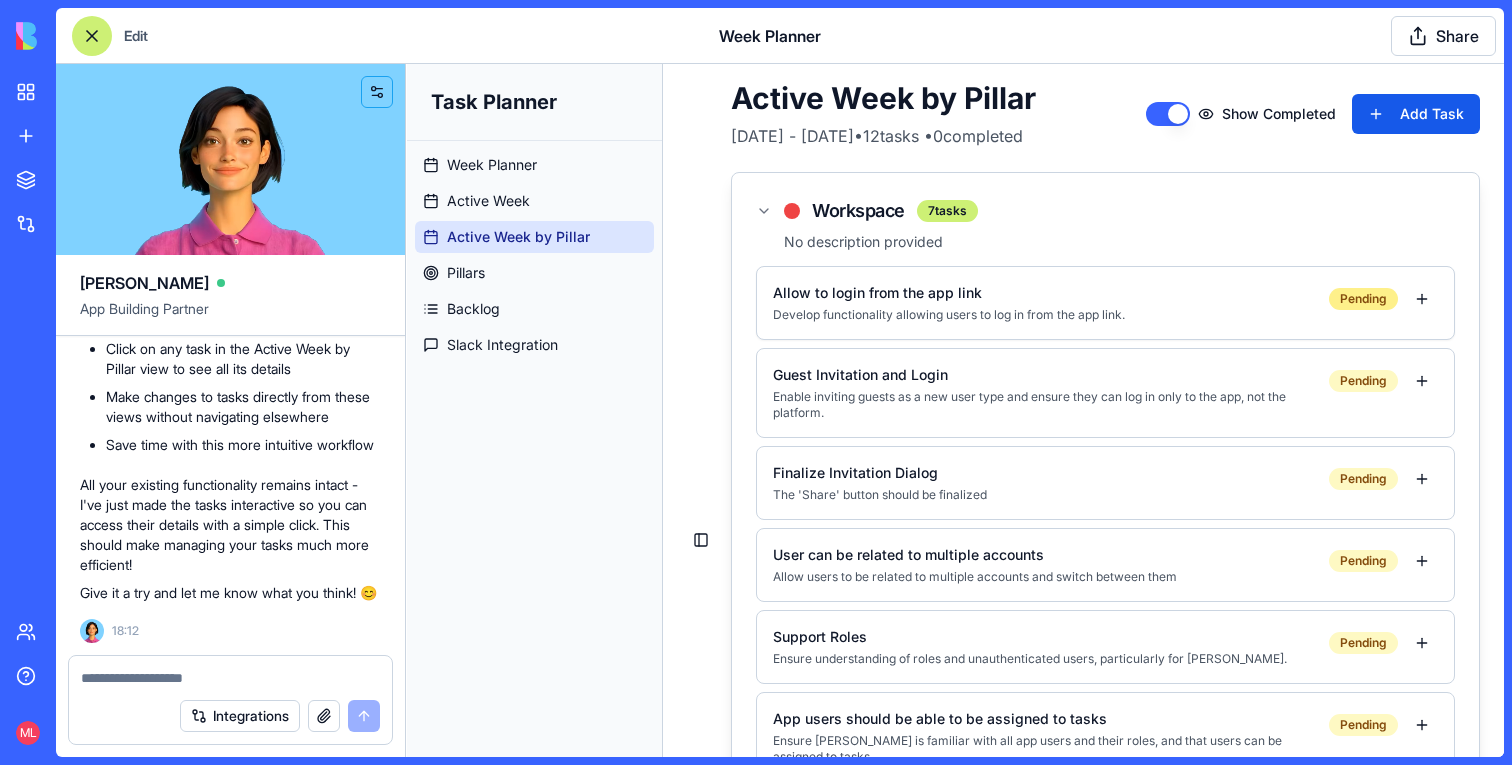 click on "Pending" at bounding box center [1363, 299] 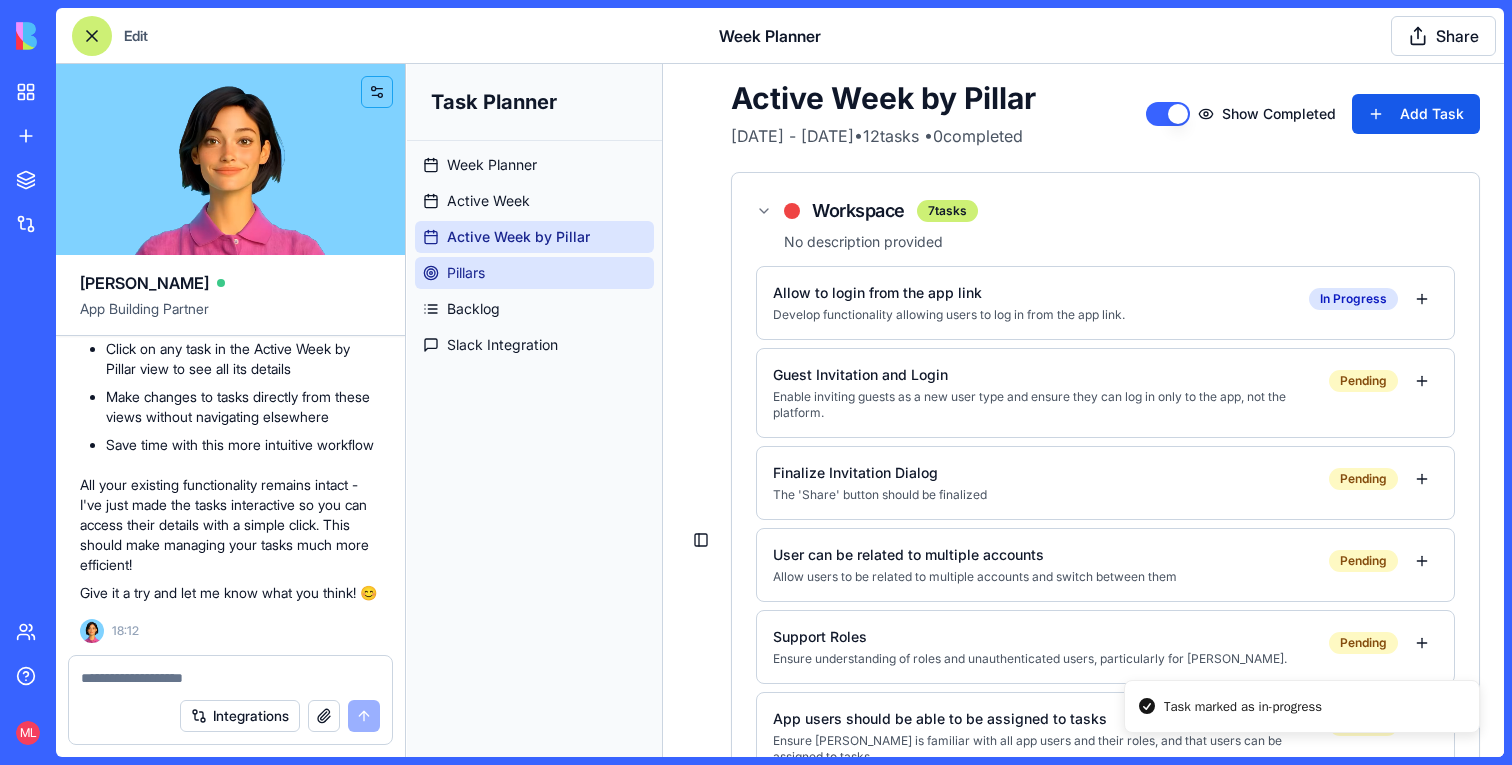 click on "Pillars" at bounding box center [534, 273] 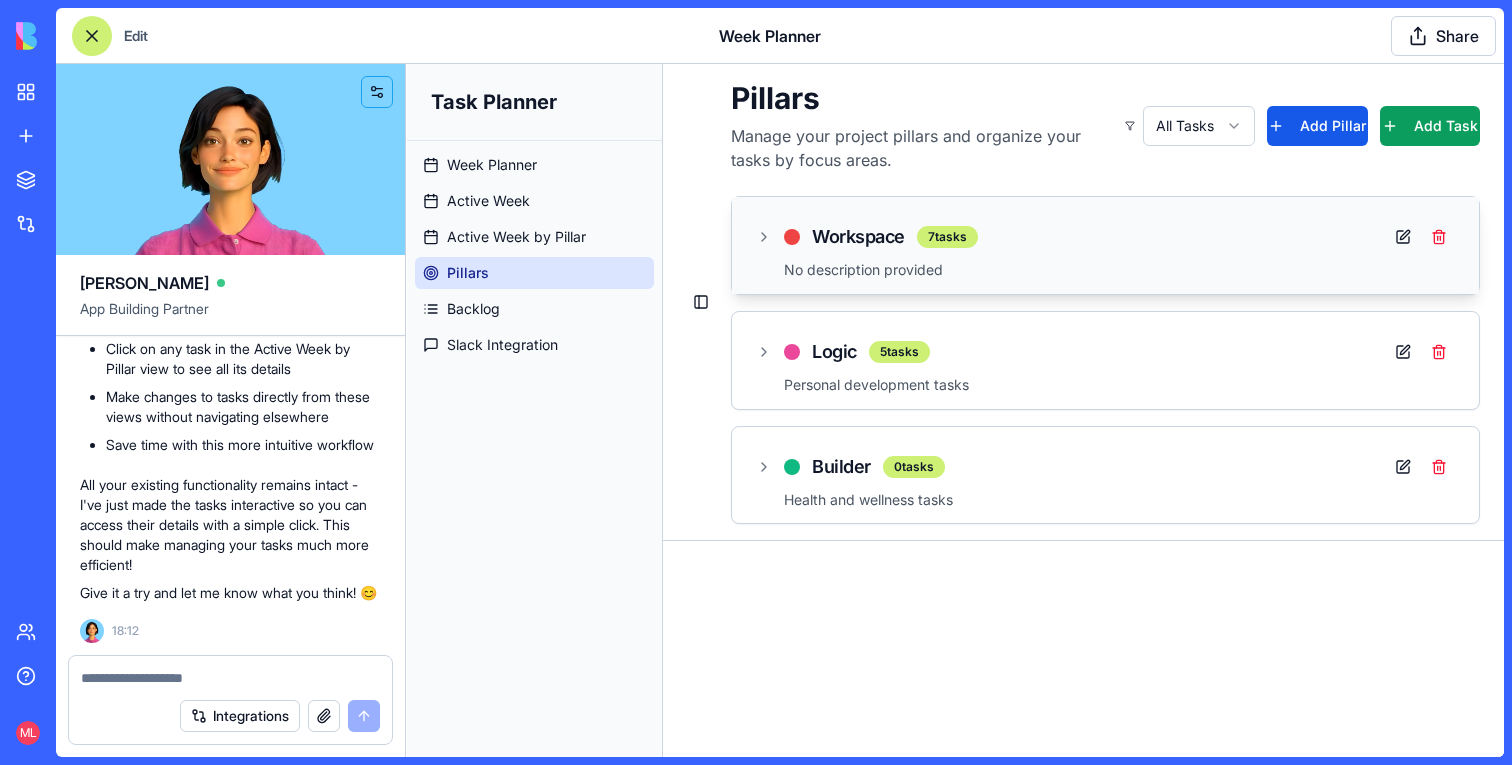 click on "Workspace 7  tasks" at bounding box center (1105, 237) 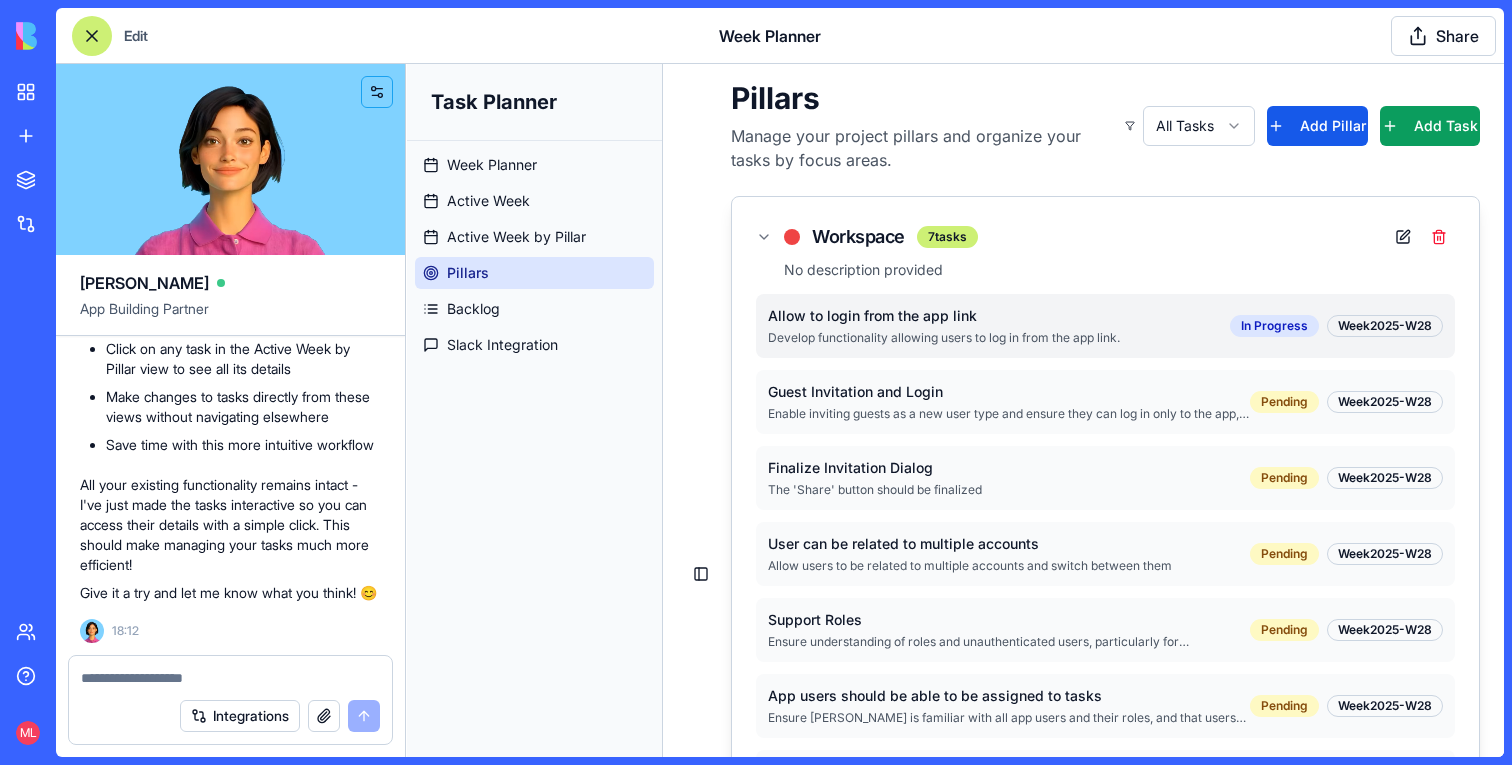 click on "Develop functionality allowing users to log in from the app link." at bounding box center (999, 338) 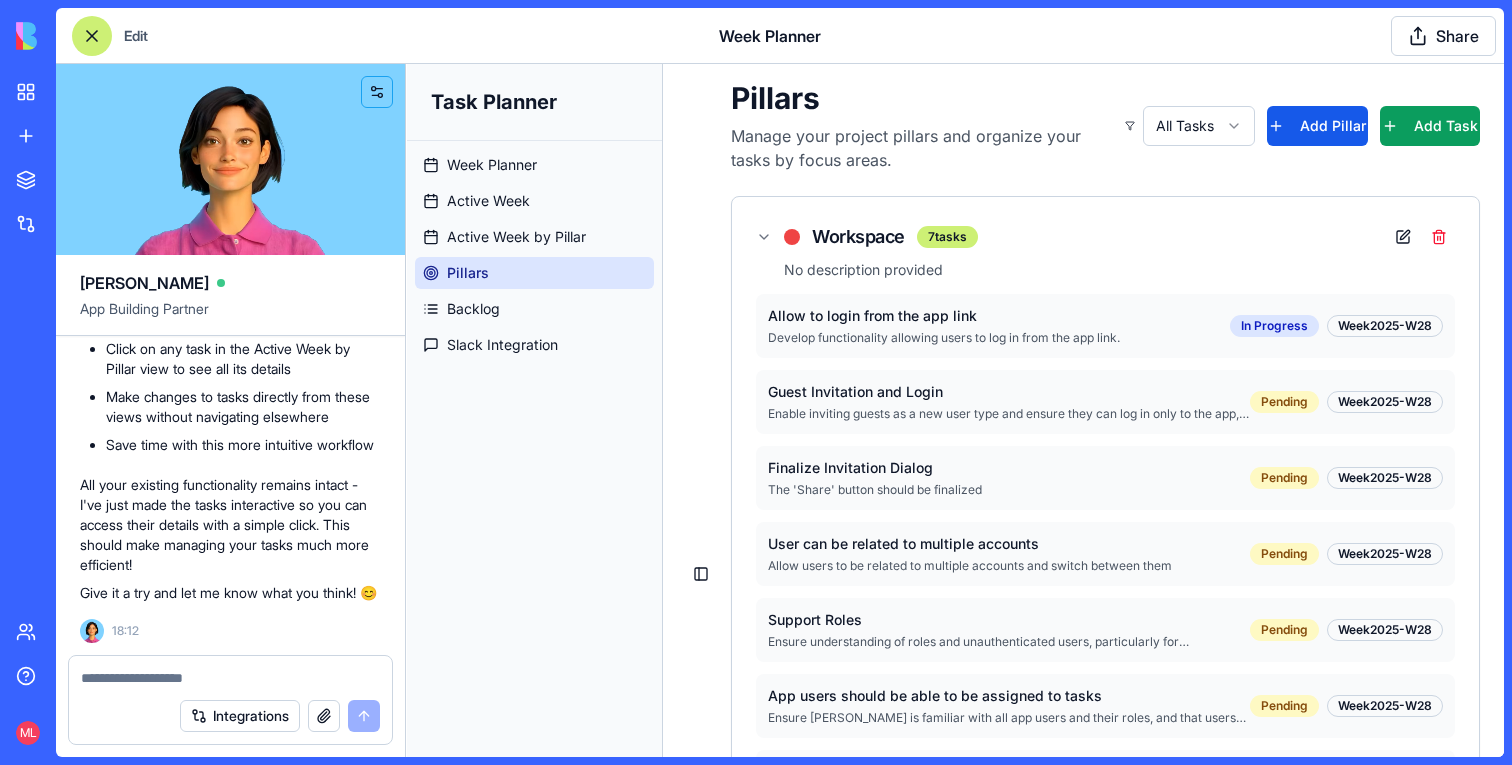click at bounding box center [230, 678] 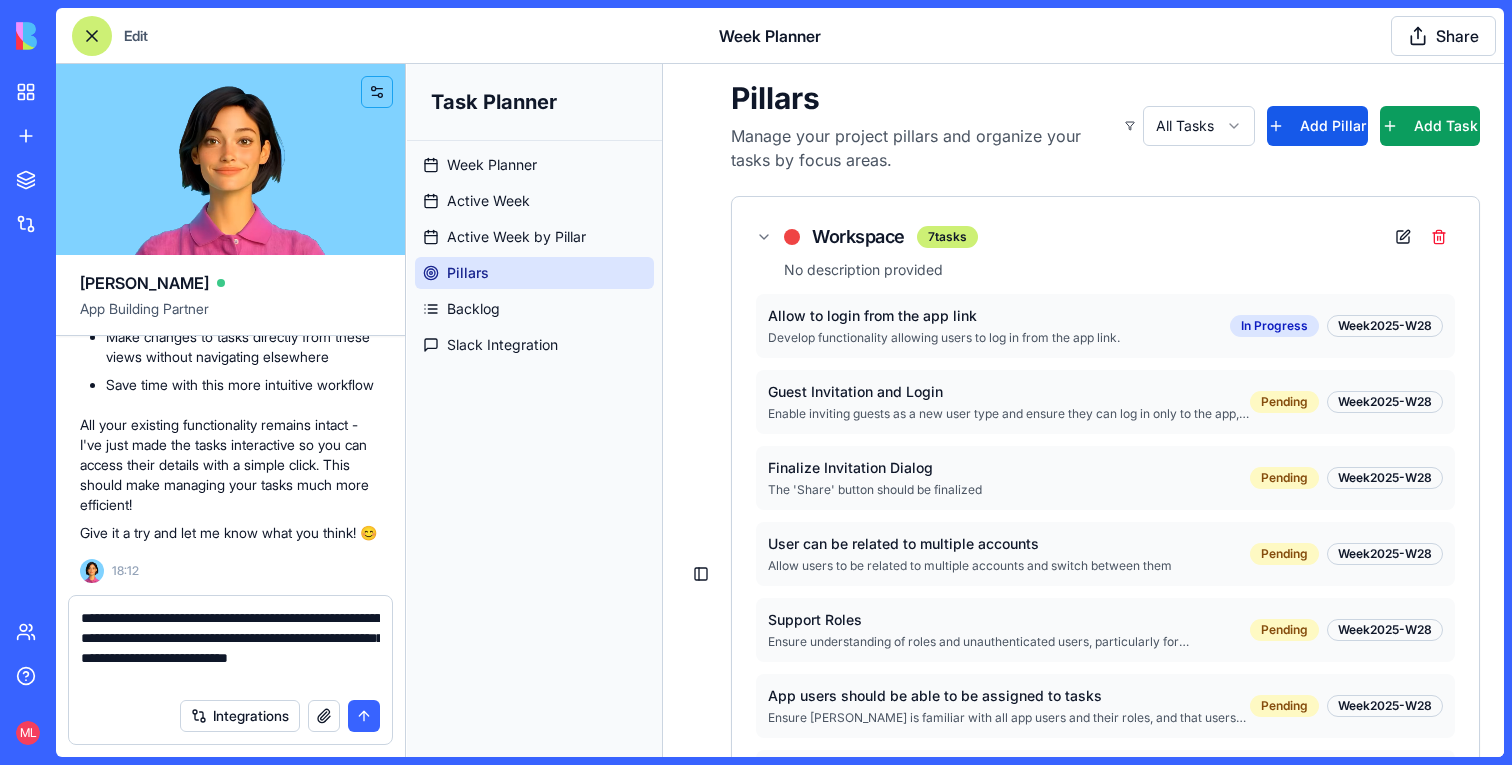 type on "**********" 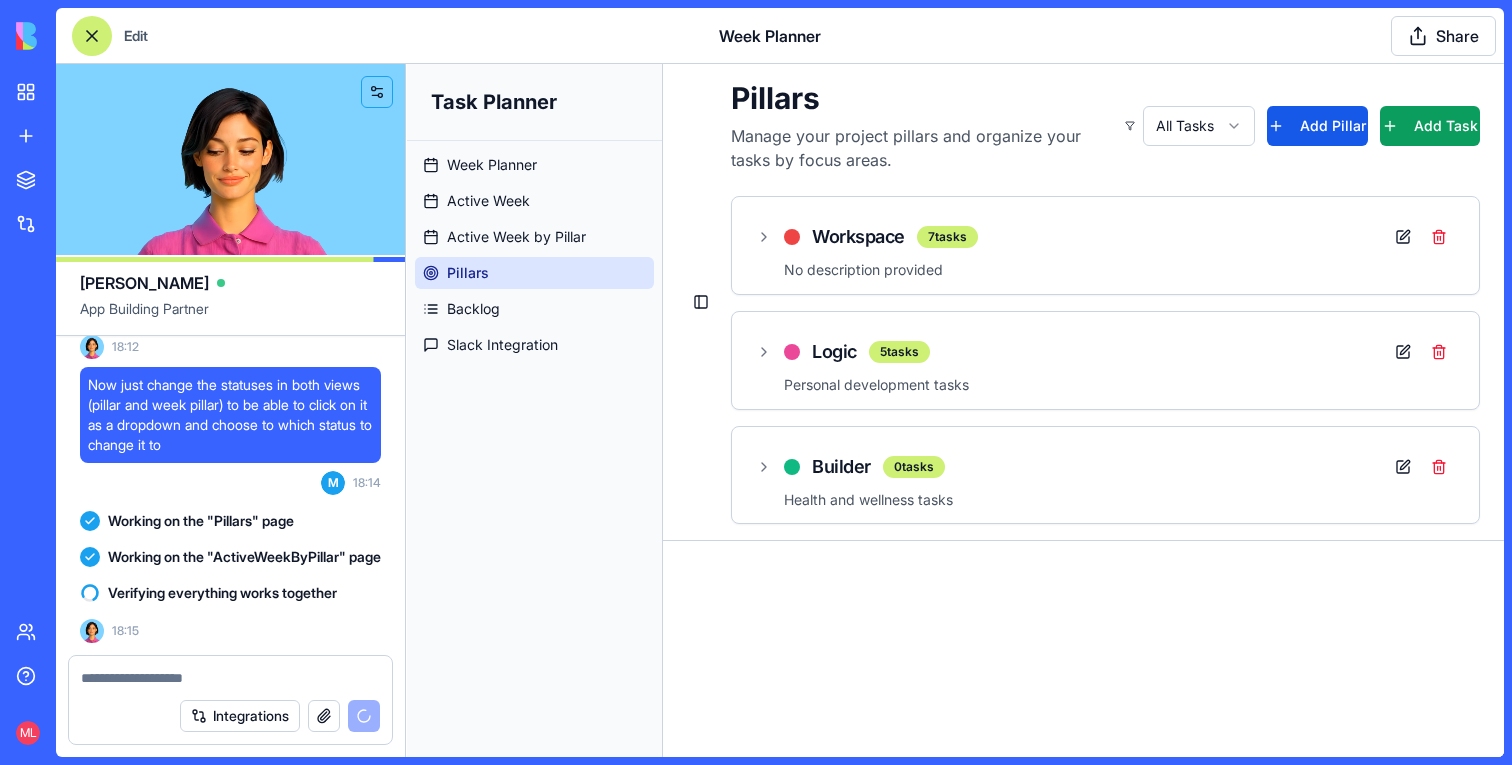 scroll, scrollTop: 17557, scrollLeft: 0, axis: vertical 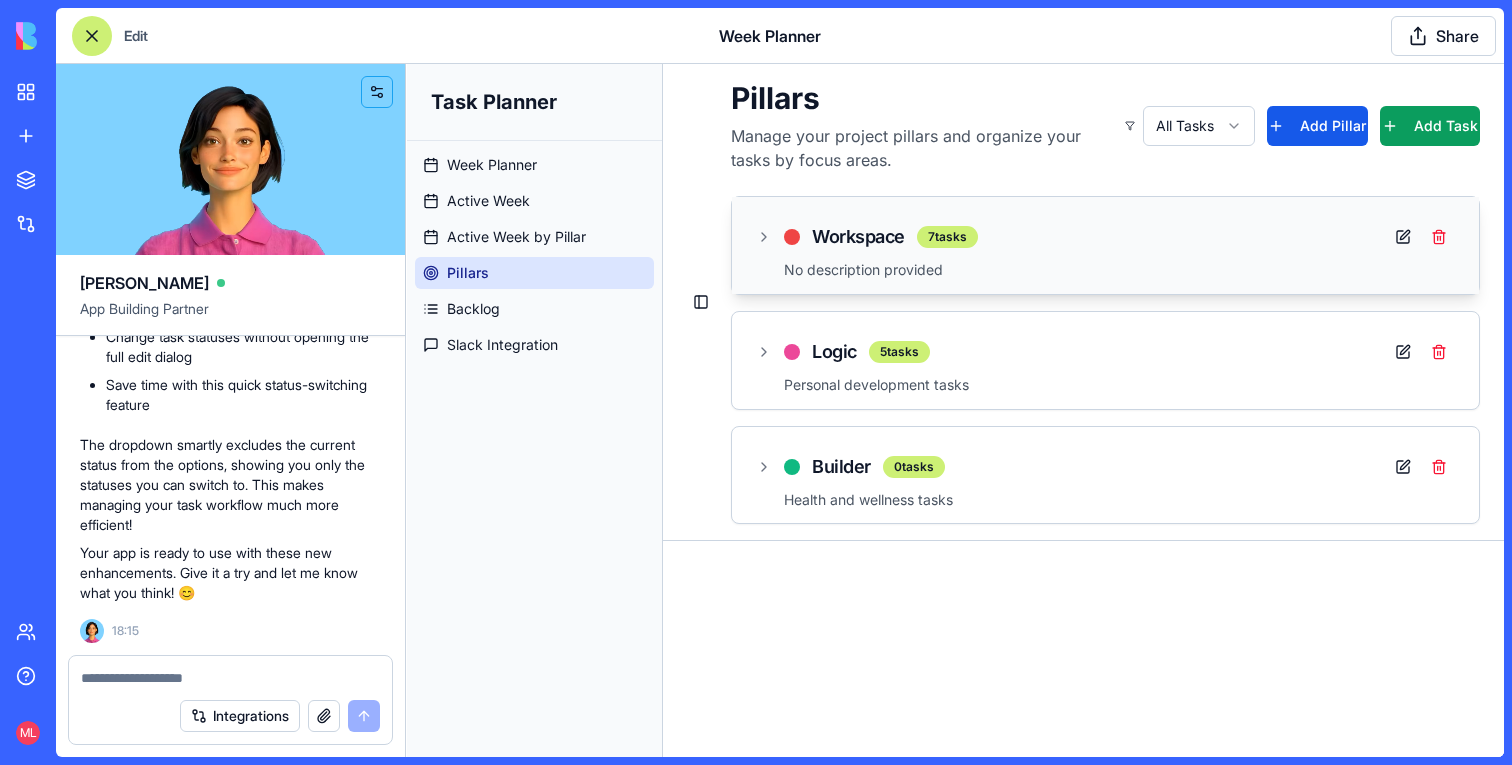 click on "Workspace 7  tasks" at bounding box center (1105, 237) 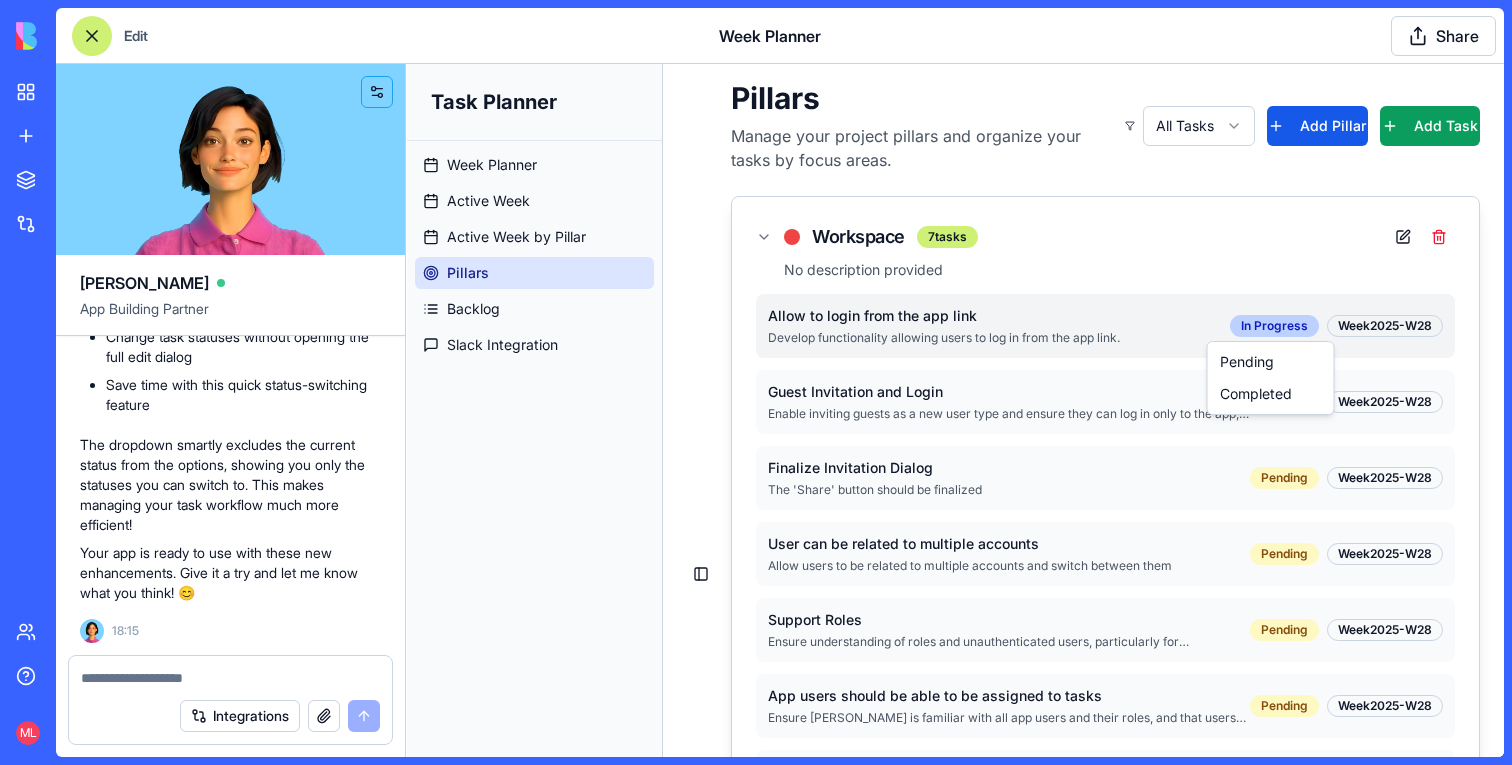click on "Task Planner Week Planner Active Week Active Week by Pillar Pillars Backlog Slack Integration Toggle Sidebar Pillars Manage your project pillars and organize your tasks by focus areas. All Tasks Add Pillar Add Task Workspace 7  tasks No description provided Allow to login from the app link Develop functionality allowing users to log in from the app link. In Progress Week  2025-W28 Guest Invitation and Login Enable inviting guests as a new user type and ensure they can log in only to the app, not the platform. Pending Week  2025-W28 Finalize Invitation Dialog The 'Share' button should be finalized Pending Week  2025-W28 User can be related to multiple accounts Allow users to be related to multiple accounts and switch between them Pending Week  2025-W28 Support Roles Ensure understanding of roles and unauthenticated users, particularly for Ella. Pending Week  2025-W28 App users should be able to be assigned to tasks Pending Week  2025-W28 Account Users as a Table Pending Week  2025-W28 Logic 5  tasks 0" at bounding box center (955, 574) 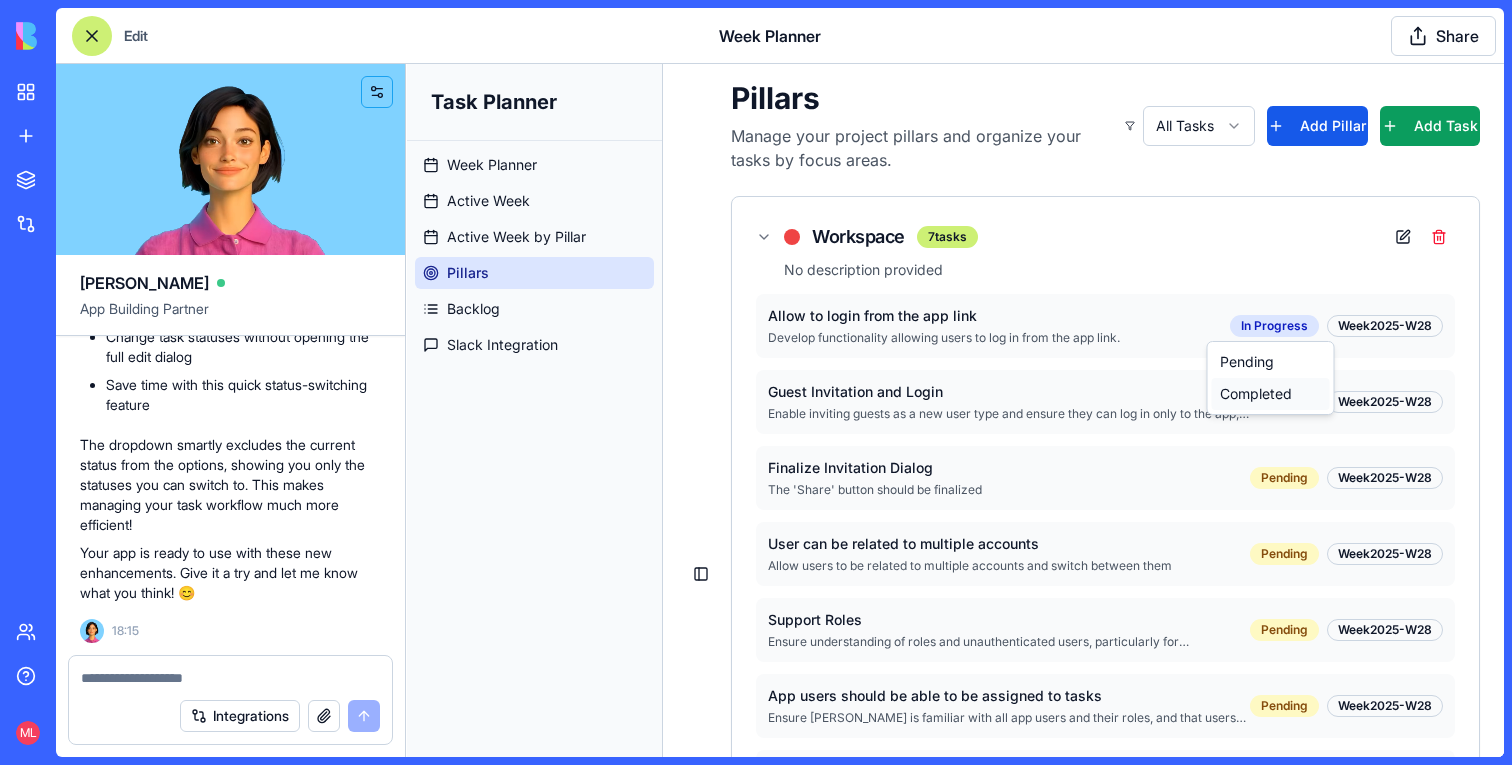 click on "Completed" at bounding box center (1271, 394) 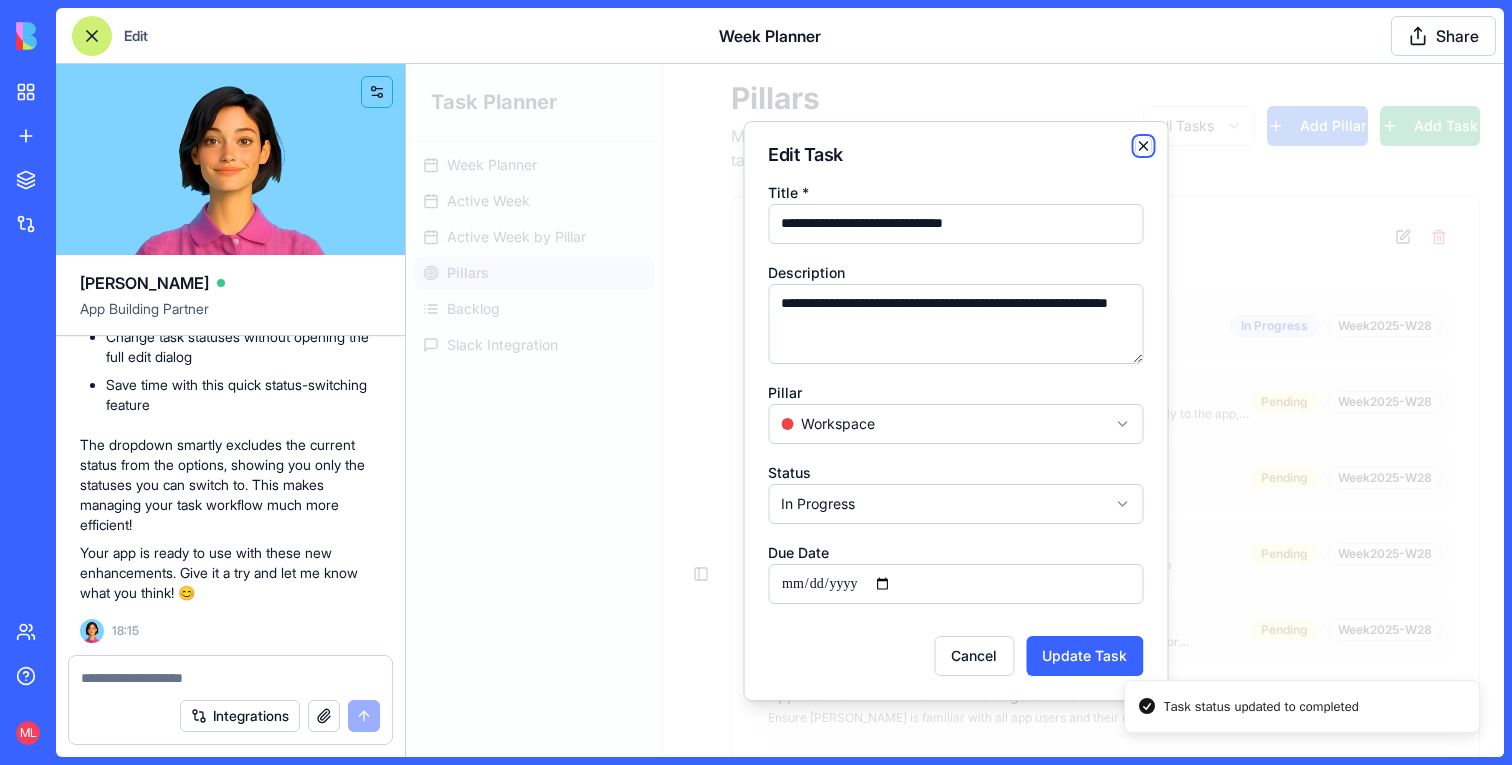 click 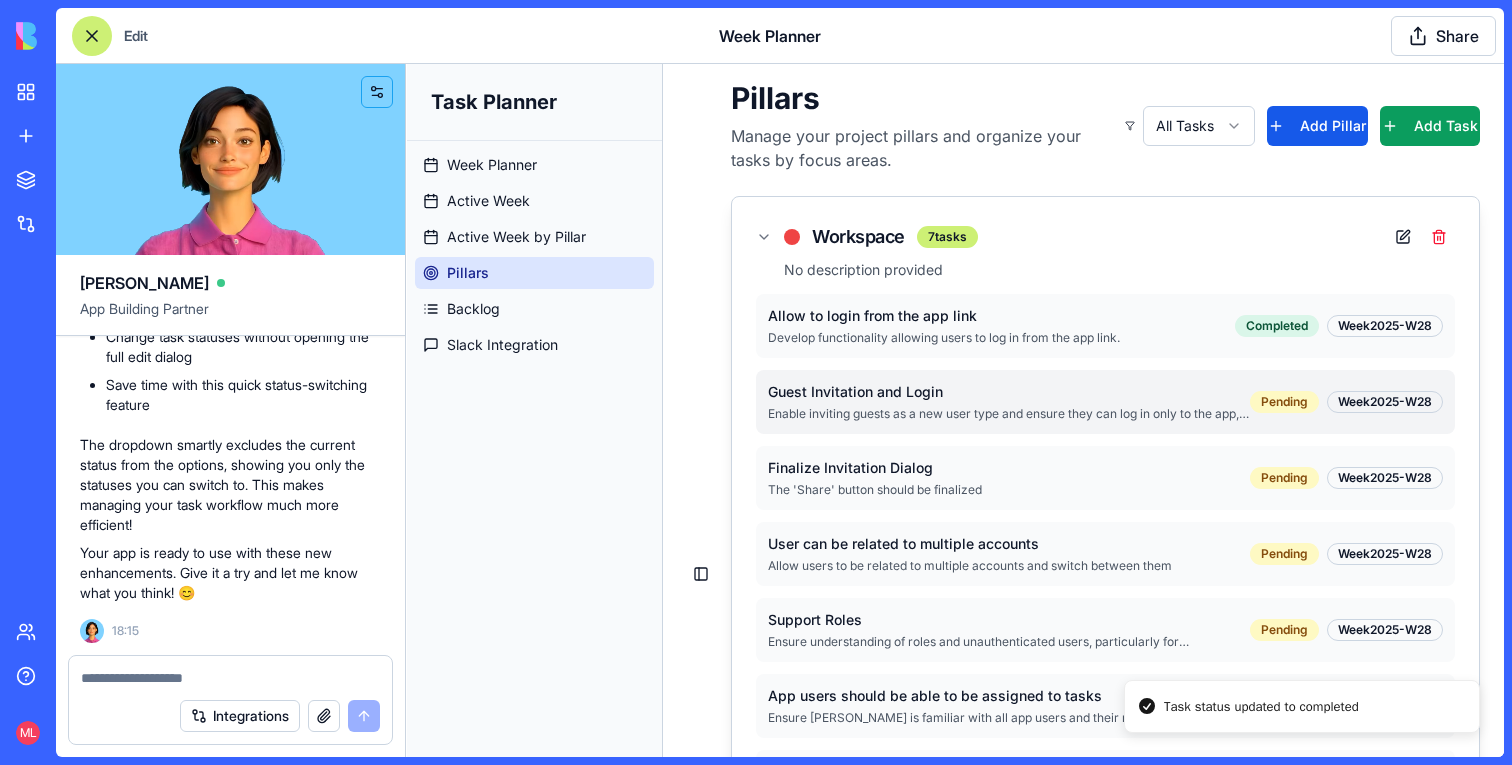 click on "Guest Invitation and Login Enable inviting guests as a new user type and ensure they can log in only to the app, not the platform. Pending Week  2025-W28" at bounding box center (1105, 402) 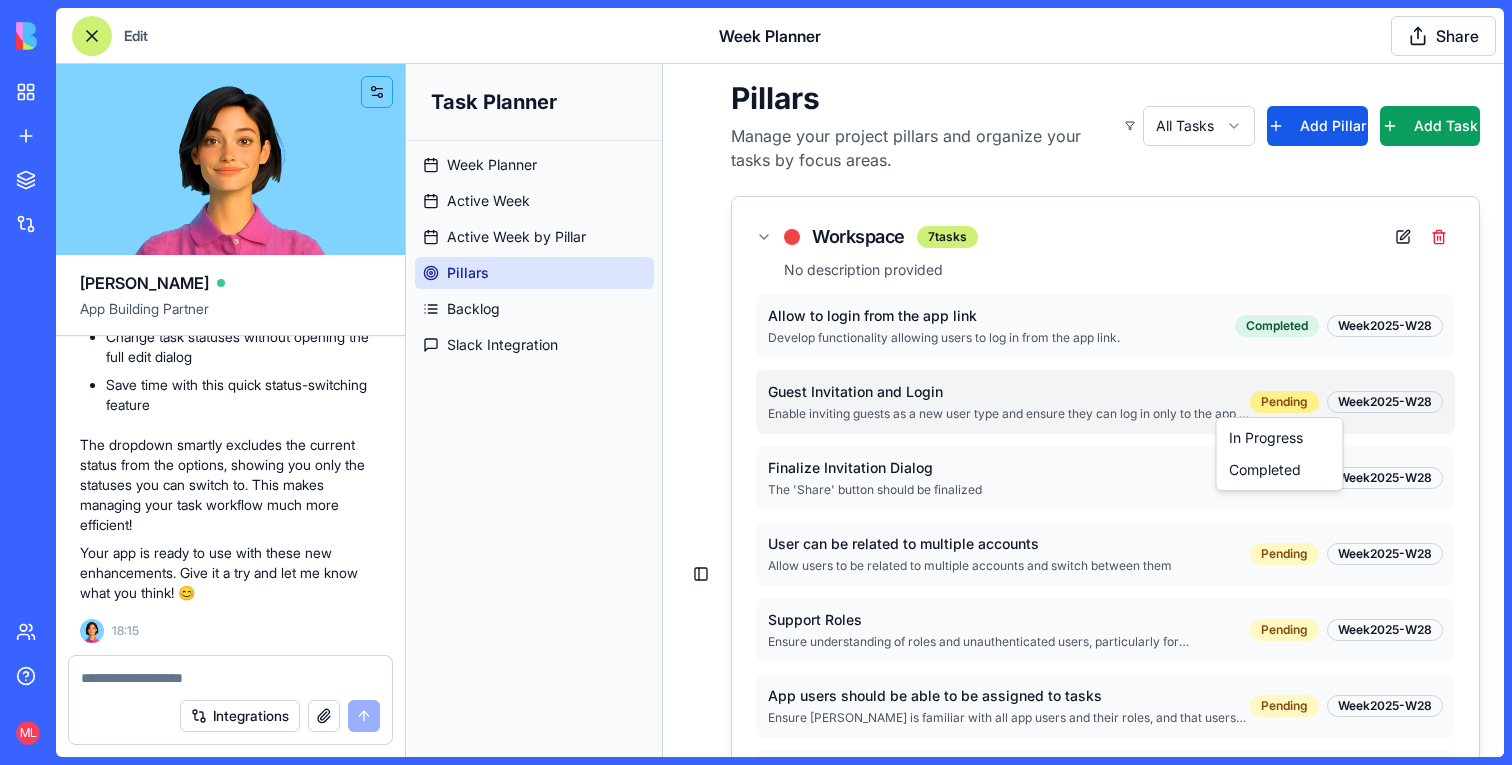 click on "Task Planner Week Planner Active Week Active Week by Pillar Pillars Backlog Slack Integration Toggle Sidebar Pillars Manage your project pillars and organize your tasks by focus areas. All Tasks Add Pillar Add Task Workspace 7  tasks No description provided Allow to login from the app link Develop functionality allowing users to log in from the app link. Completed Week  2025-W28 Guest Invitation and Login Enable inviting guests as a new user type and ensure they can log in only to the app, not the platform. Pending Week  2025-W28 Finalize Invitation Dialog The 'Share' button should be finalized Pending Week  2025-W28 User can be related to multiple accounts Allow users to be related to multiple accounts and switch between them Pending Week  2025-W28 Support Roles Ensure understanding of roles and unauthenticated users, particularly for Ella. Pending Week  2025-W28 App users should be able to be assigned to tasks Pending Week  2025-W28 Account Users as a Table Pending Week  2025-W28 Logic 5  tasks 0" at bounding box center [955, 574] 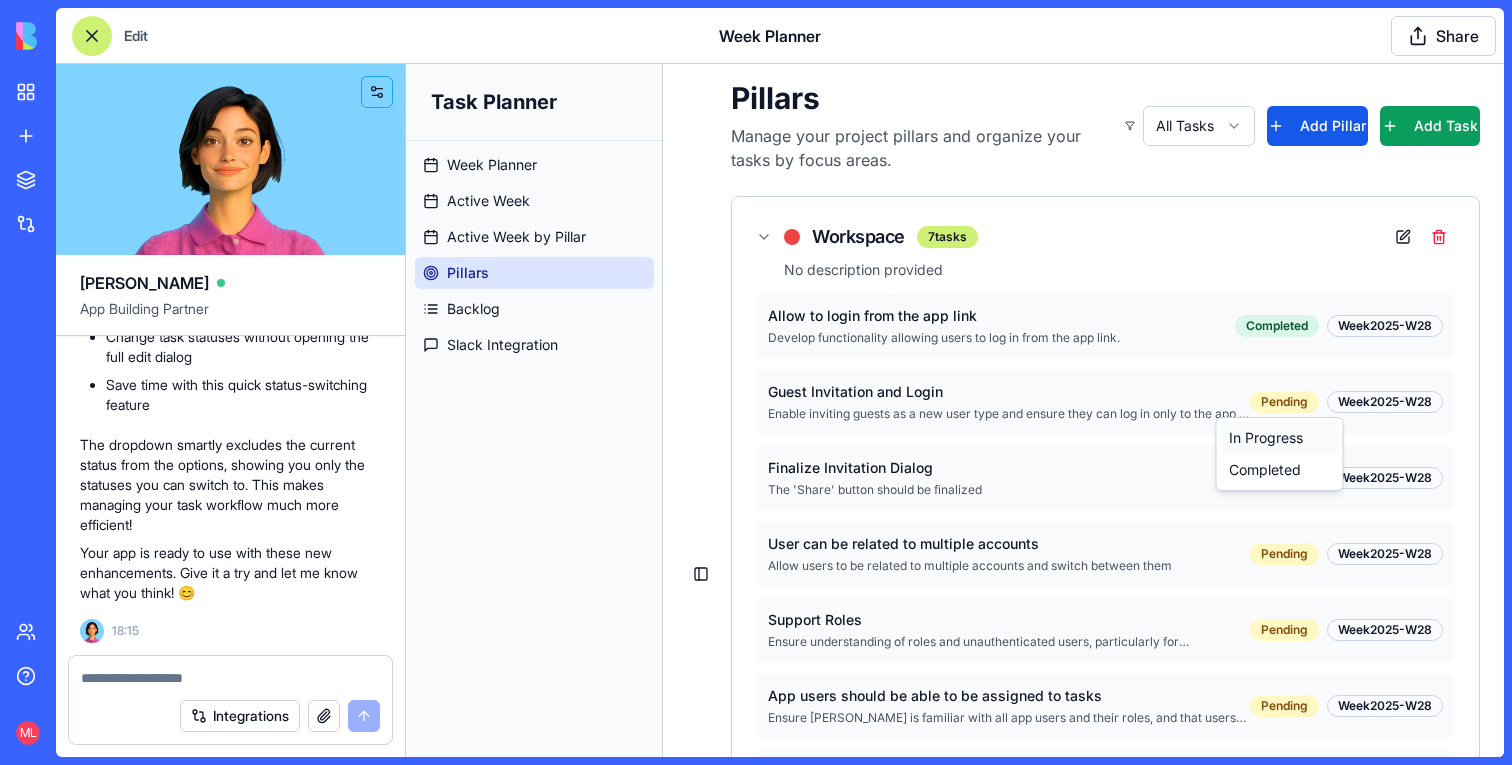 click on "In Progress" at bounding box center [1280, 438] 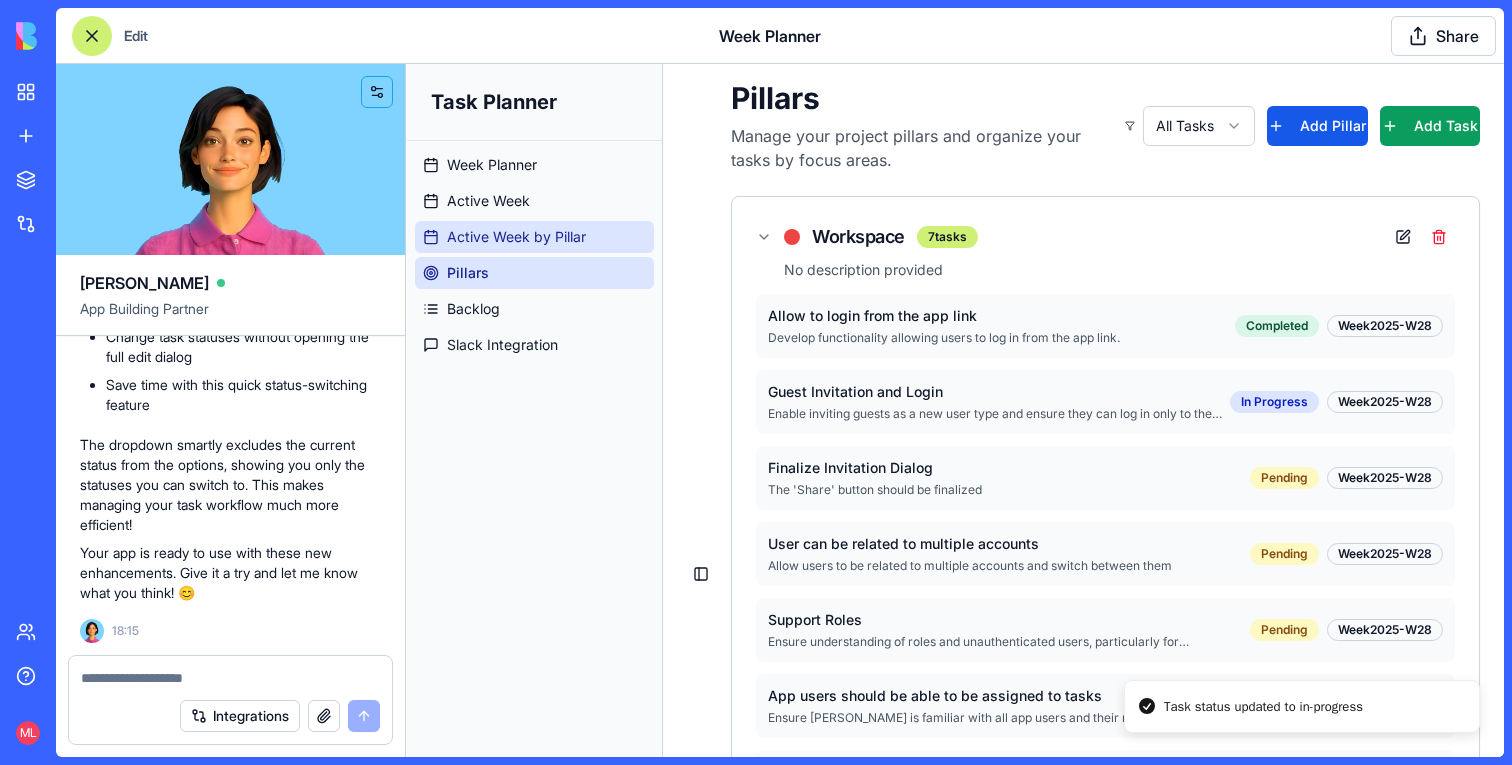 click on "Active Week by Pillar" at bounding box center [516, 237] 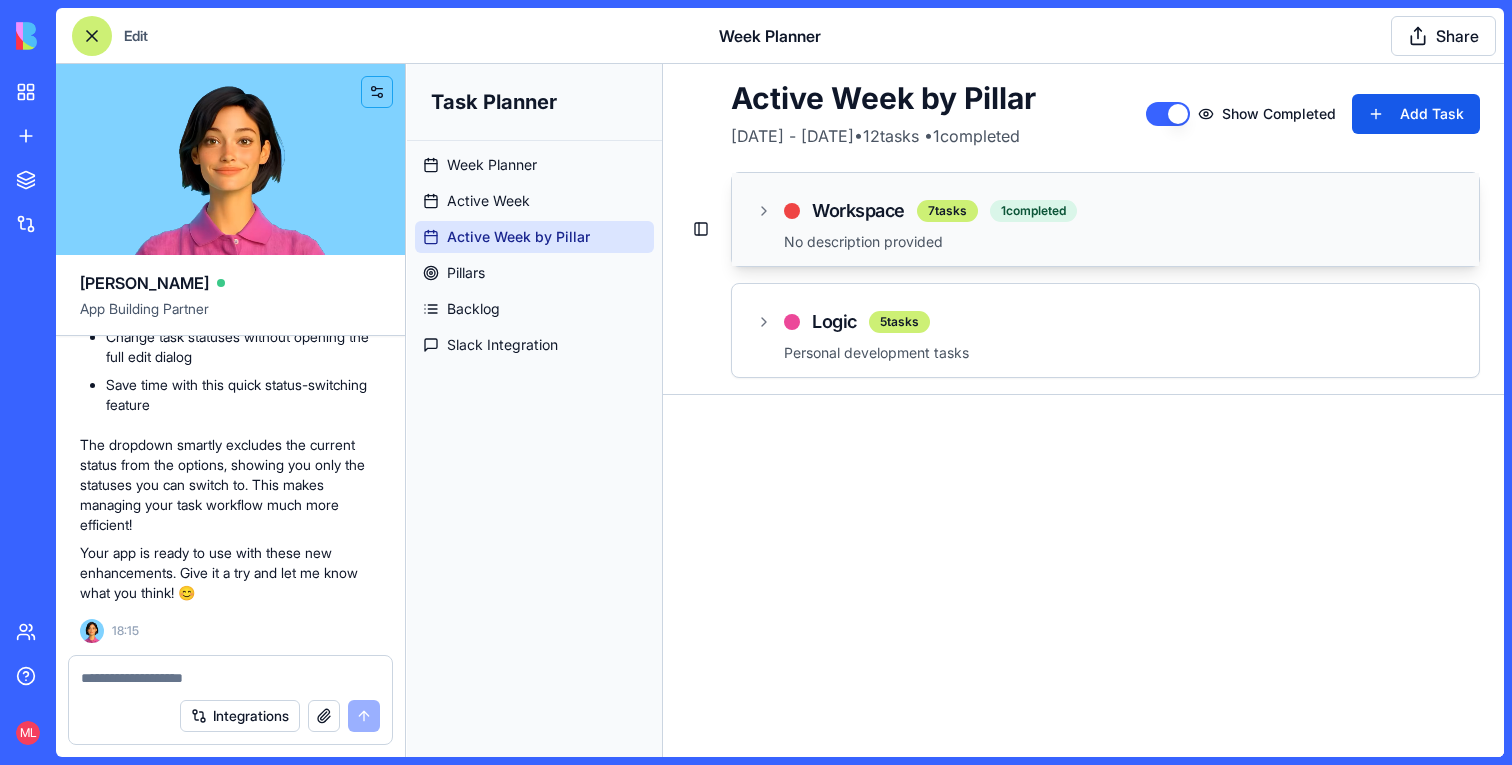 click on "Workspace 7  tasks 1  completed No description provided" at bounding box center [1105, 219] 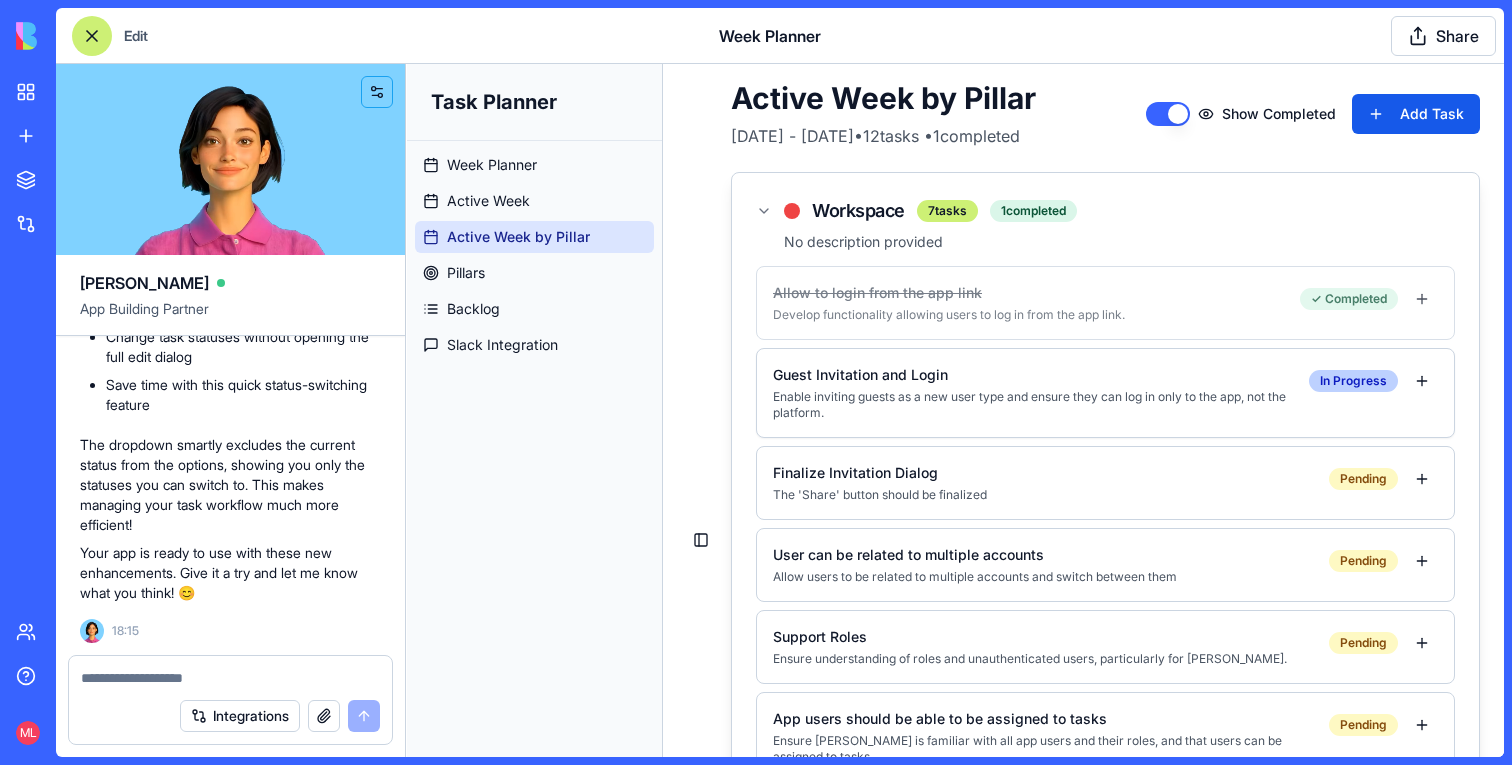 click on "In Progress" at bounding box center [1353, 381] 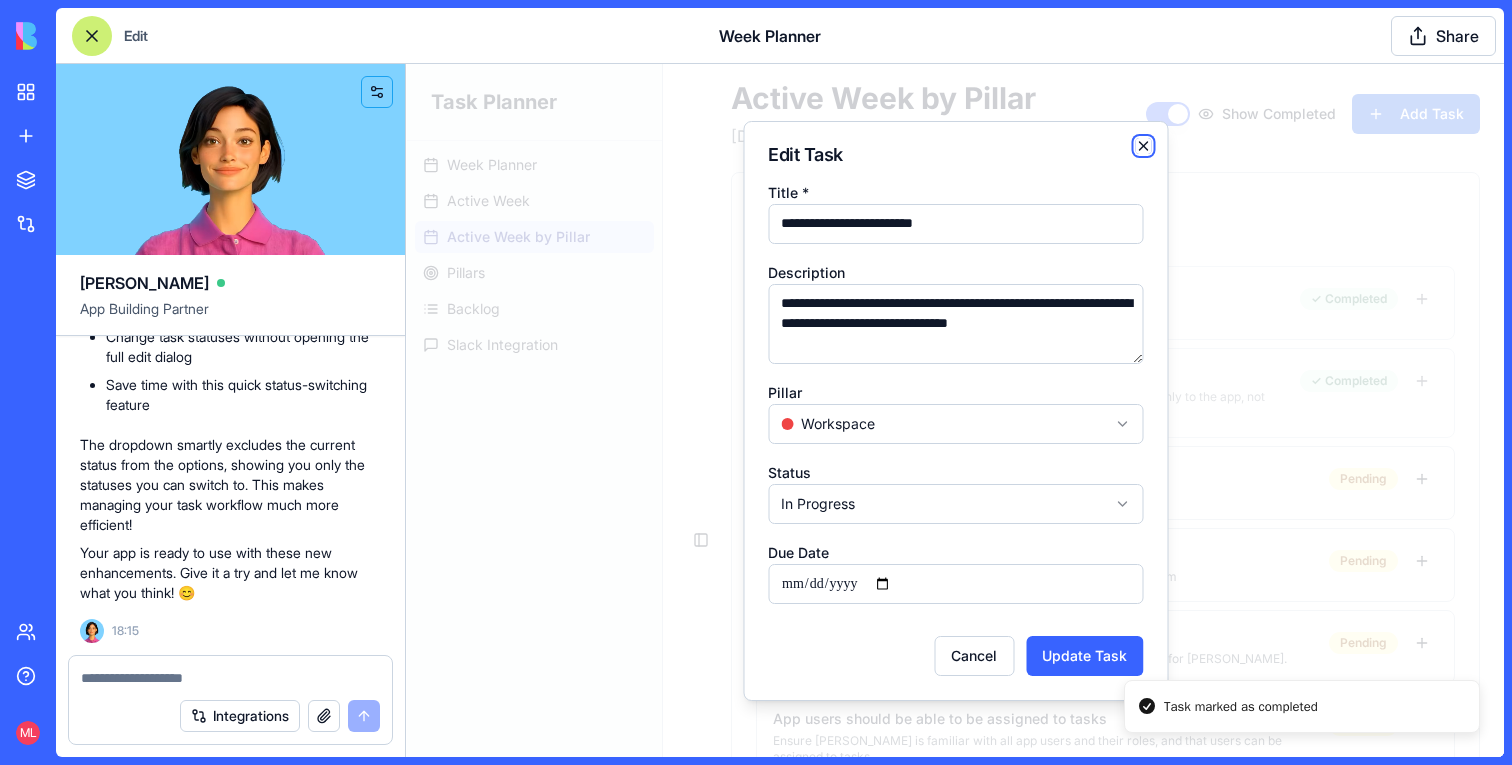 click 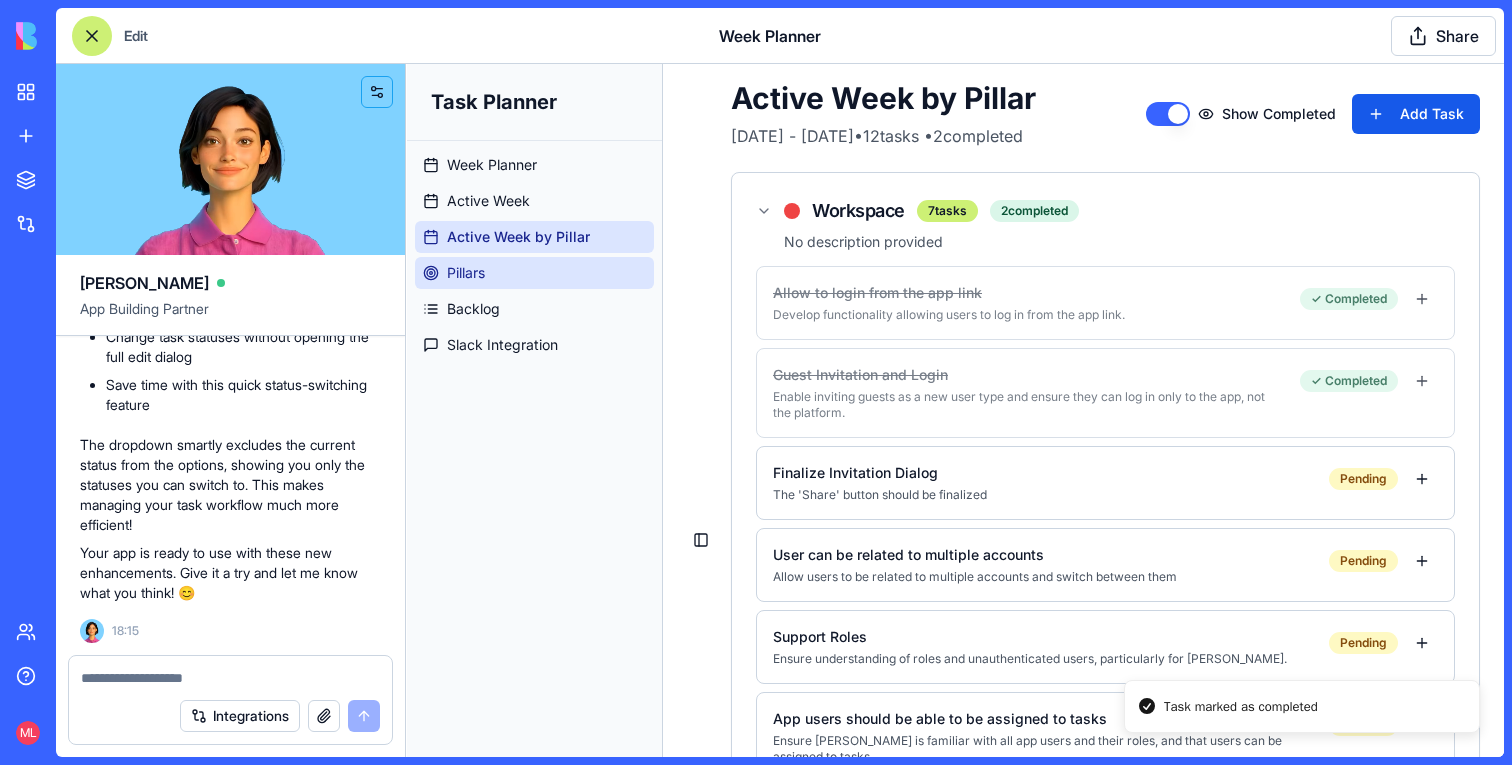 click on "Pillars" at bounding box center (534, 273) 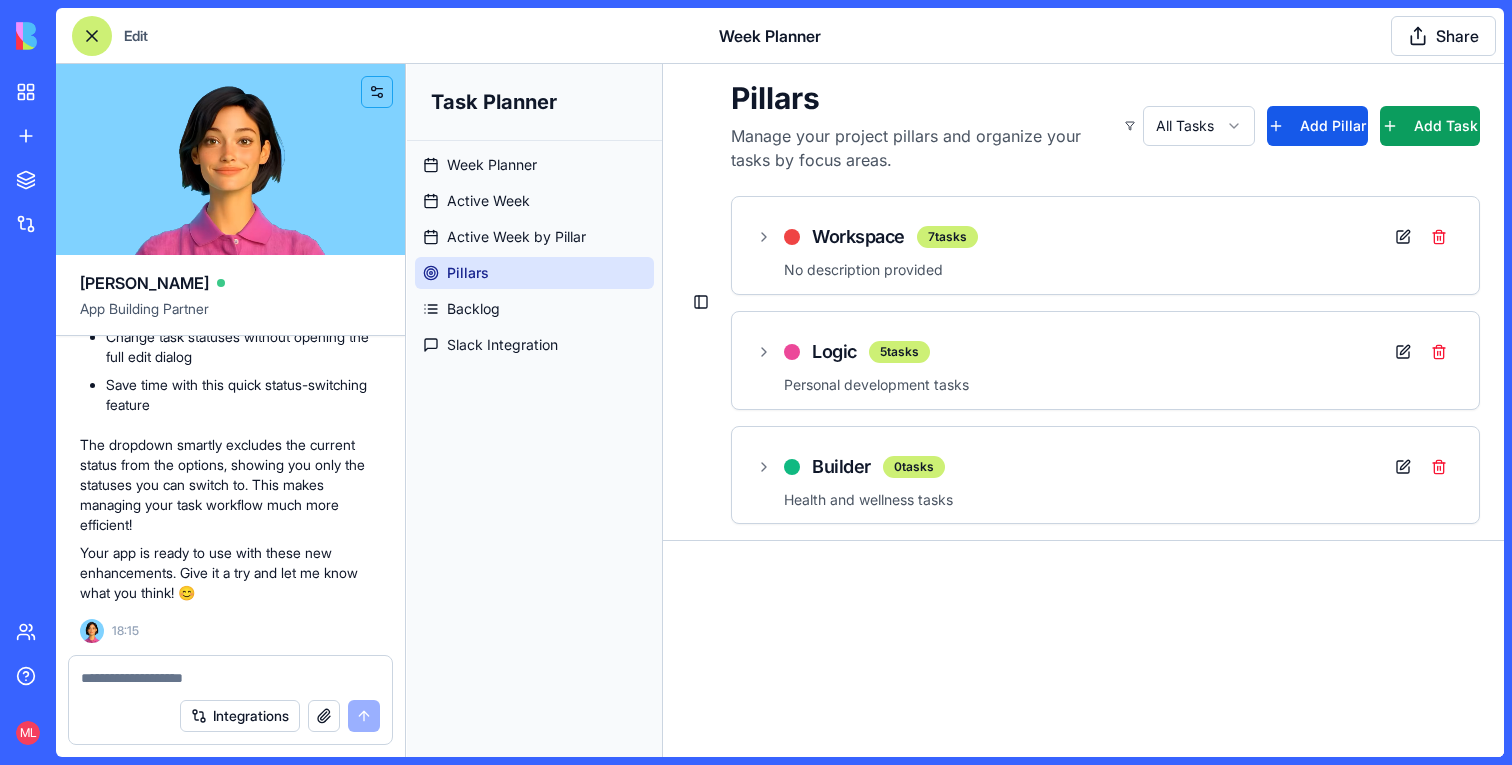 click at bounding box center [230, 678] 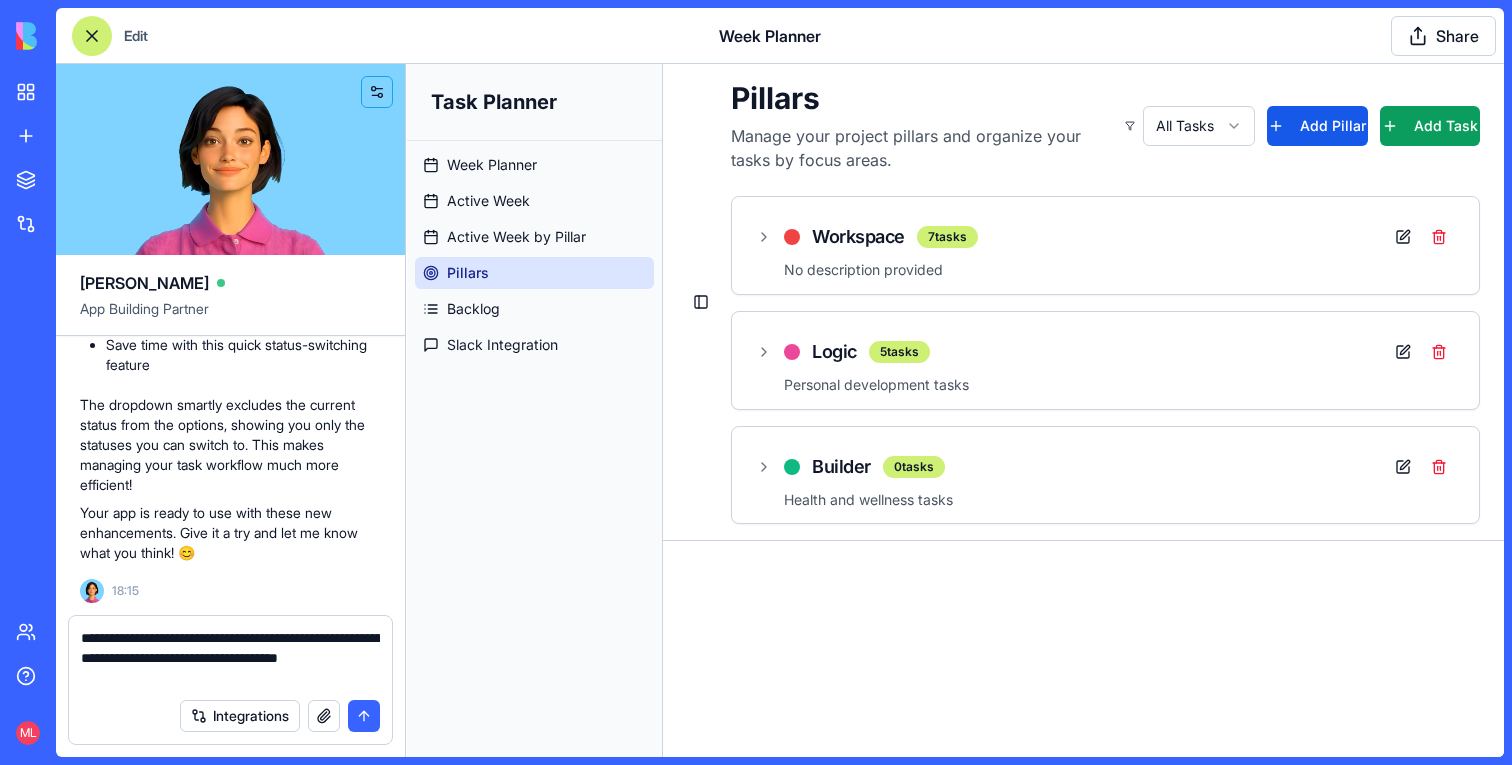 click on "**********" at bounding box center [230, 658] 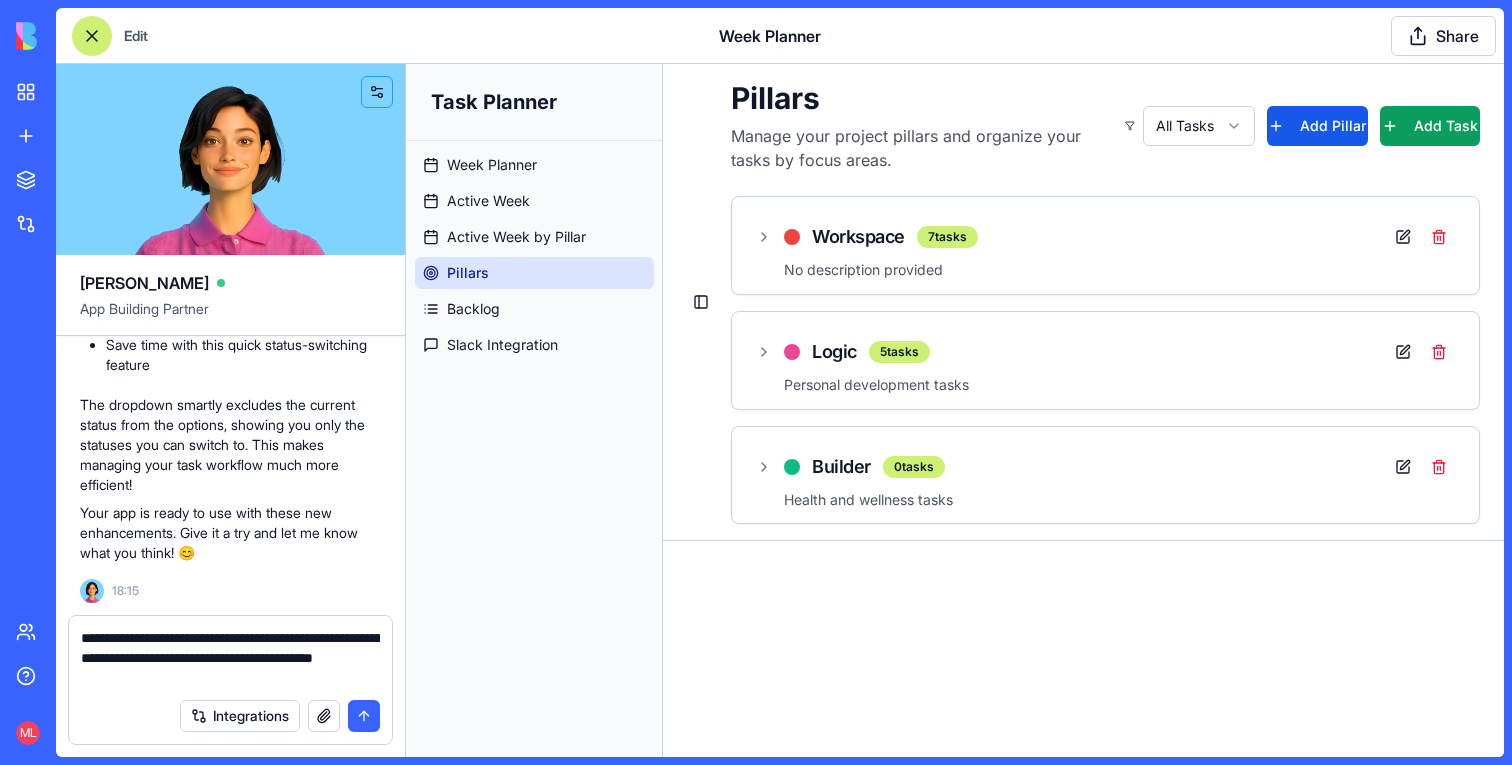 click on "**********" at bounding box center (230, 658) 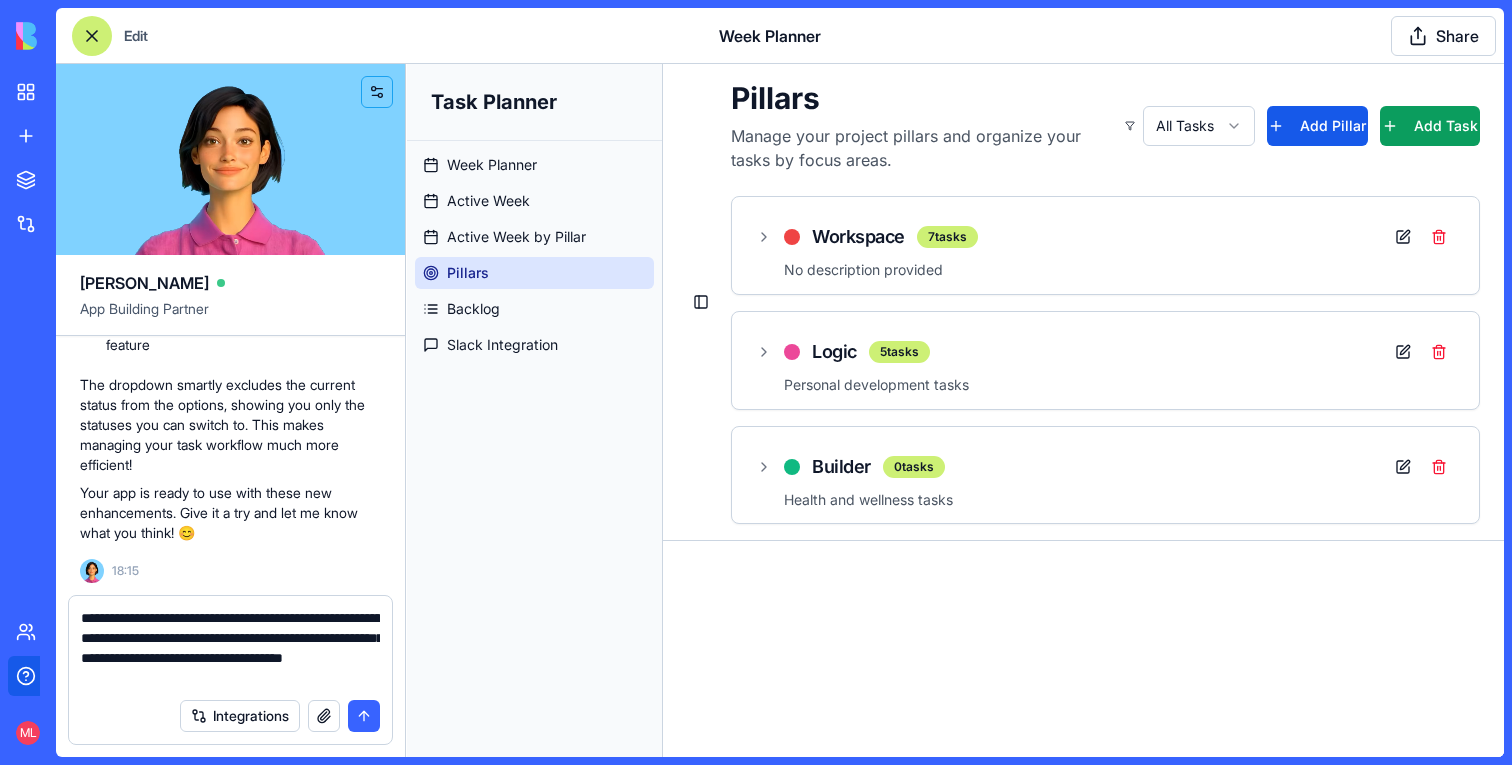 drag, startPoint x: 284, startPoint y: 674, endPoint x: 28, endPoint y: 674, distance: 256 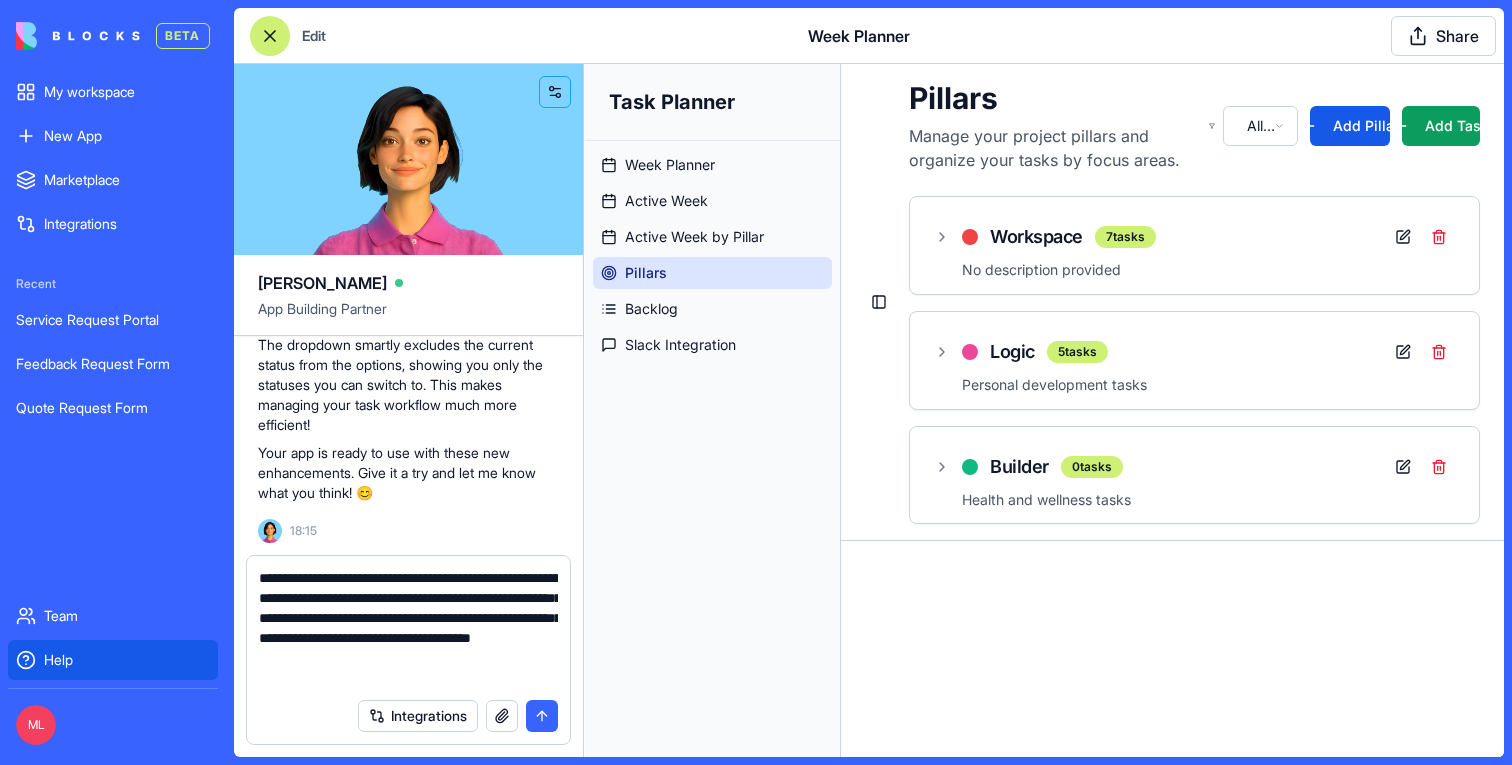 type on "**********" 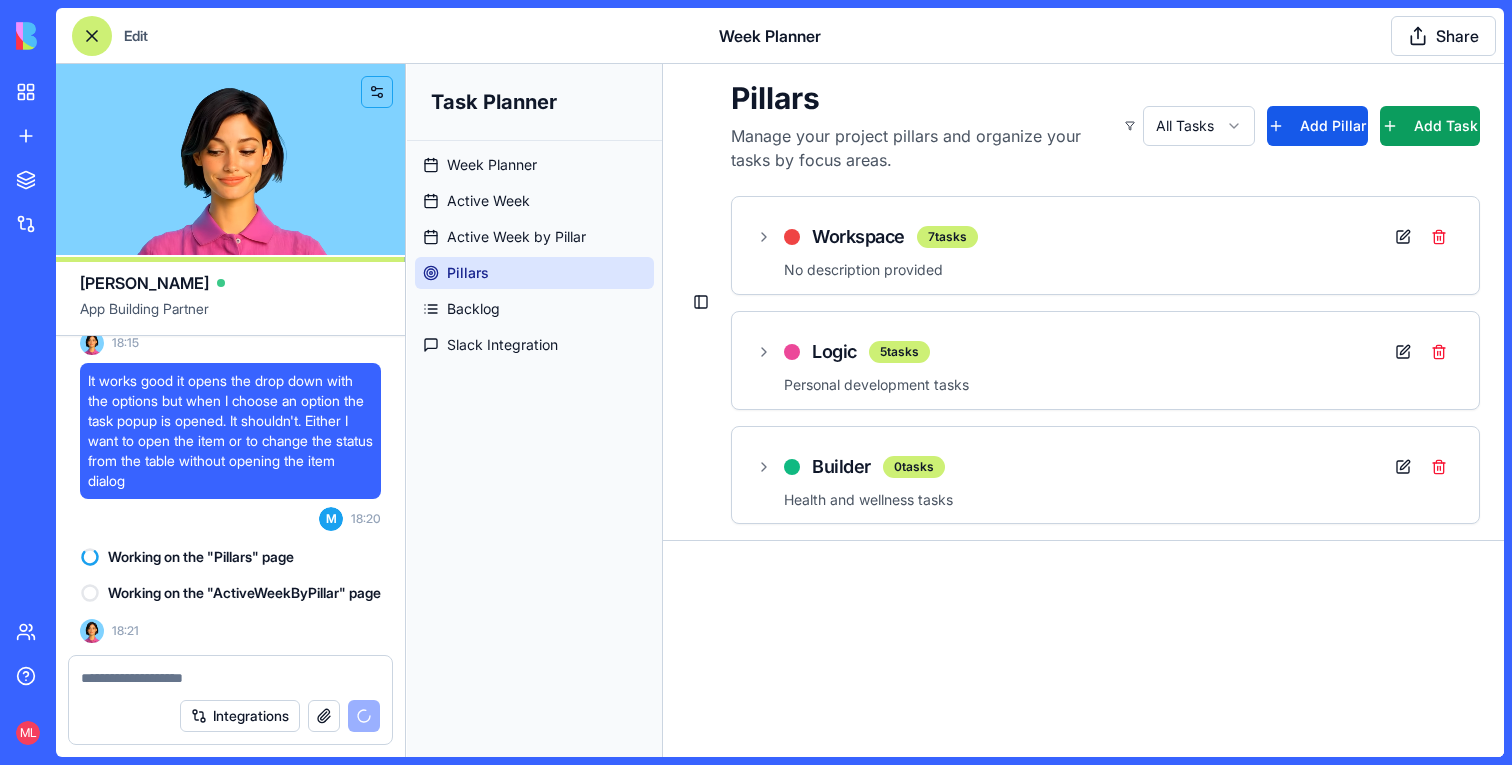 scroll, scrollTop: 17901, scrollLeft: 0, axis: vertical 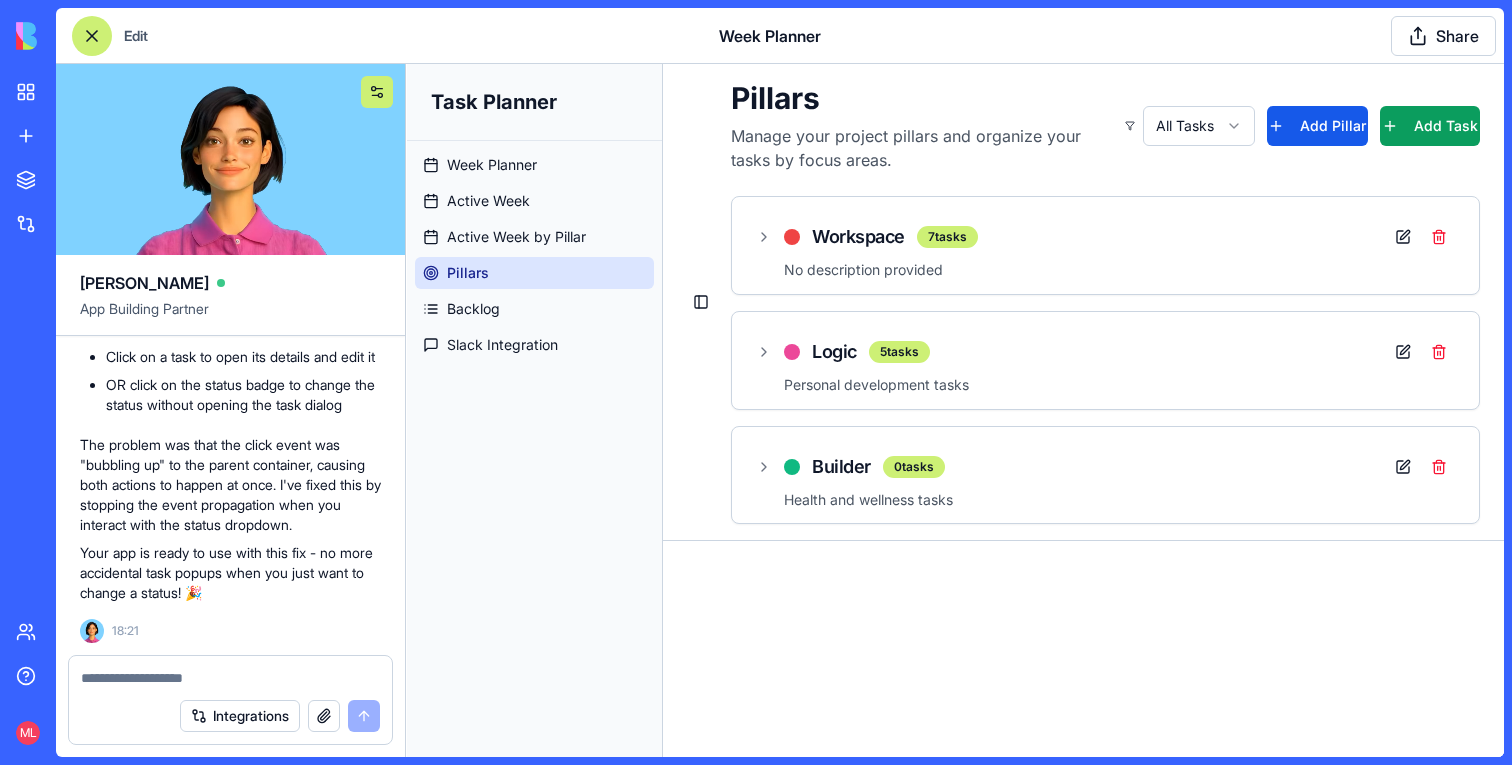 click at bounding box center [377, 92] 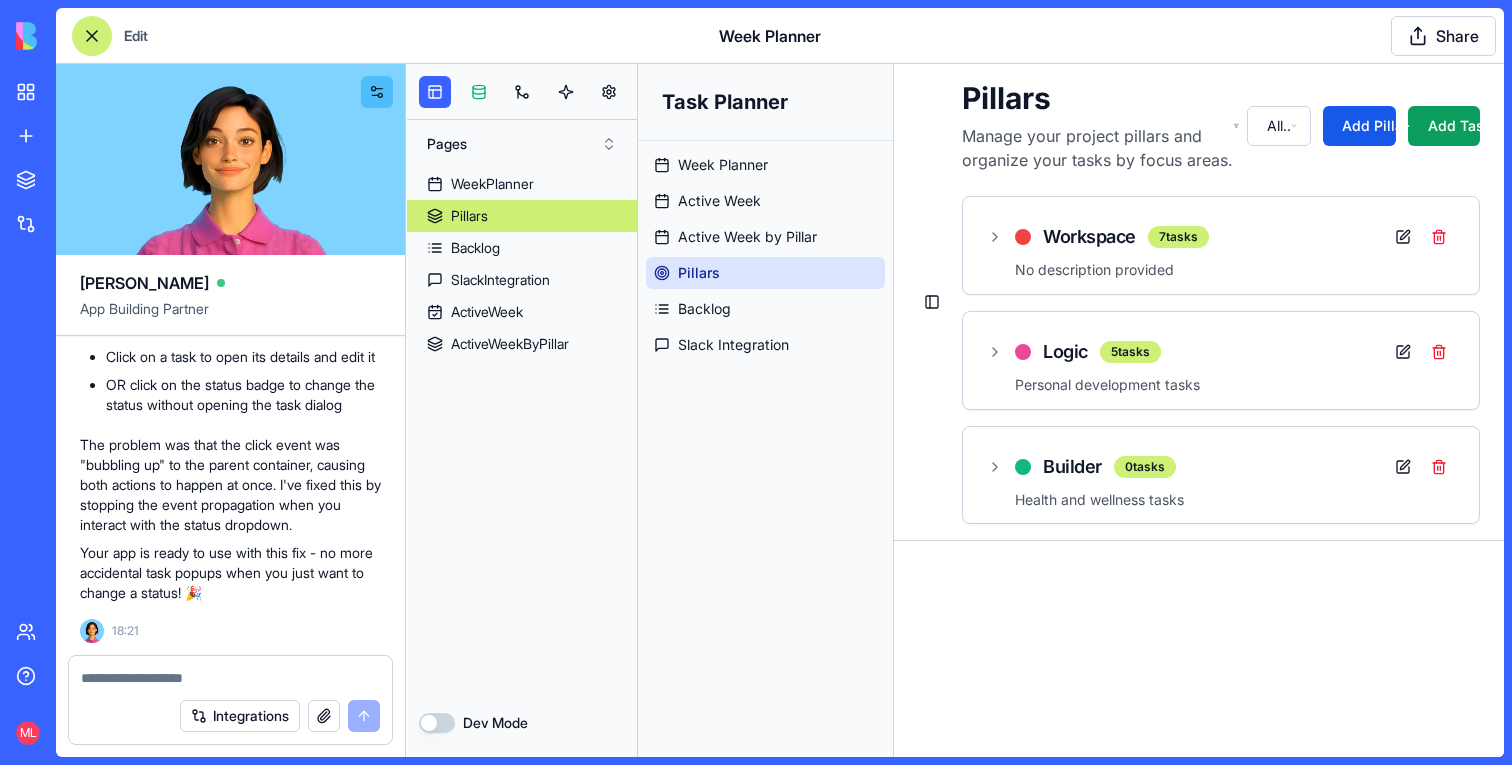 click at bounding box center [479, 92] 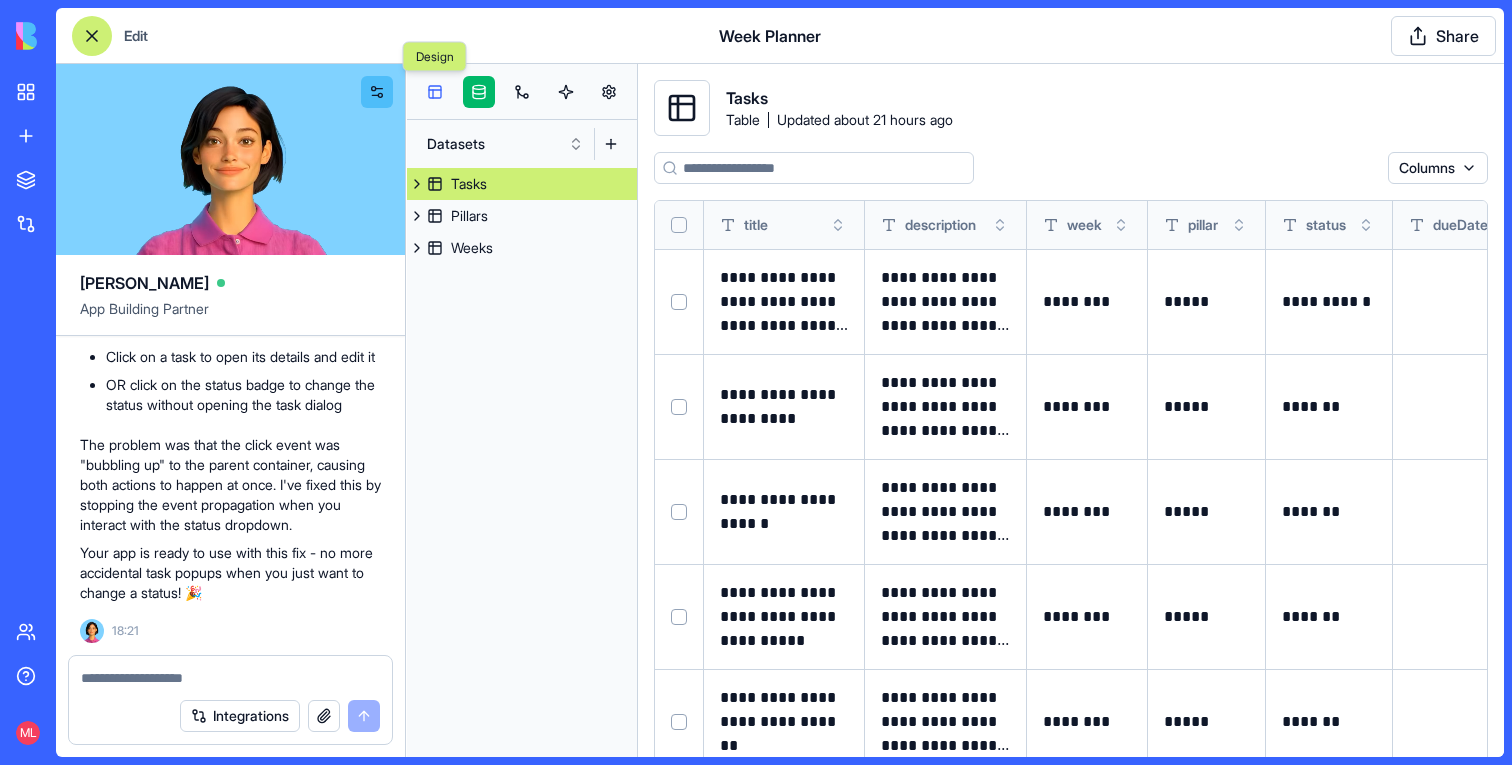 click at bounding box center (435, 92) 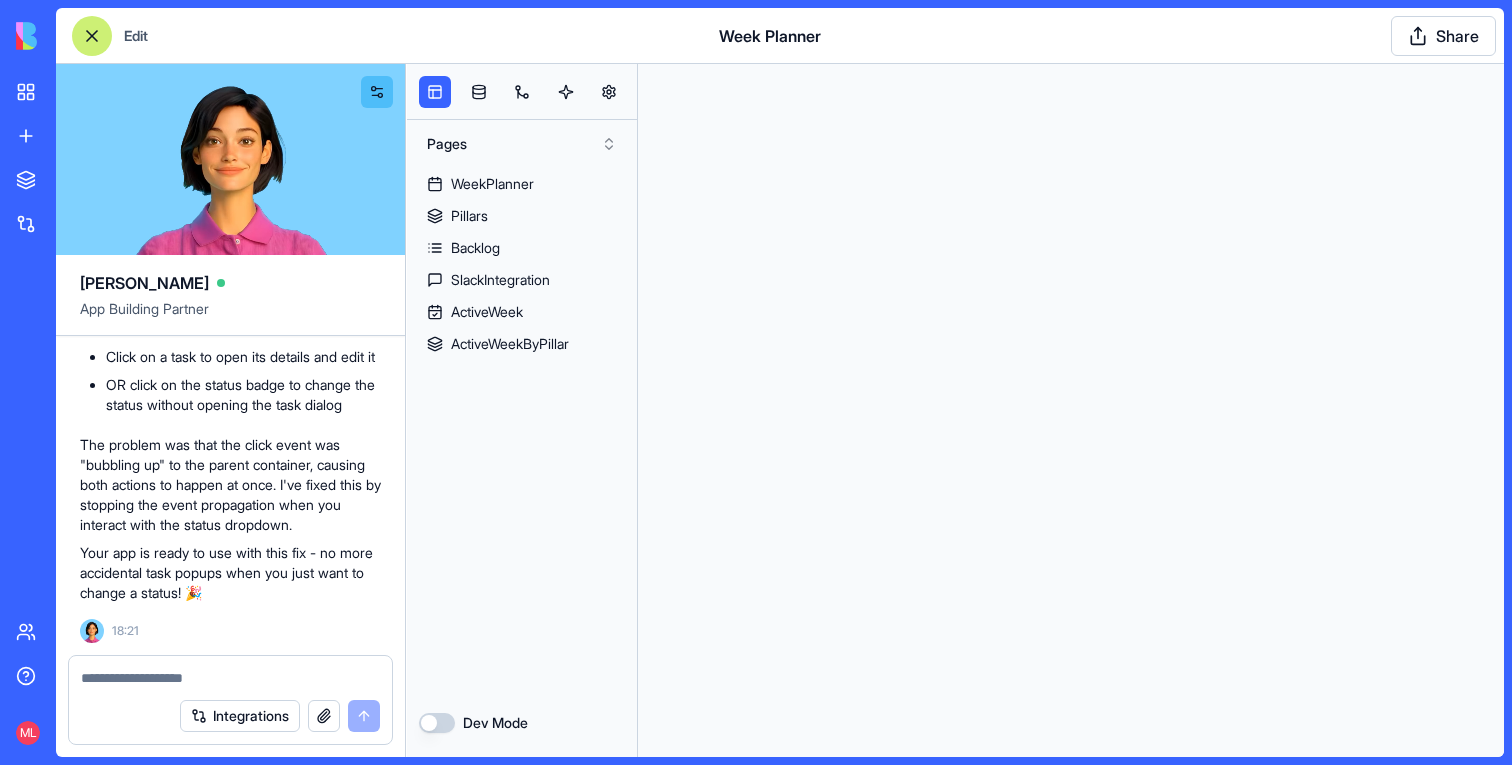 scroll, scrollTop: 0, scrollLeft: 0, axis: both 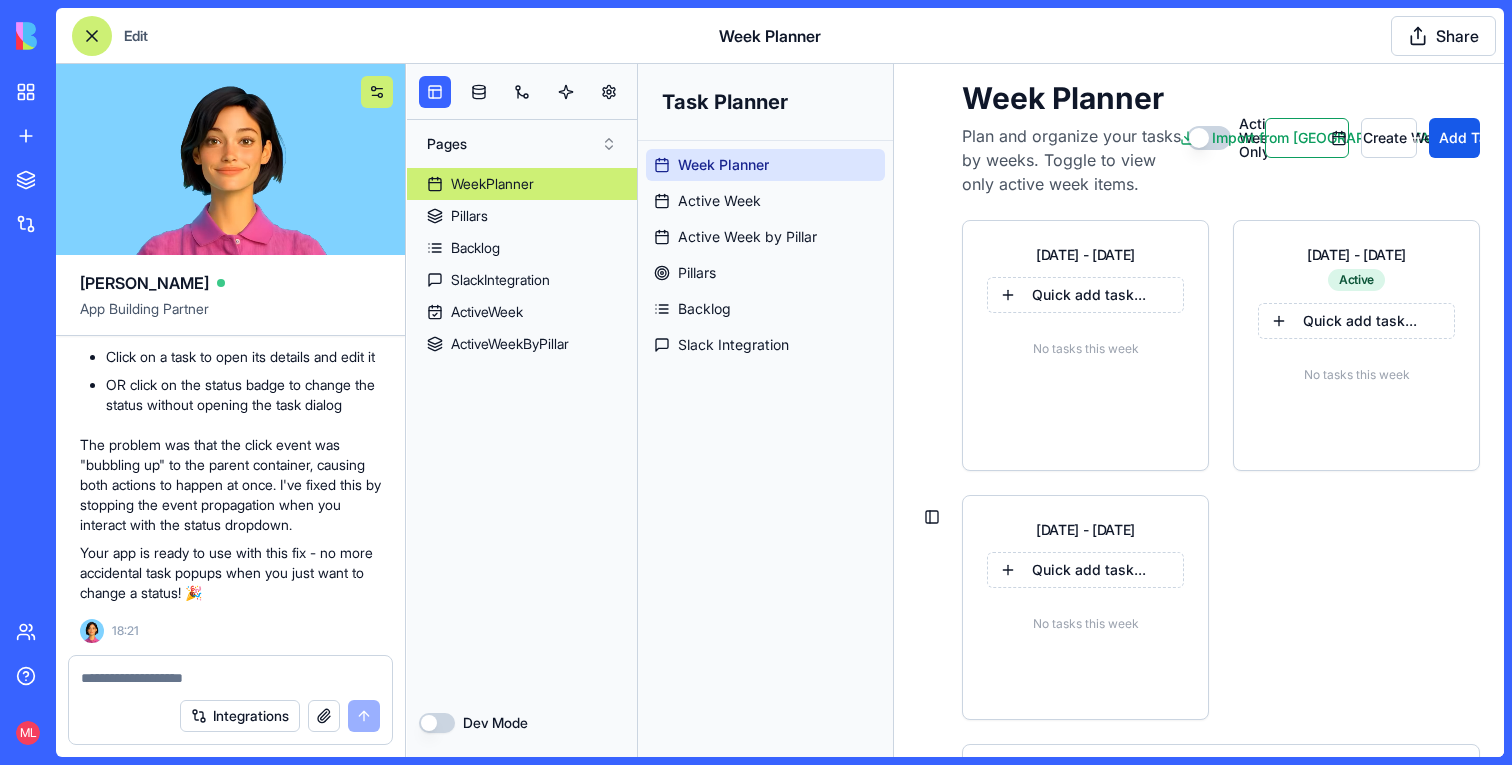 click at bounding box center (377, 92) 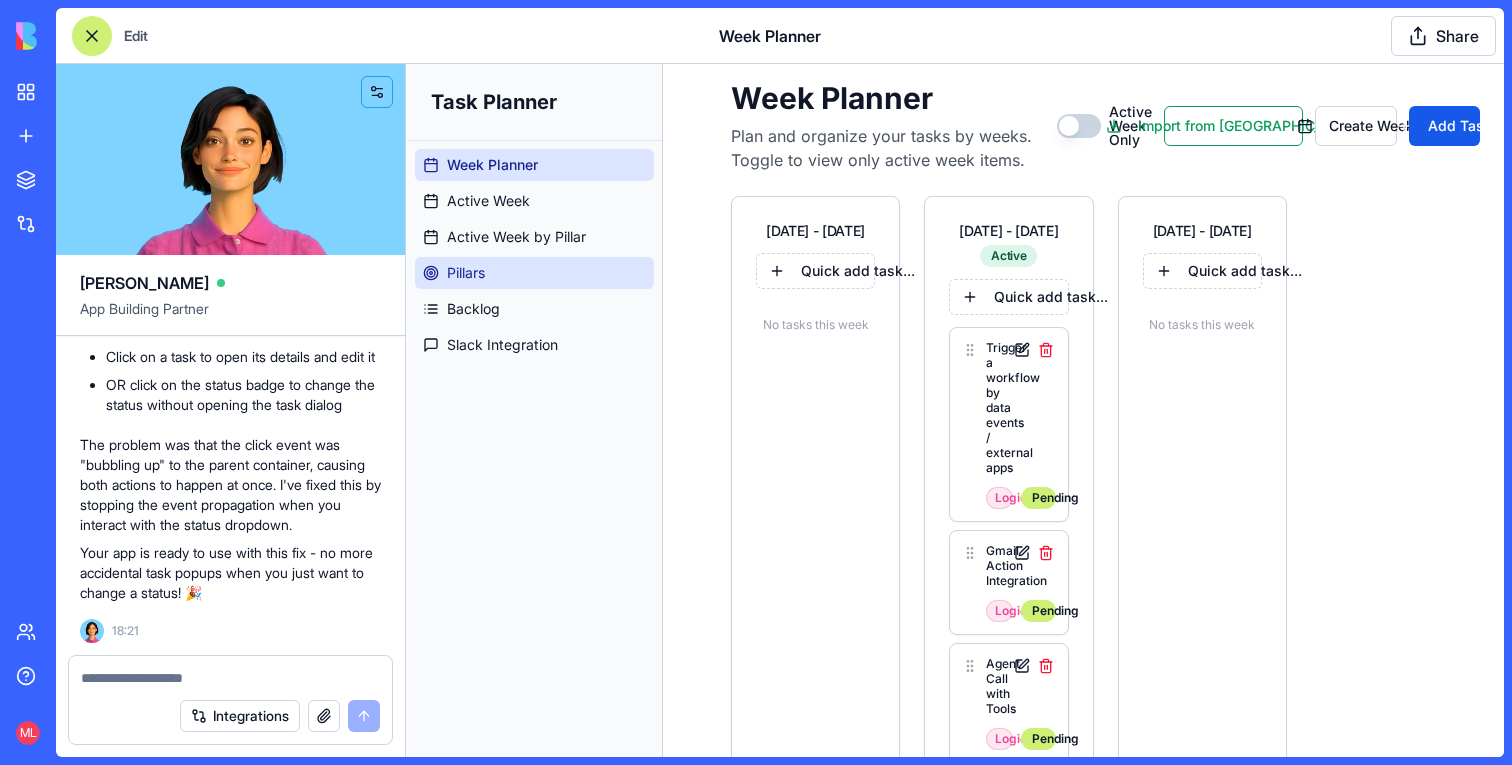 click on "Pillars" at bounding box center (534, 273) 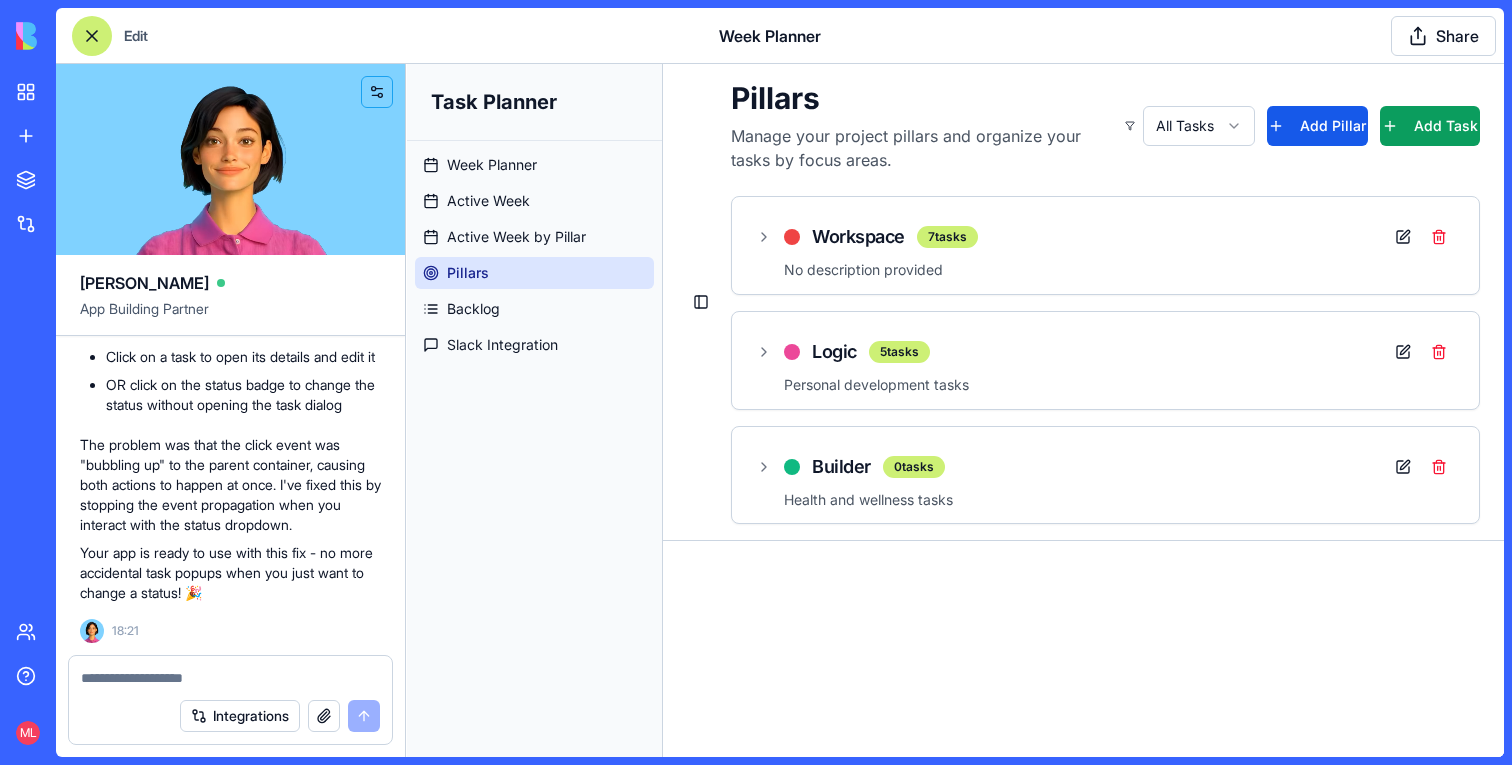 scroll, scrollTop: 17896, scrollLeft: 0, axis: vertical 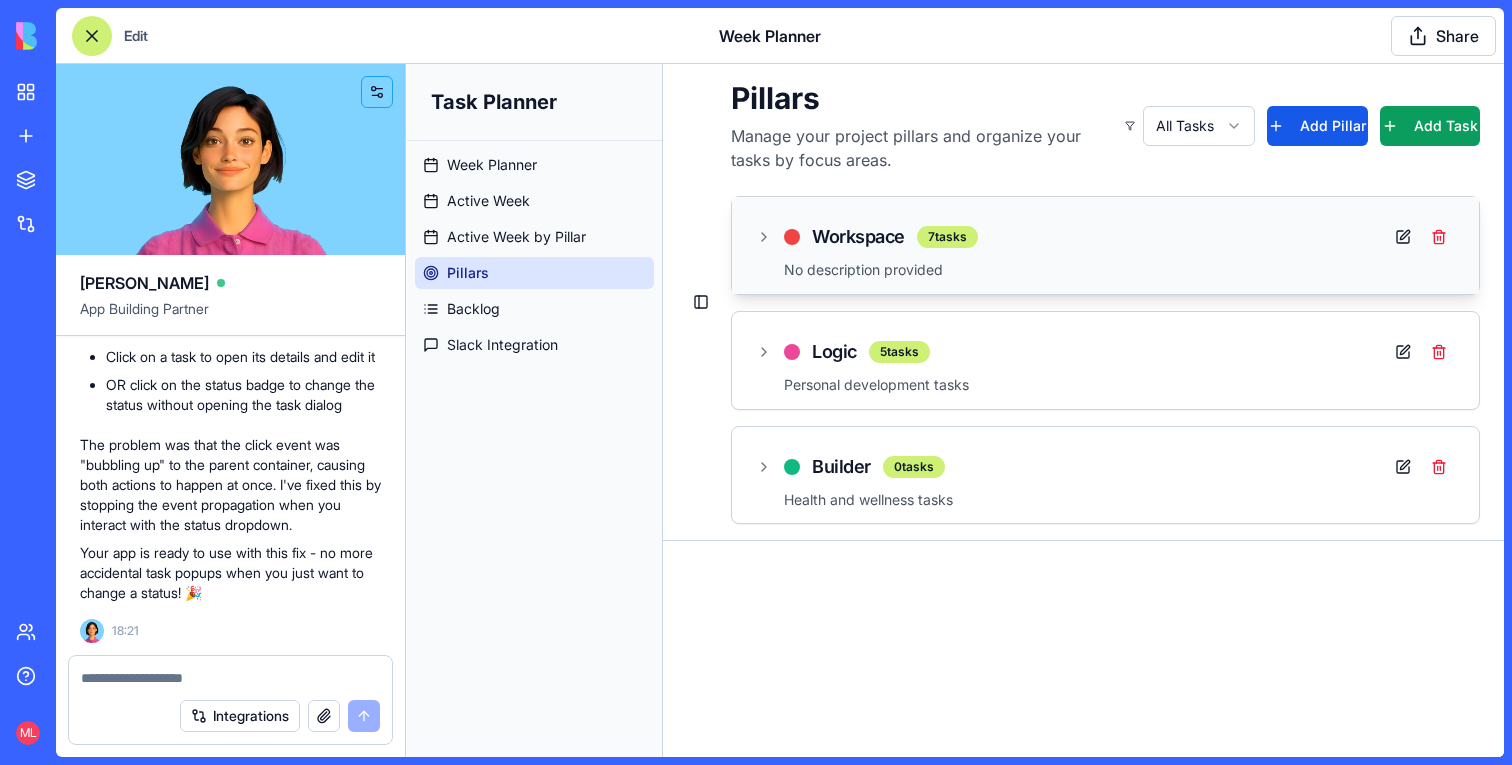 click on "Workspace 7  tasks" at bounding box center [1105, 237] 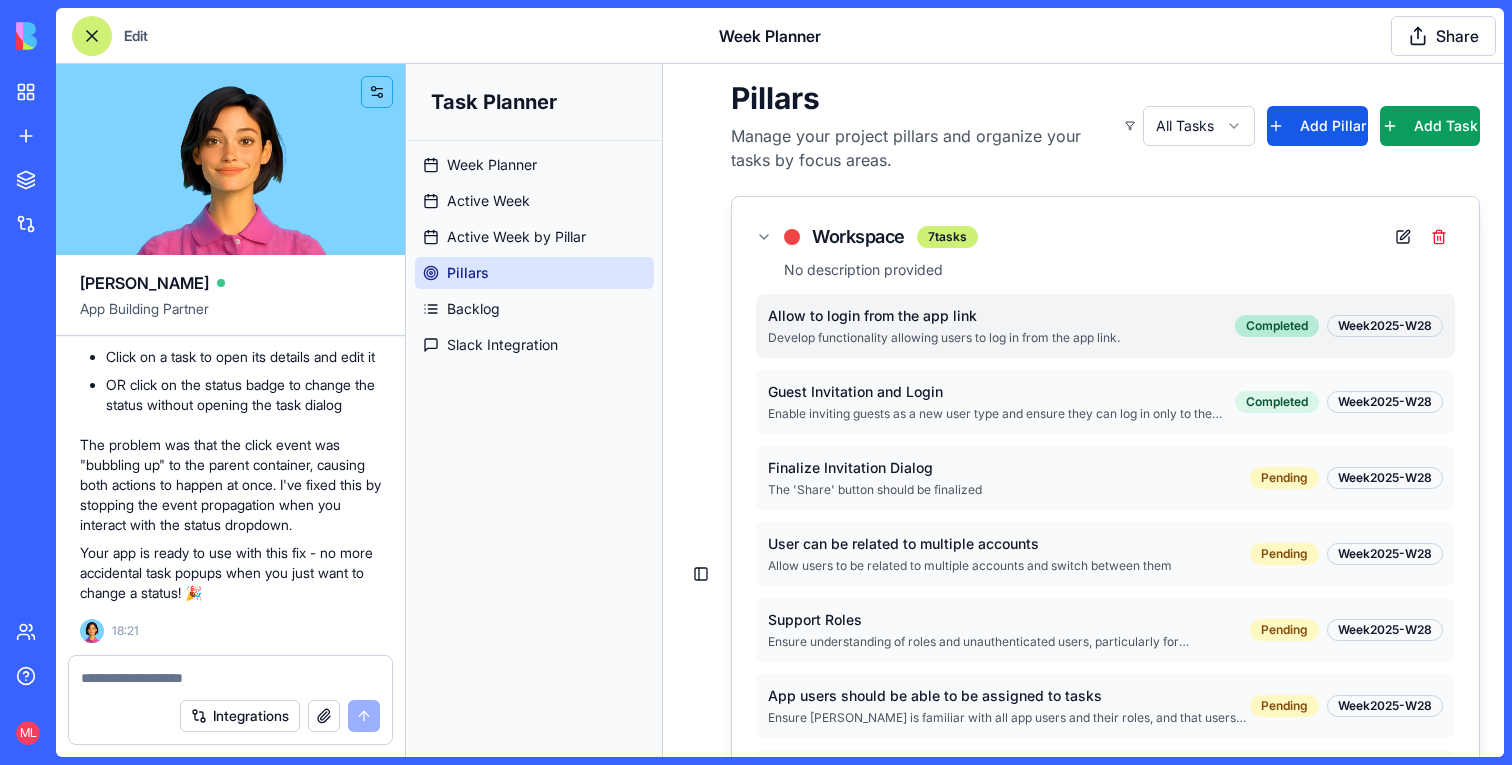 click on "Task Planner Week Planner Active Week Active Week by Pillar Pillars Backlog Slack Integration Toggle Sidebar Pillars Manage your project pillars and organize your tasks by focus areas. All Tasks Add Pillar Add Task Workspace 7  tasks No description provided Allow to login from the app link Develop functionality allowing users to log in from the app link. Completed Week  2025-W28 Guest Invitation and Login Enable inviting guests as a new user type and ensure they can log in only to the app, not the platform. Completed Week  2025-W28 Finalize Invitation Dialog The 'Share' button should be finalized Pending Week  2025-W28 User can be related to multiple accounts Allow users to be related to multiple accounts and switch between them Pending Week  2025-W28 Support Roles Ensure understanding of roles and unauthenticated users, particularly for Ella. Pending Week  2025-W28 App users should be able to be assigned to tasks Pending Week  2025-W28 Account Users as a Table Pending Week  2025-W28 Logic 5  tasks 0" at bounding box center (955, 574) 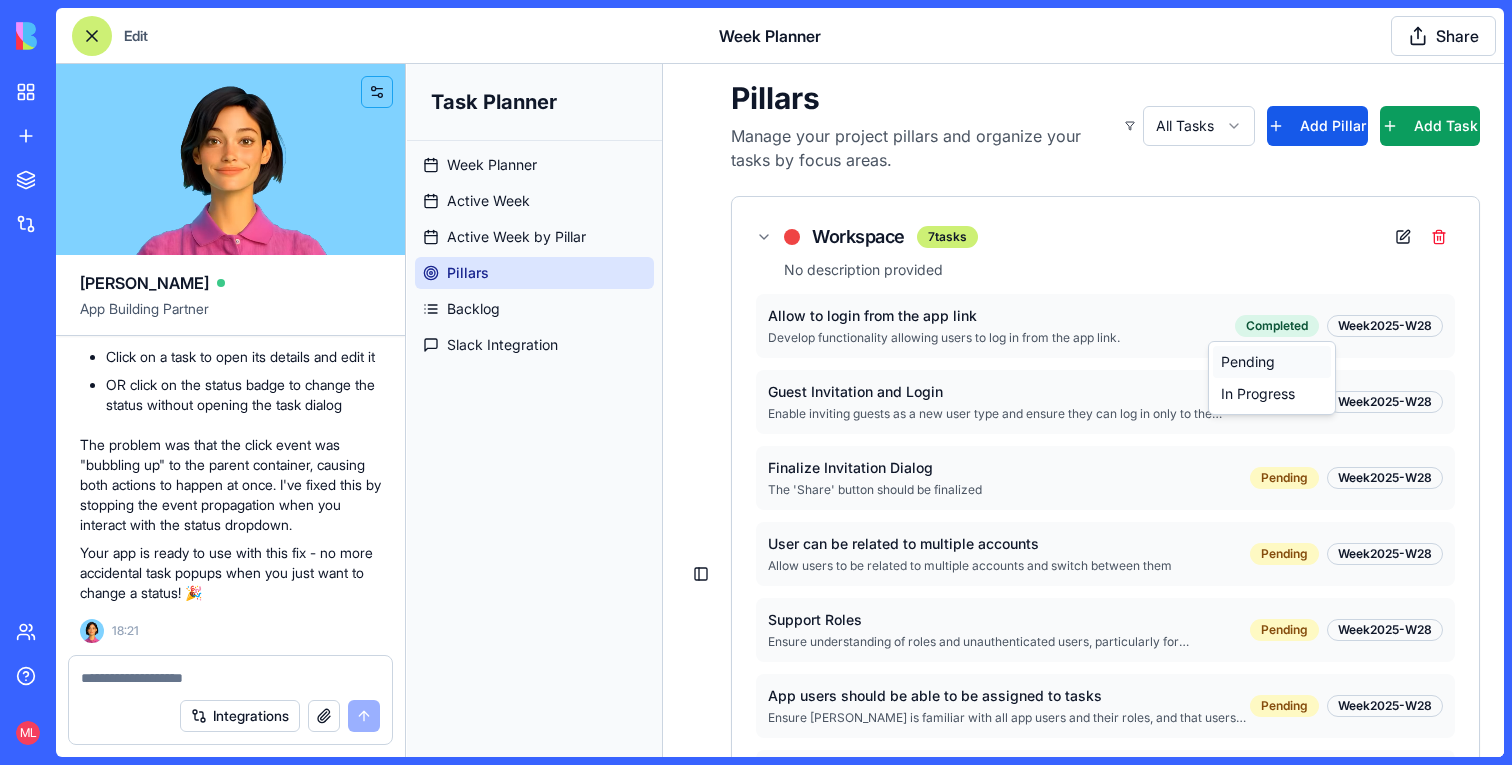 click on "Pending" at bounding box center (1272, 362) 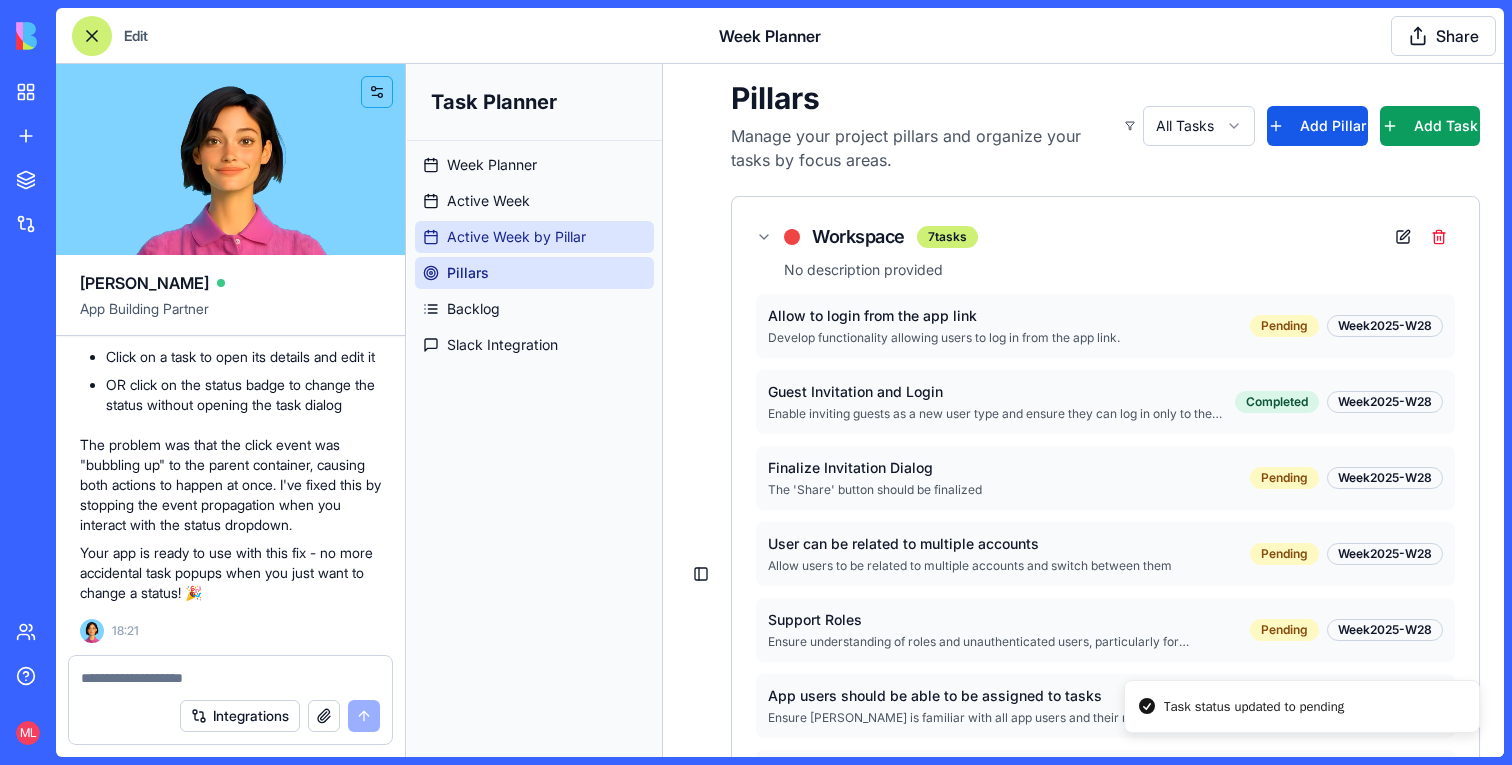 click on "Active Week by Pillar" at bounding box center (534, 237) 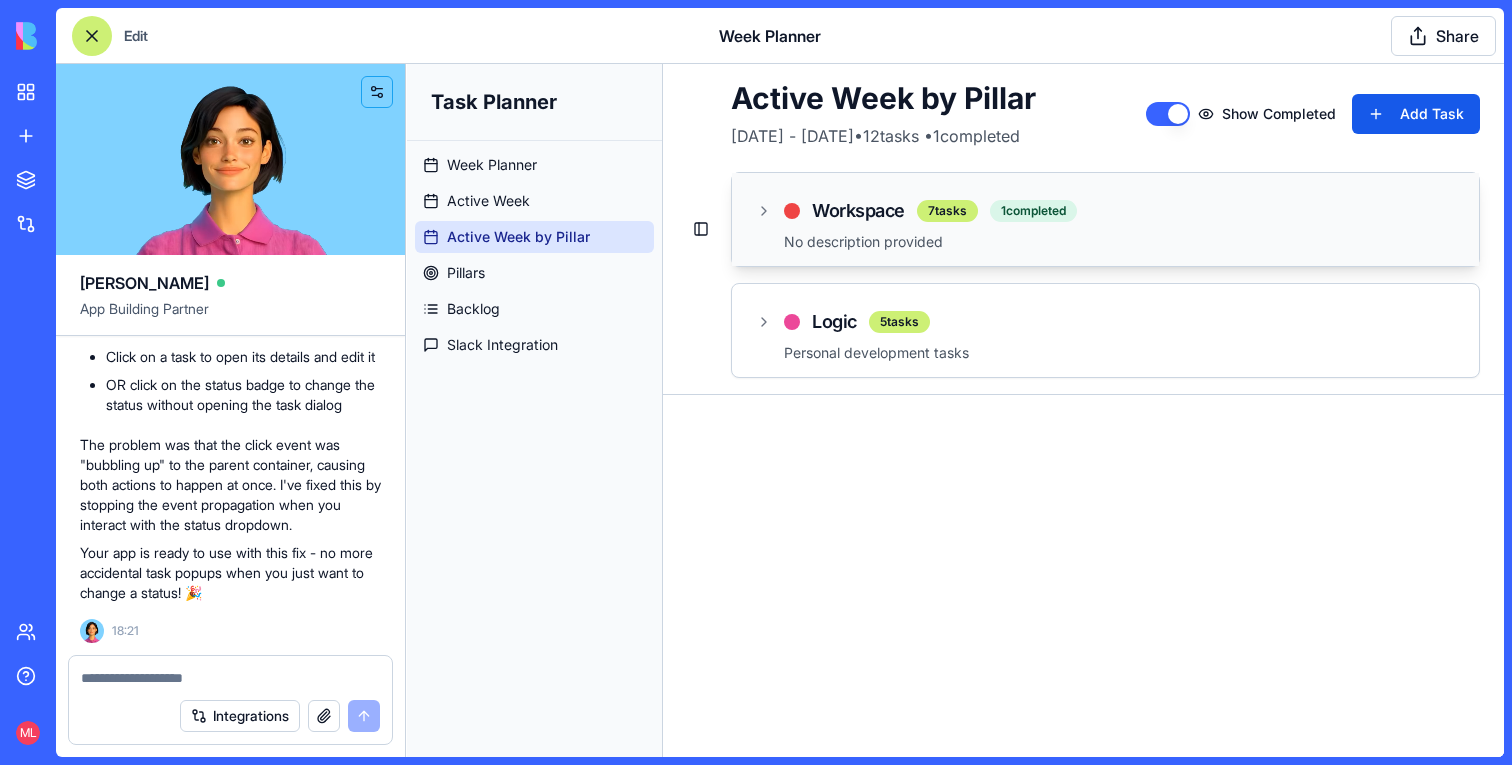 click on "No description provided" at bounding box center (1119, 242) 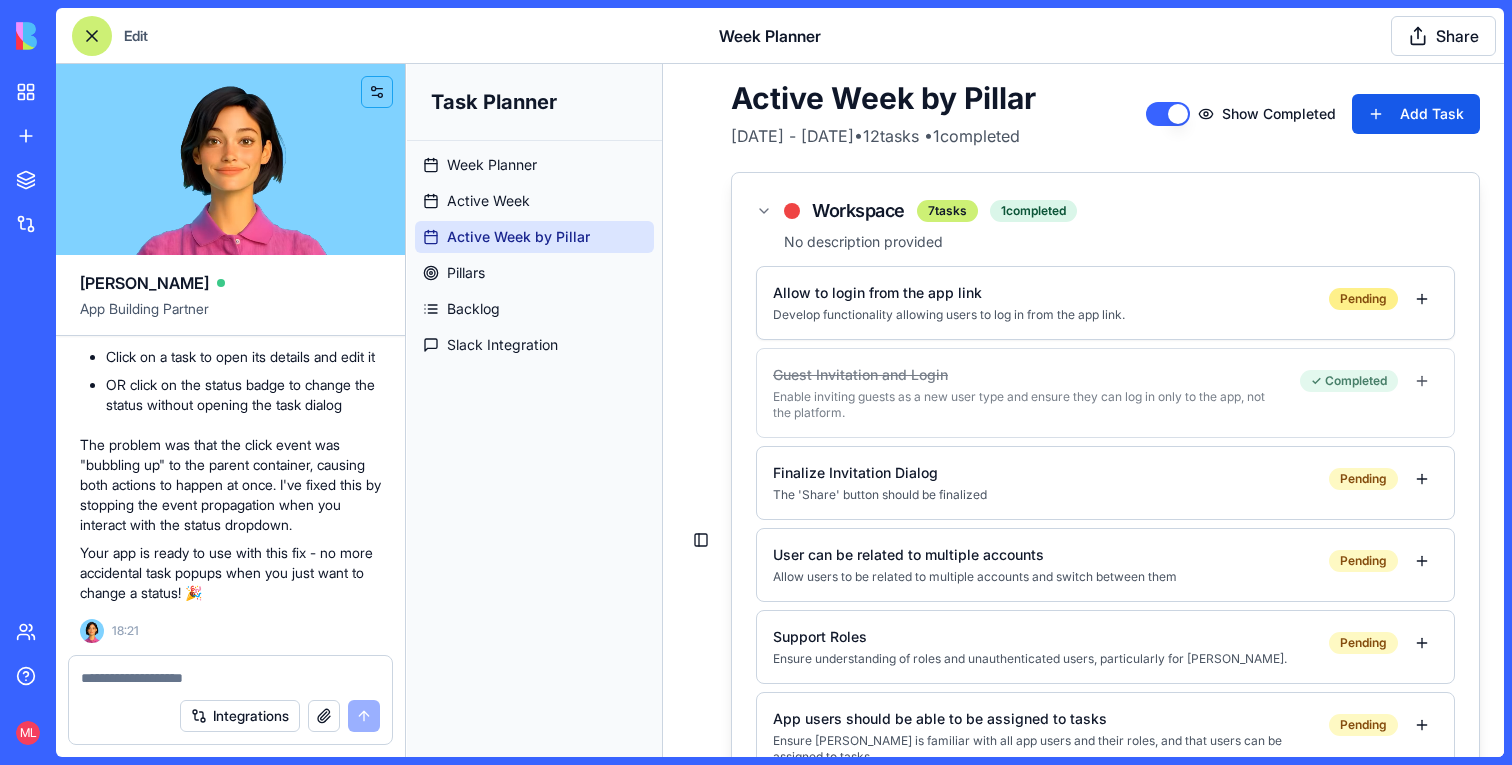 click on "Pending" at bounding box center (1363, 299) 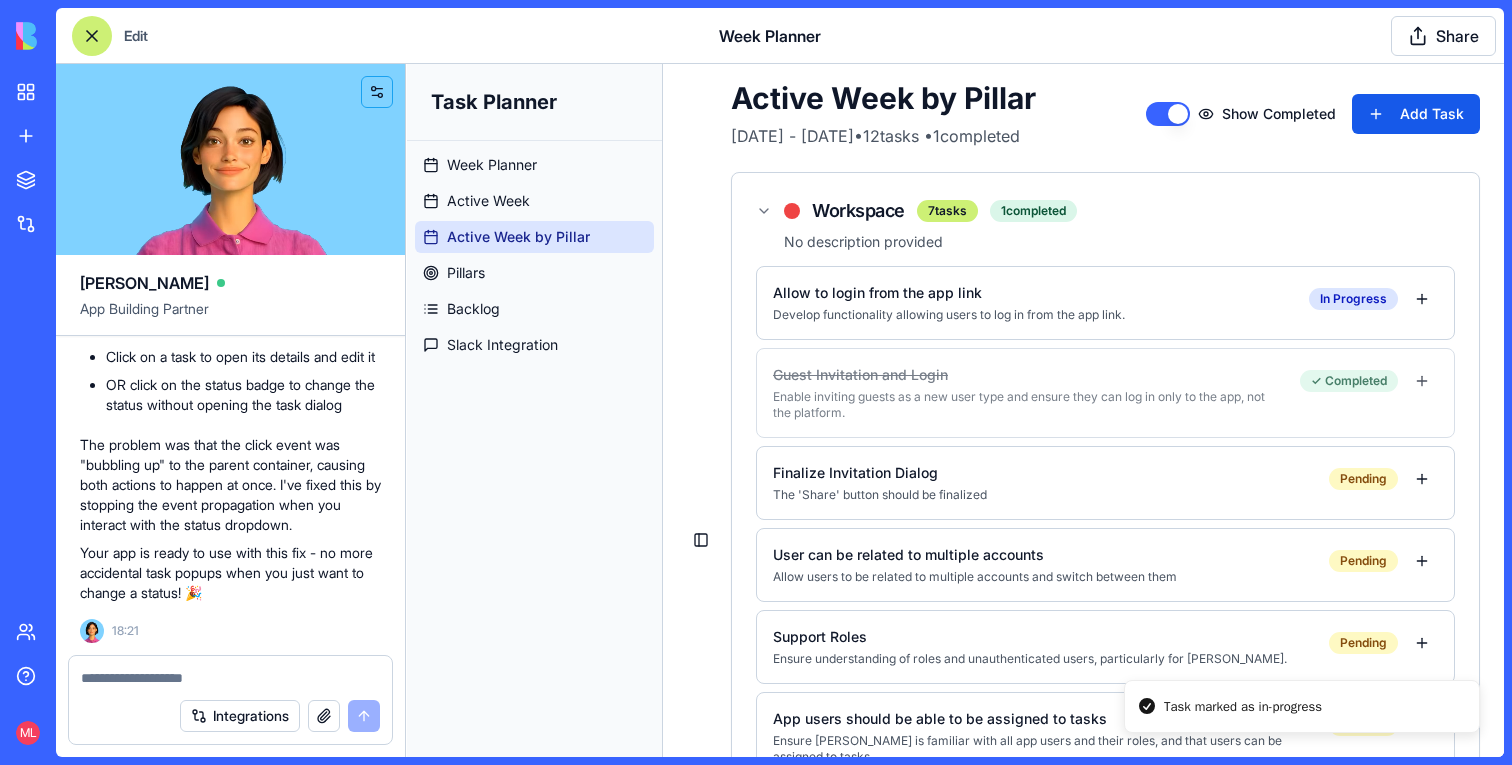 click at bounding box center [230, 678] 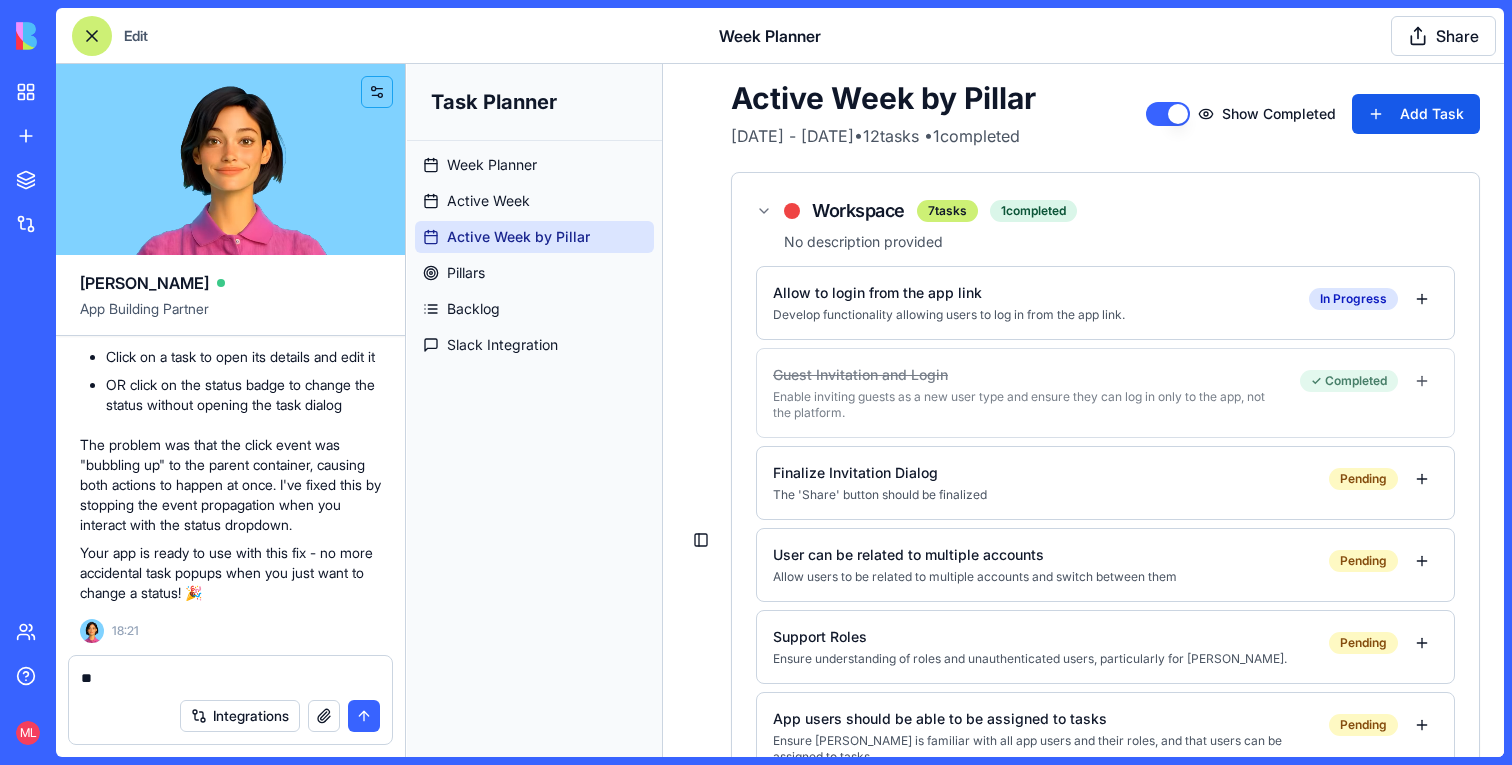 type on "*" 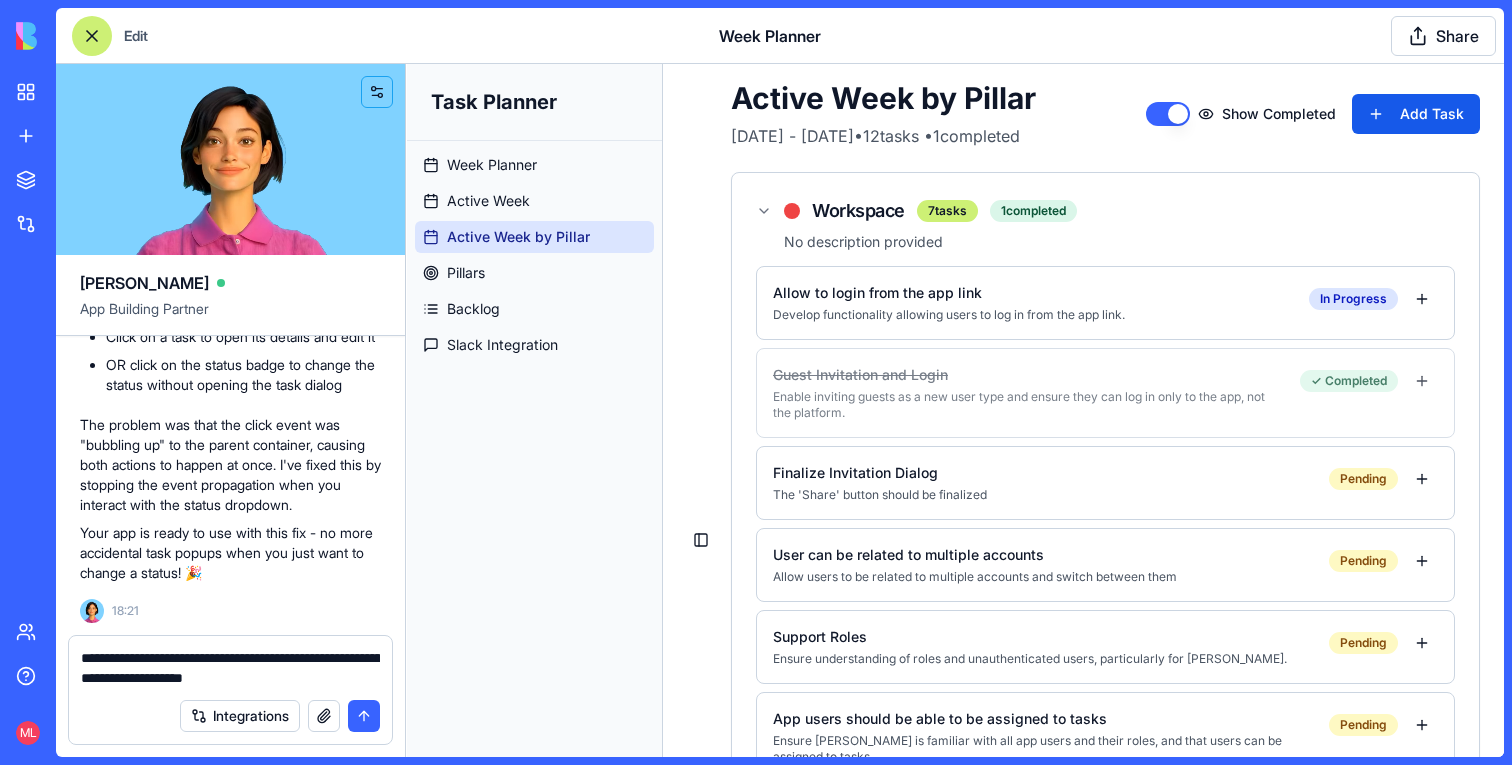 type on "**********" 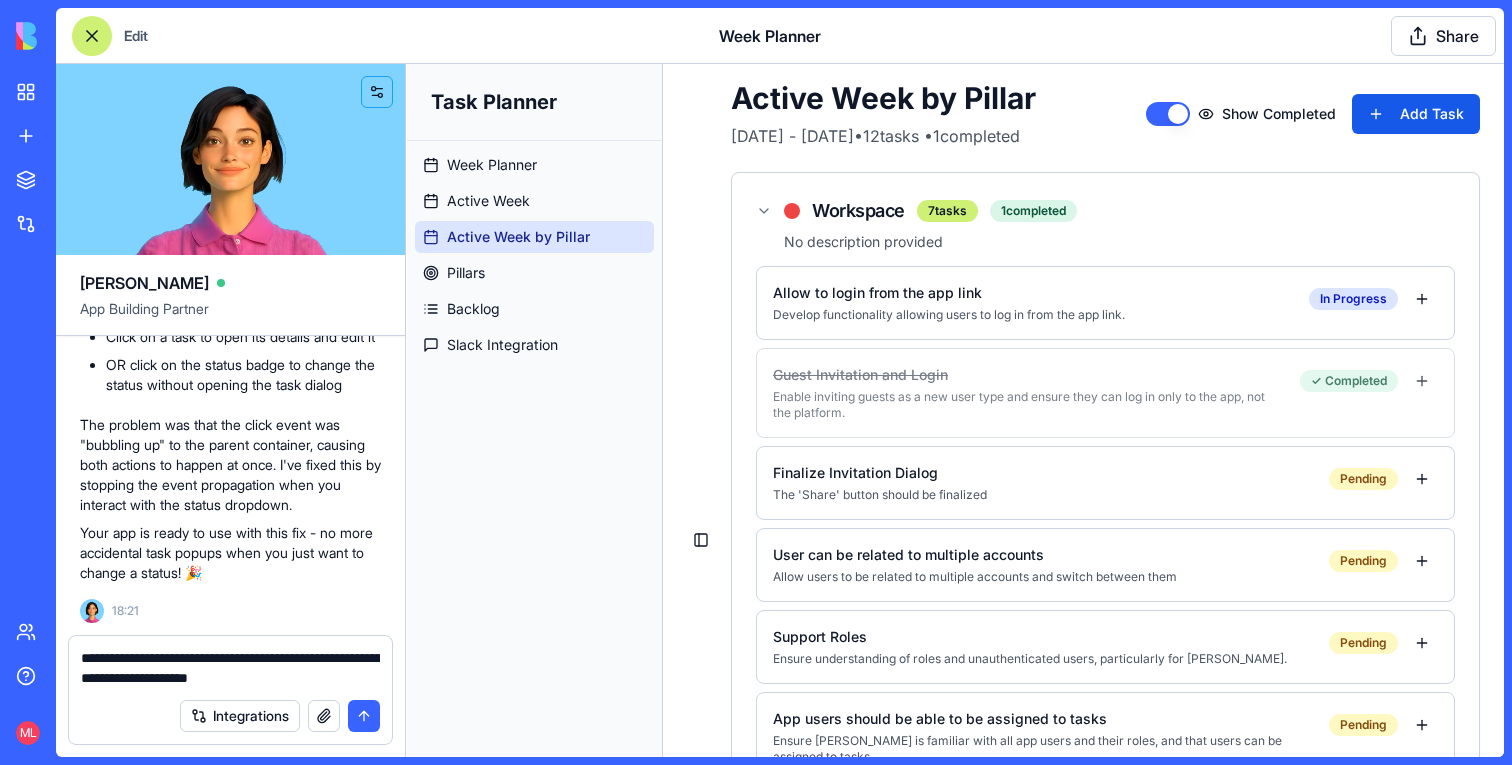 type 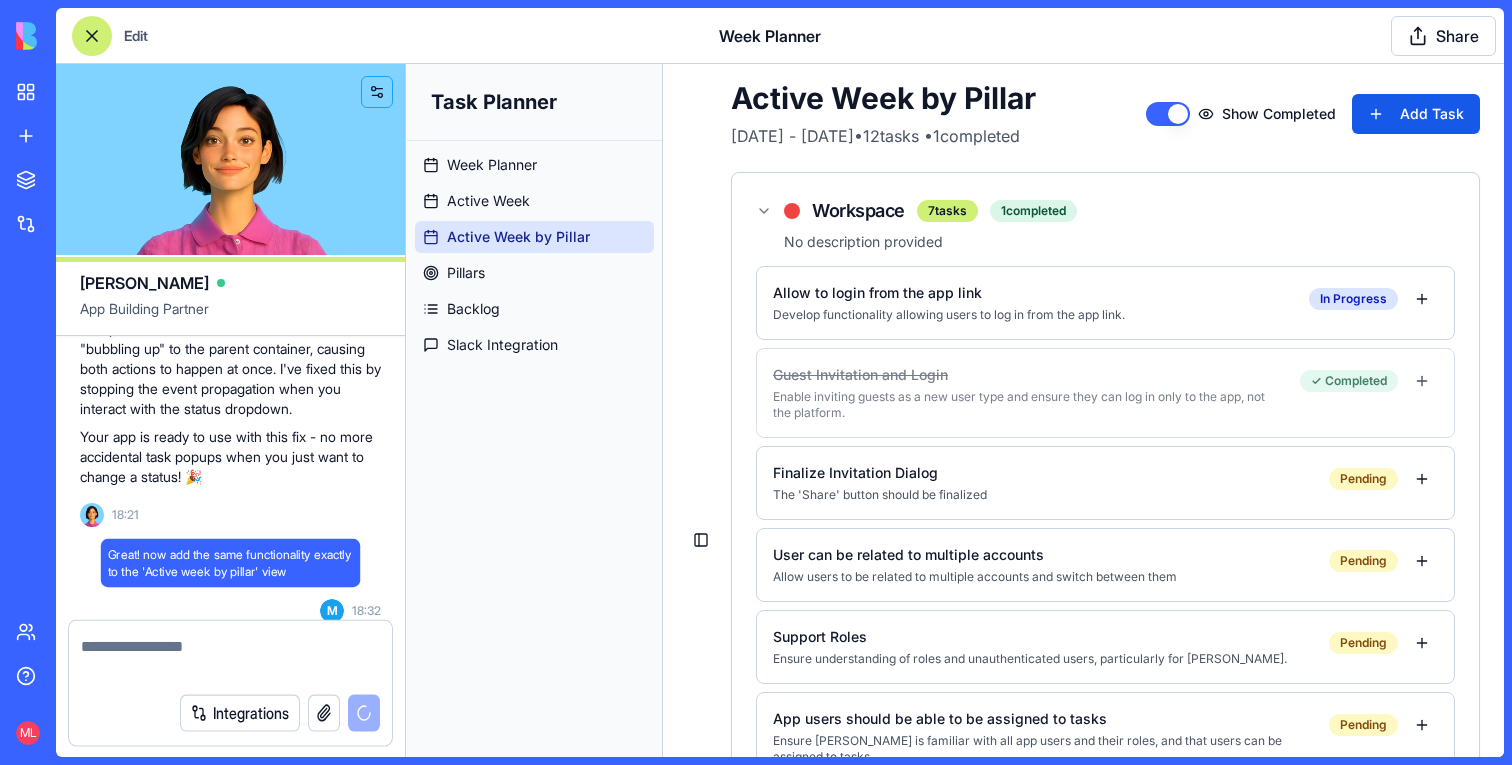 scroll, scrollTop: 18413, scrollLeft: 0, axis: vertical 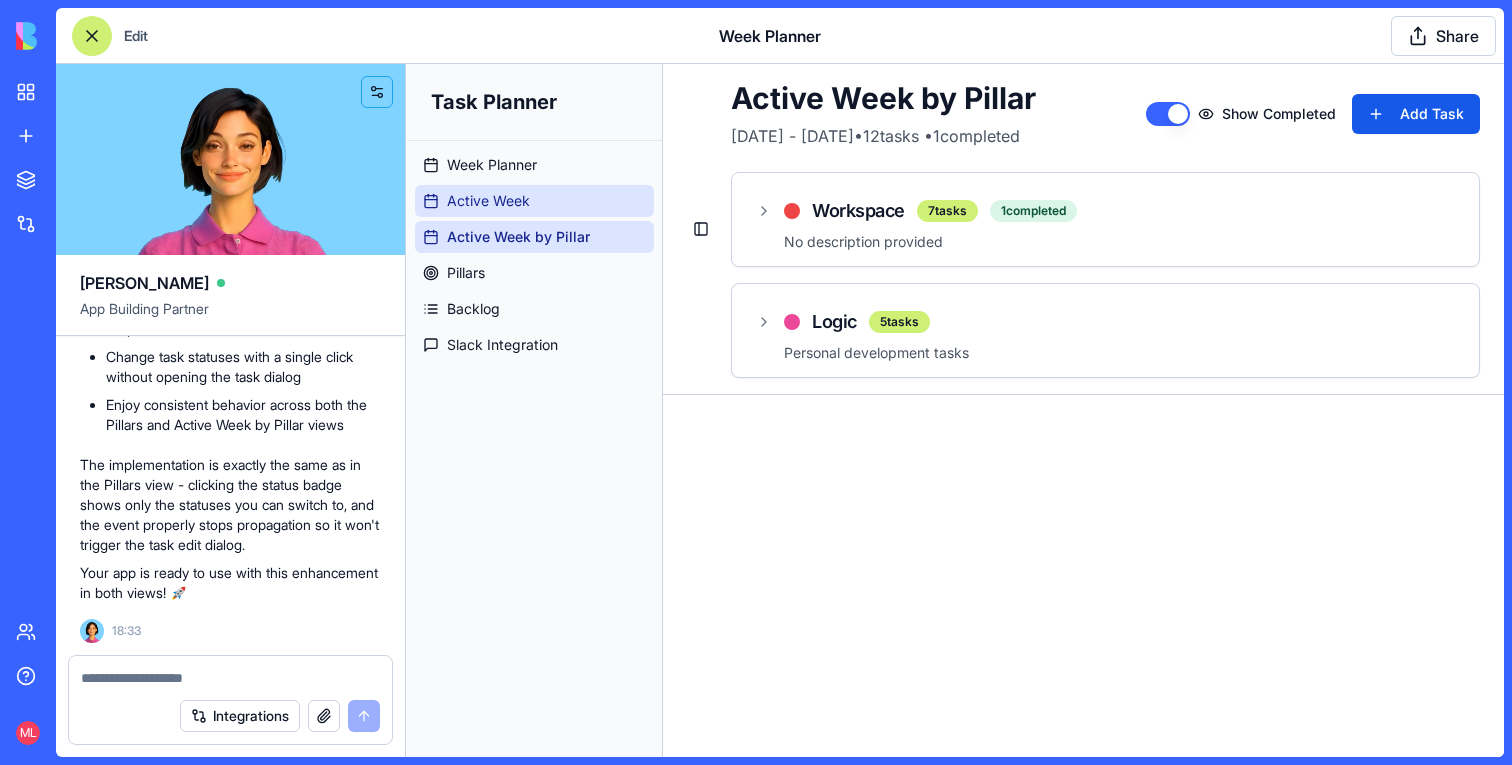 click on "Active Week" at bounding box center [534, 201] 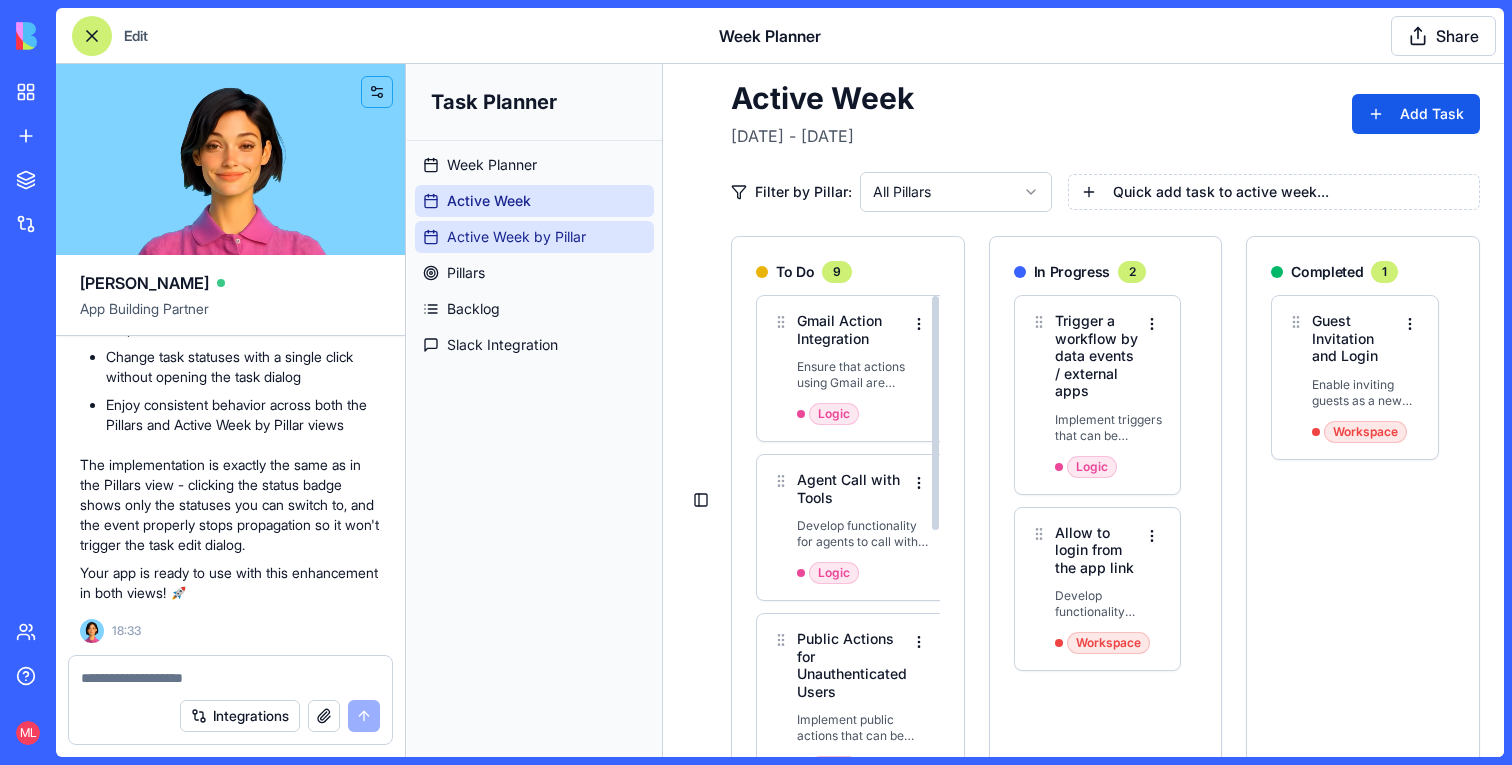 click on "Active Week by Pillar" at bounding box center [534, 237] 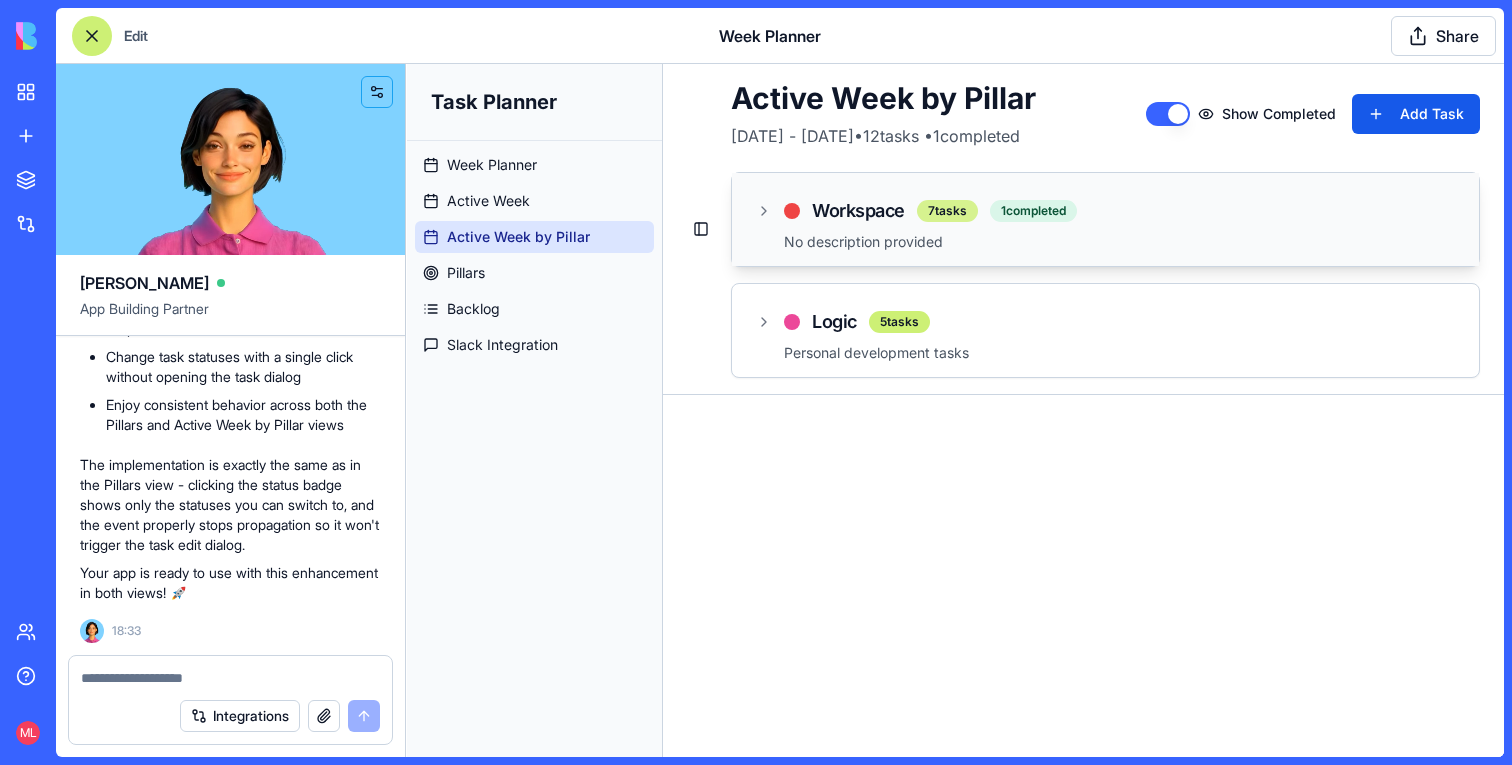 click on "7  tasks" at bounding box center [947, 211] 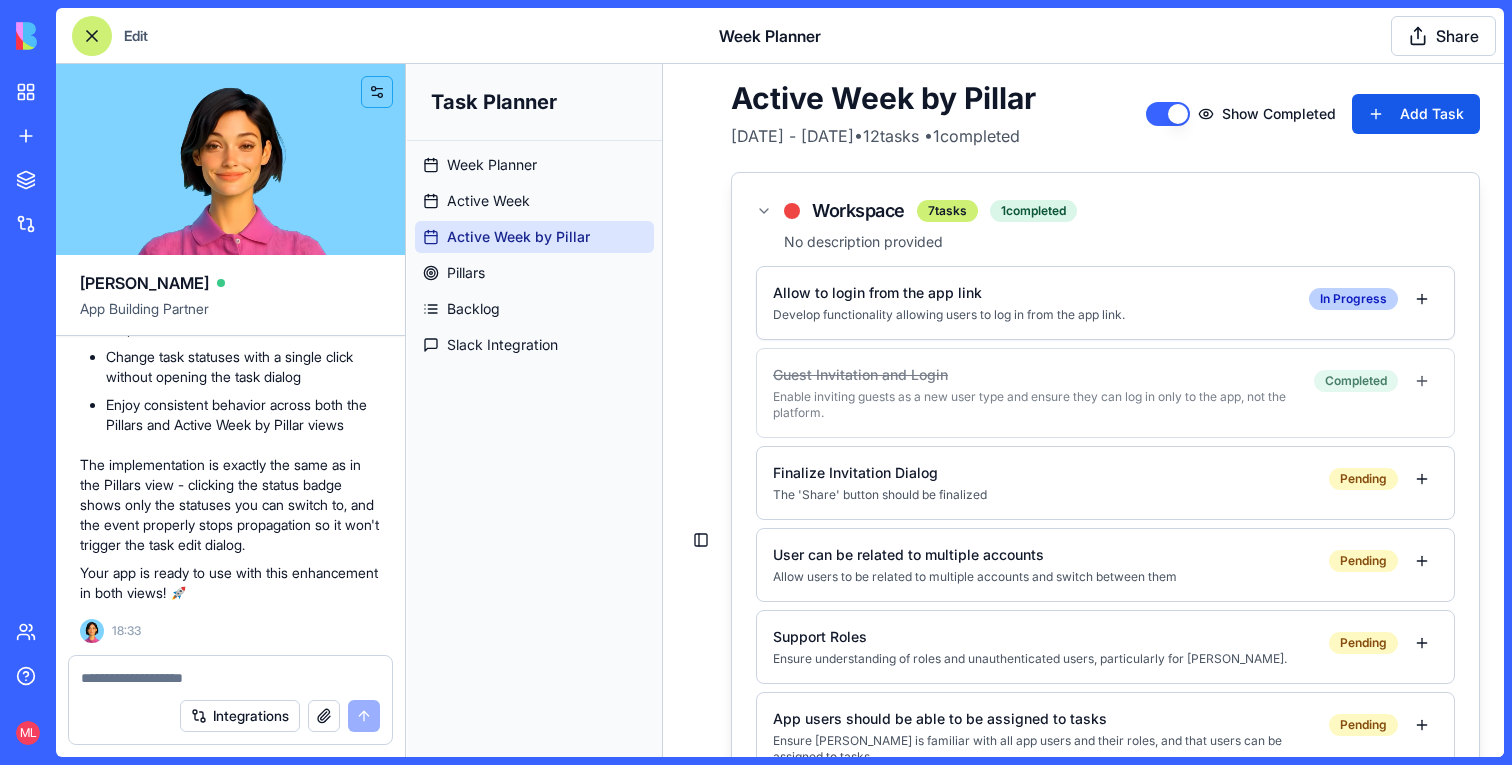 click on "Task Planner Week Planner Active Week Active Week by Pillar Pillars Backlog Slack Integration Toggle Sidebar Active Week by Pillar Jul 6 - Jul 12, 2025  •  12  tasks •  1  completed Show Completed Add Task Workspace 7  tasks 1  completed No description provided Allow to login from the app link Develop functionality allowing users to log in from the app link. In Progress Guest Invitation and Login Enable inviting guests as a new user type and ensure they can log in only to the app, not the platform. Completed Finalize Invitation Dialog The 'Share' button should be finalized Pending User can be related to multiple accounts Allow users to be related to multiple accounts and switch between them Pending Support Roles Ensure understanding of roles and unauthenticated users, particularly for Ella. Pending App users should be able to be assigned to tasks Ensure Ella is familiar with all app users and their roles, and that users can be assigned to tasks. Pending Account Users as a Table Pending Logic 5" at bounding box center (955, 540) 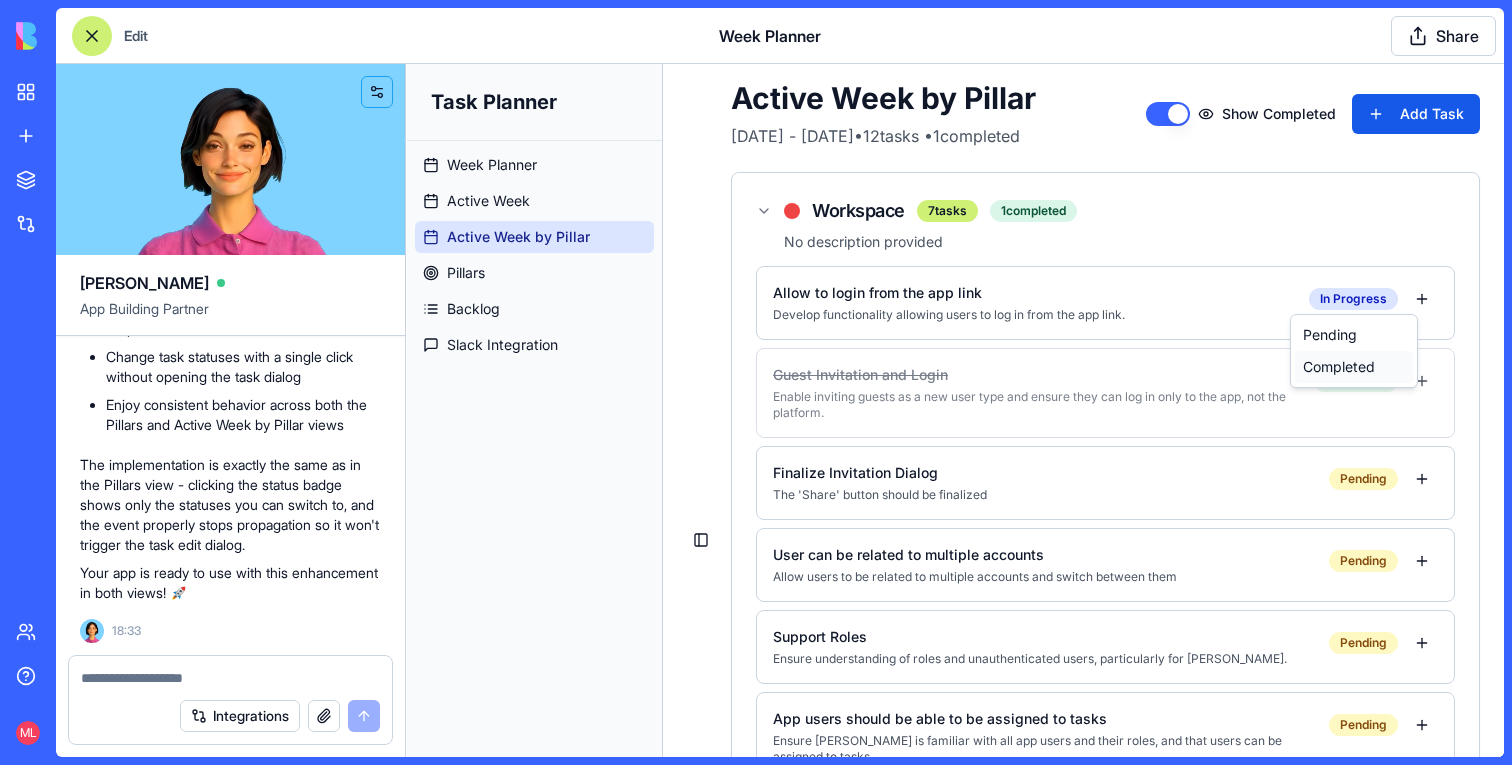 click on "Completed" at bounding box center (1354, 367) 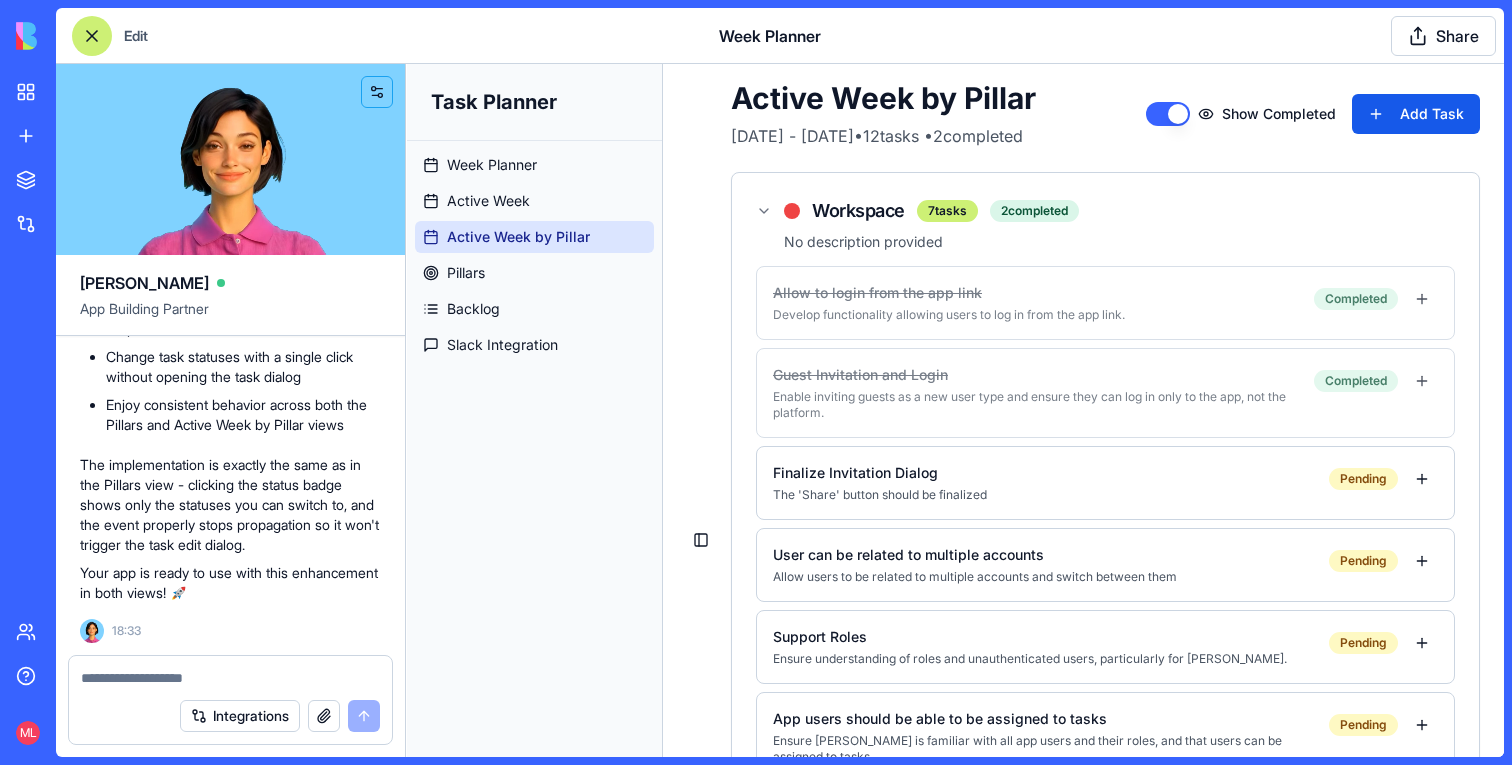 scroll, scrollTop: 19037, scrollLeft: 0, axis: vertical 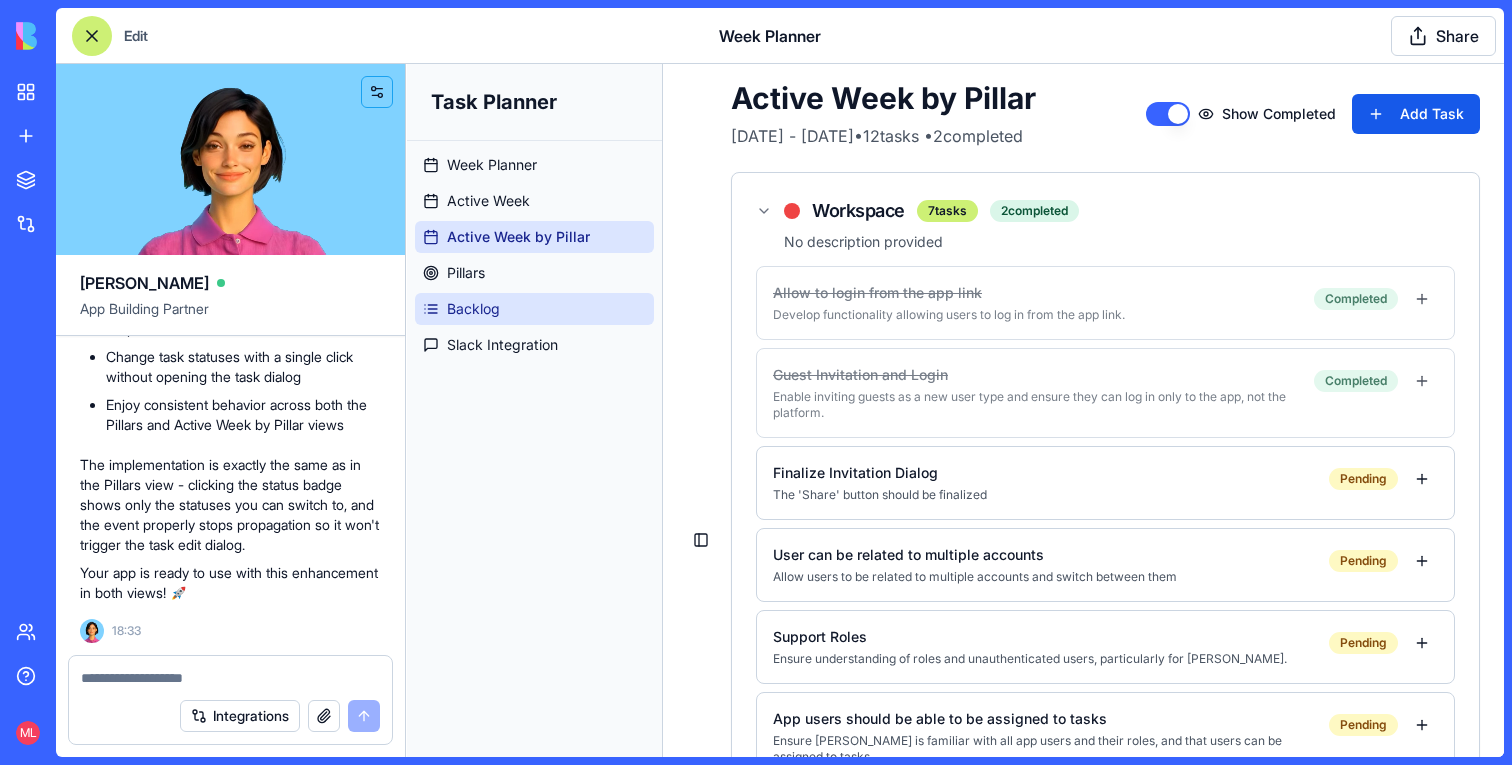 click on "Backlog" at bounding box center (473, 309) 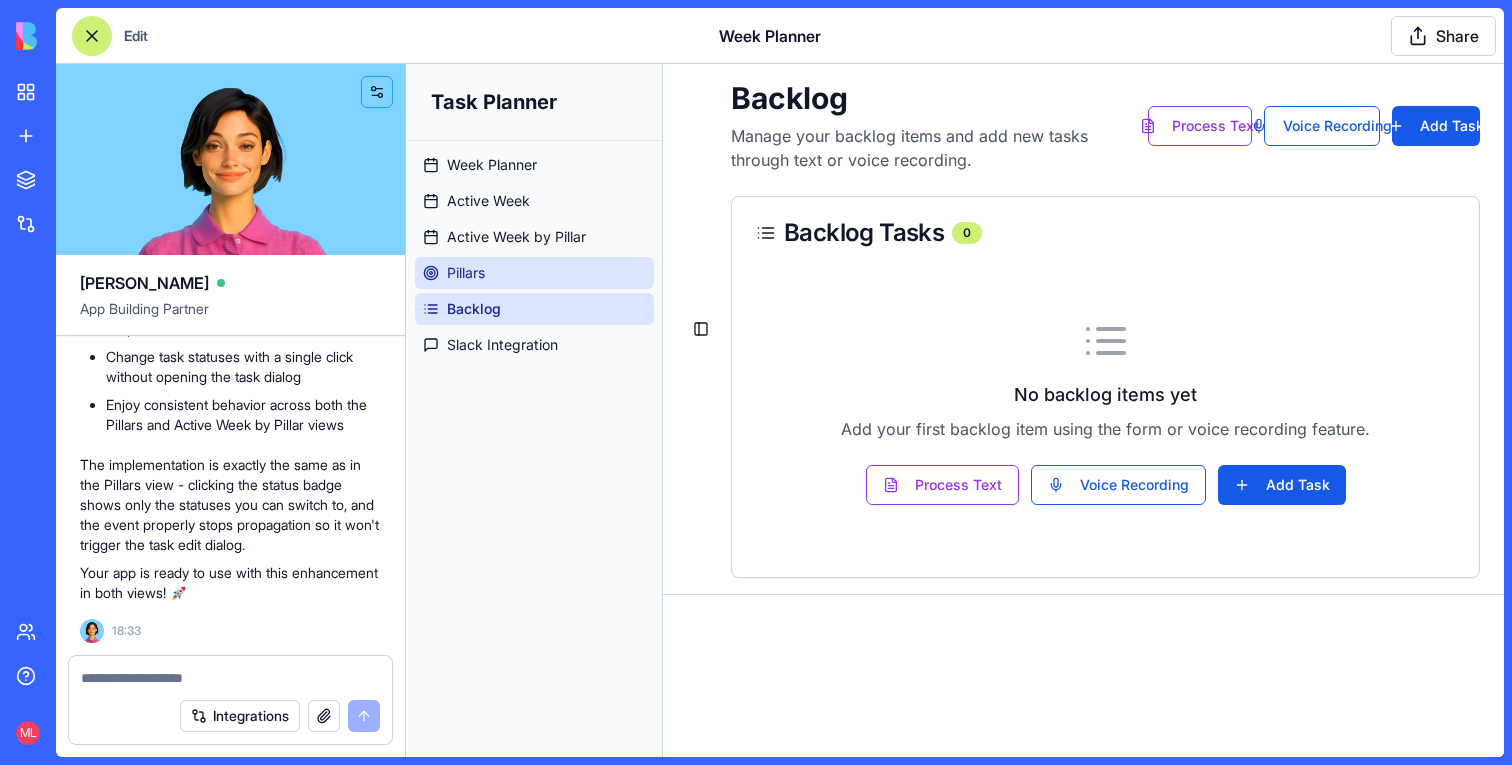 click on "Pillars" at bounding box center (534, 273) 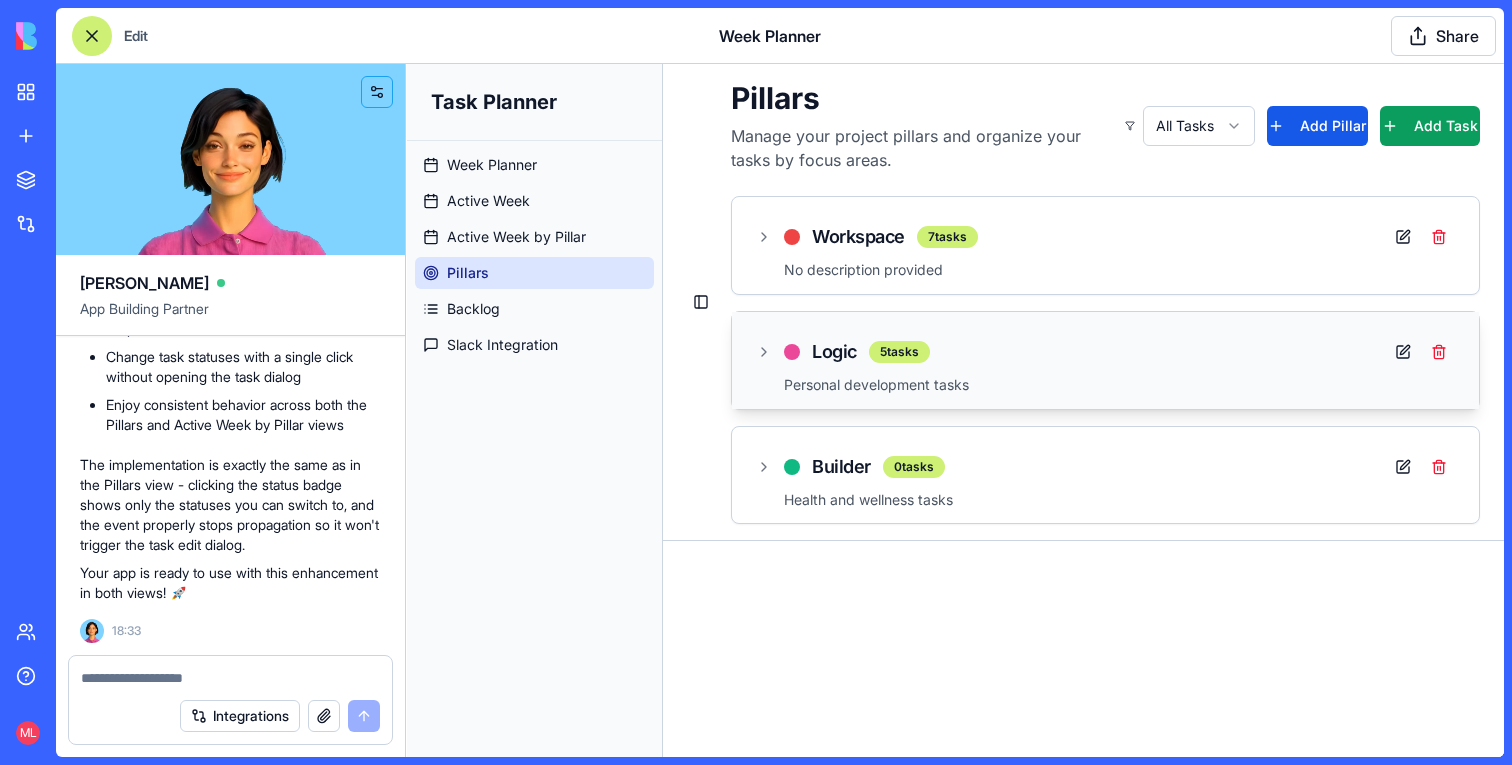 click on "Personal development tasks" at bounding box center (1119, 385) 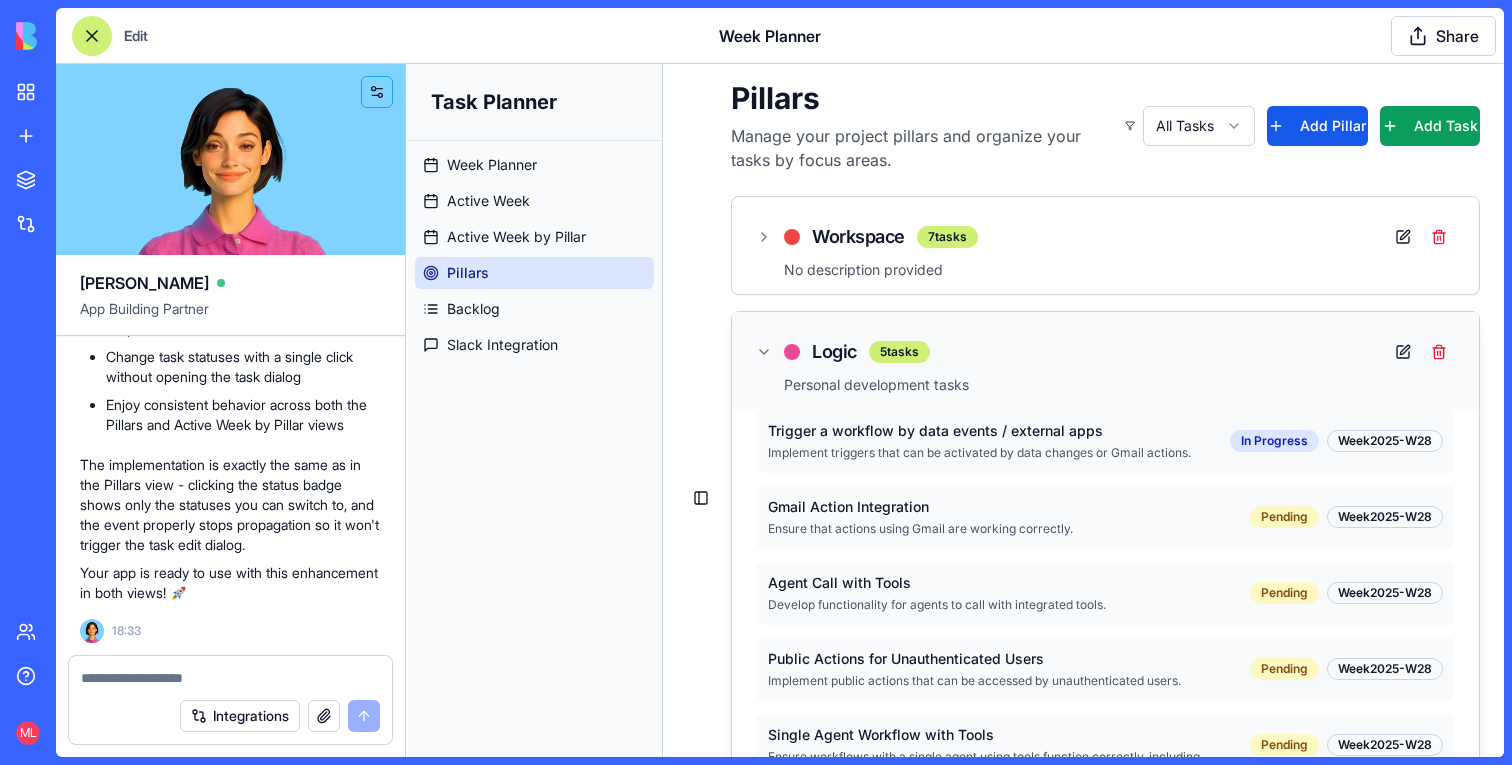 click on "Personal development tasks" at bounding box center [1119, 385] 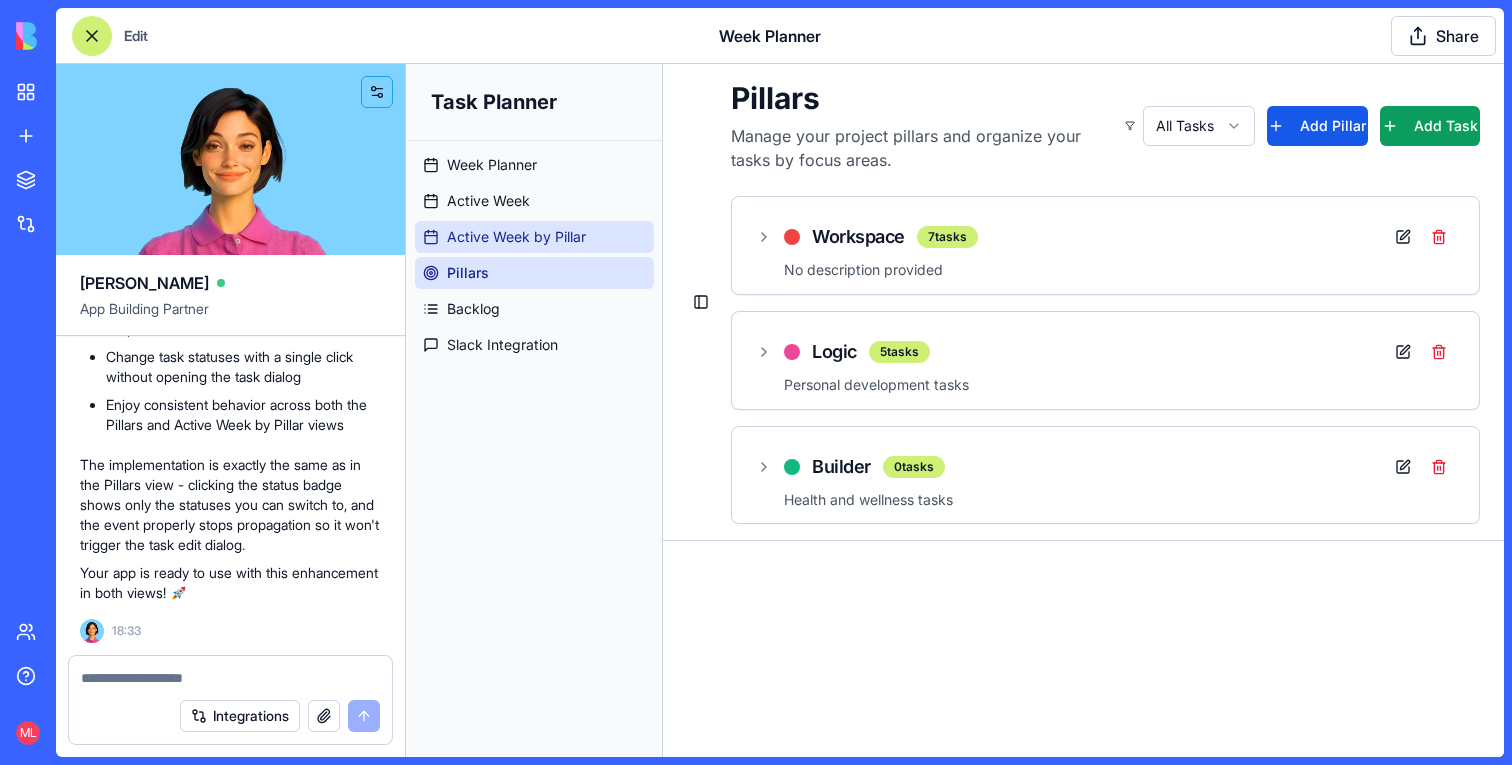 click on "Active Week by Pillar" at bounding box center (516, 237) 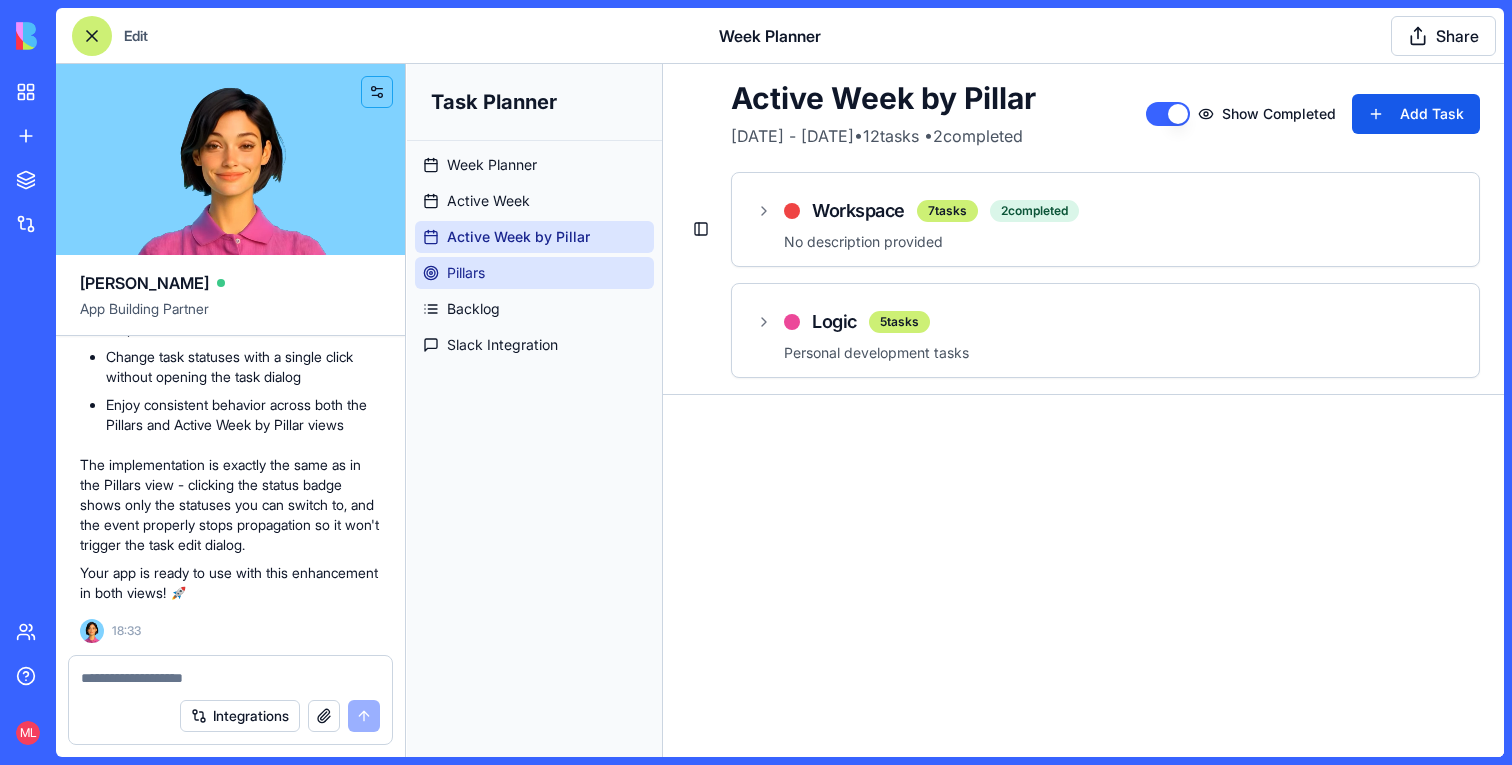 click on "Pillars" at bounding box center (466, 273) 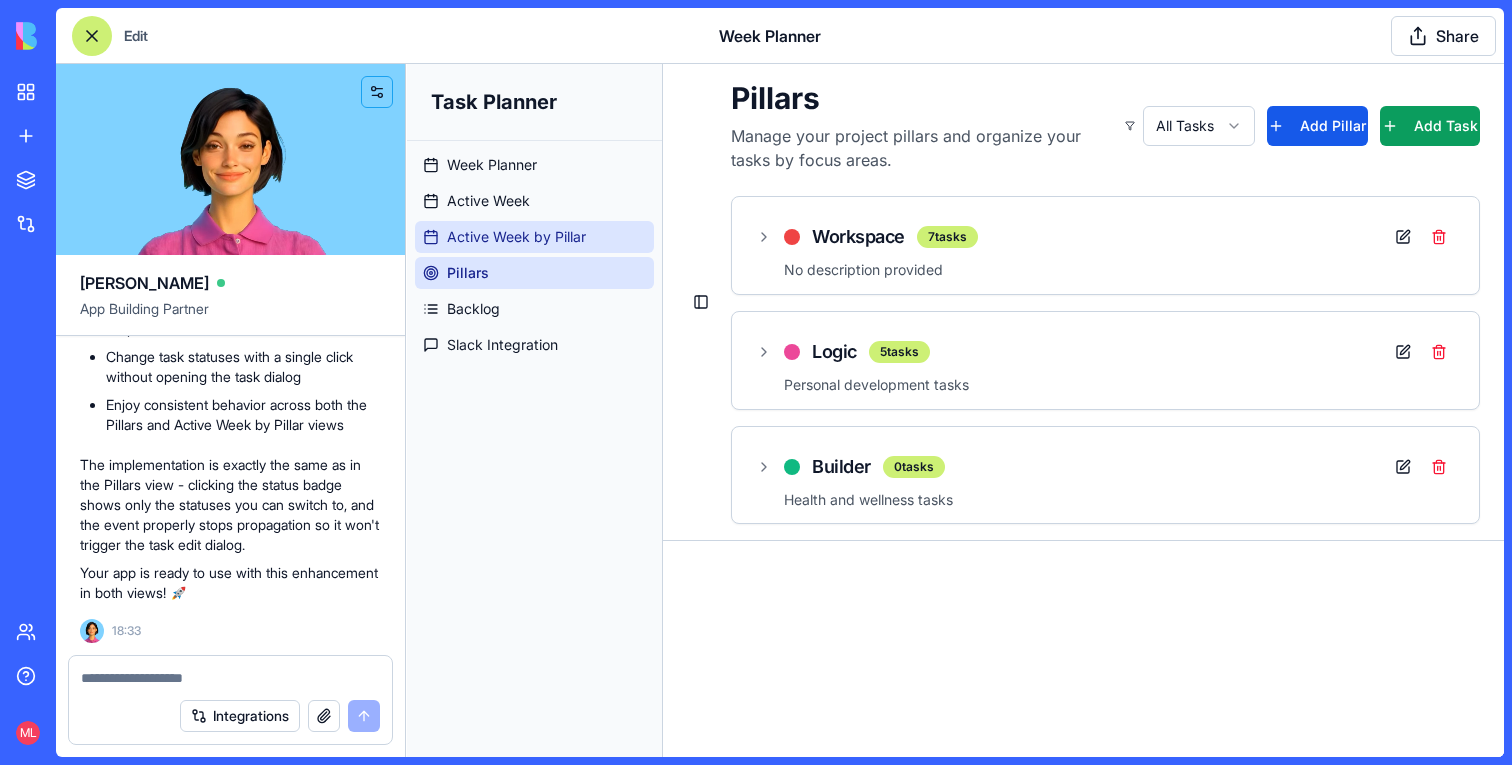 click on "Active Week by Pillar" at bounding box center (516, 237) 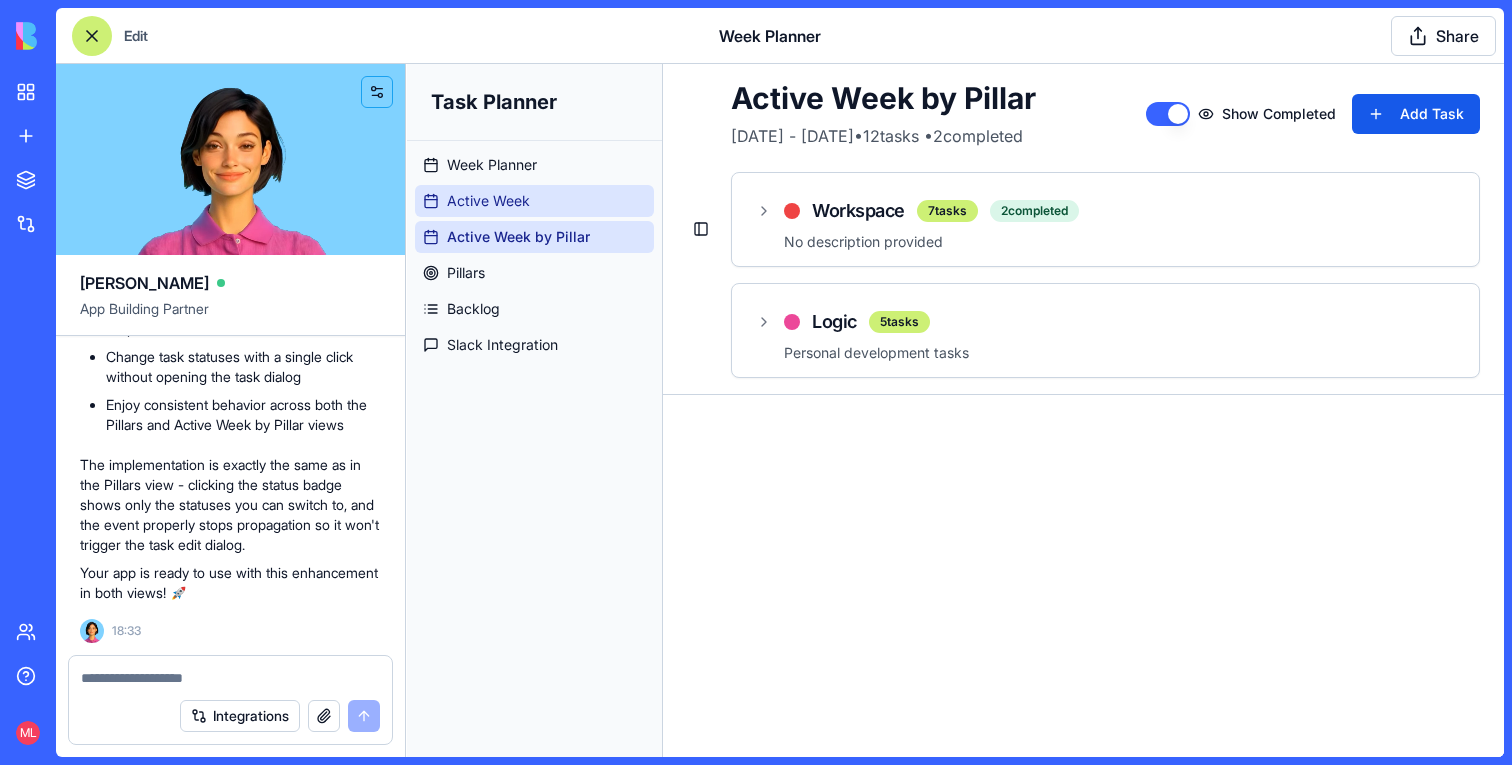 click on "Active Week" at bounding box center [488, 201] 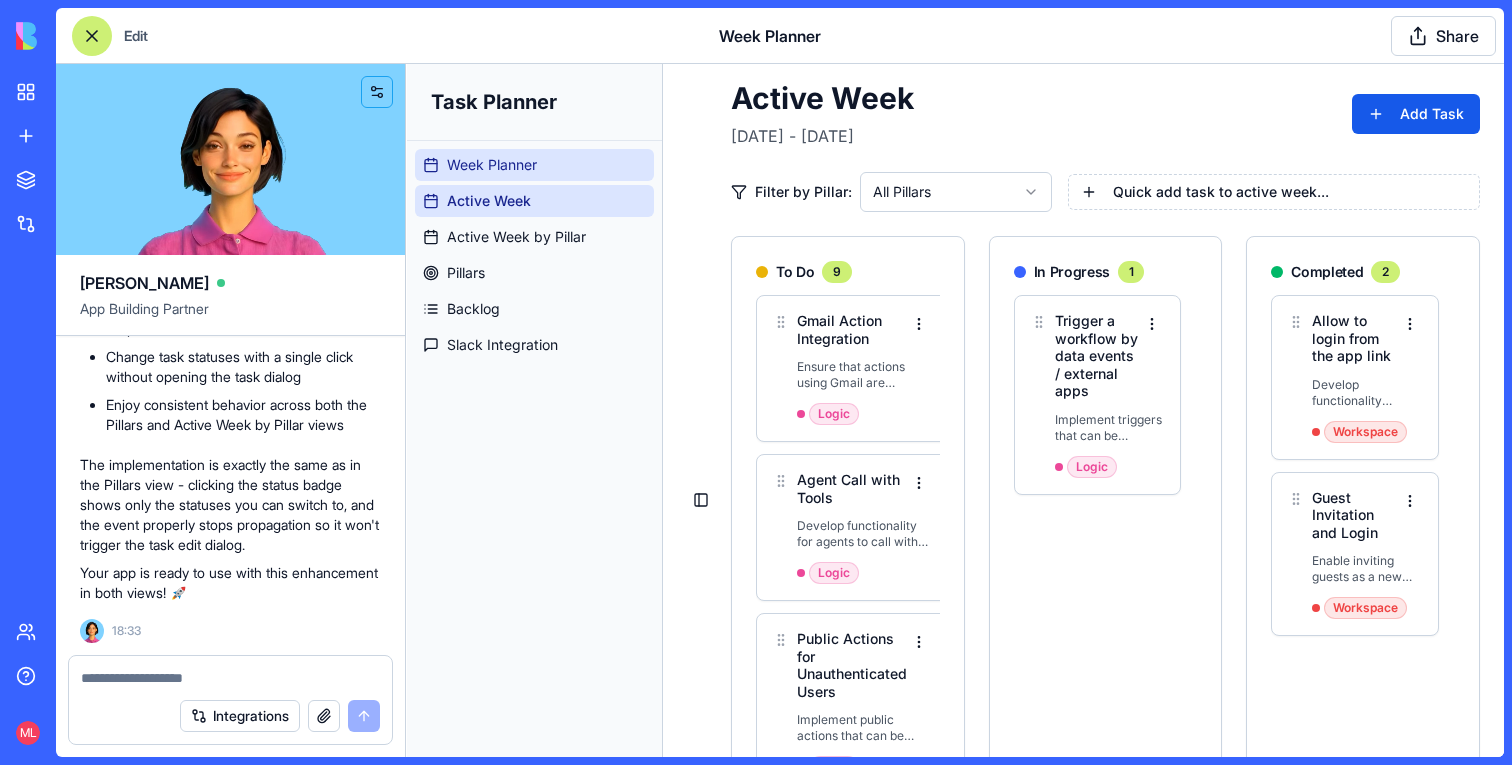 click on "Week Planner" at bounding box center [492, 165] 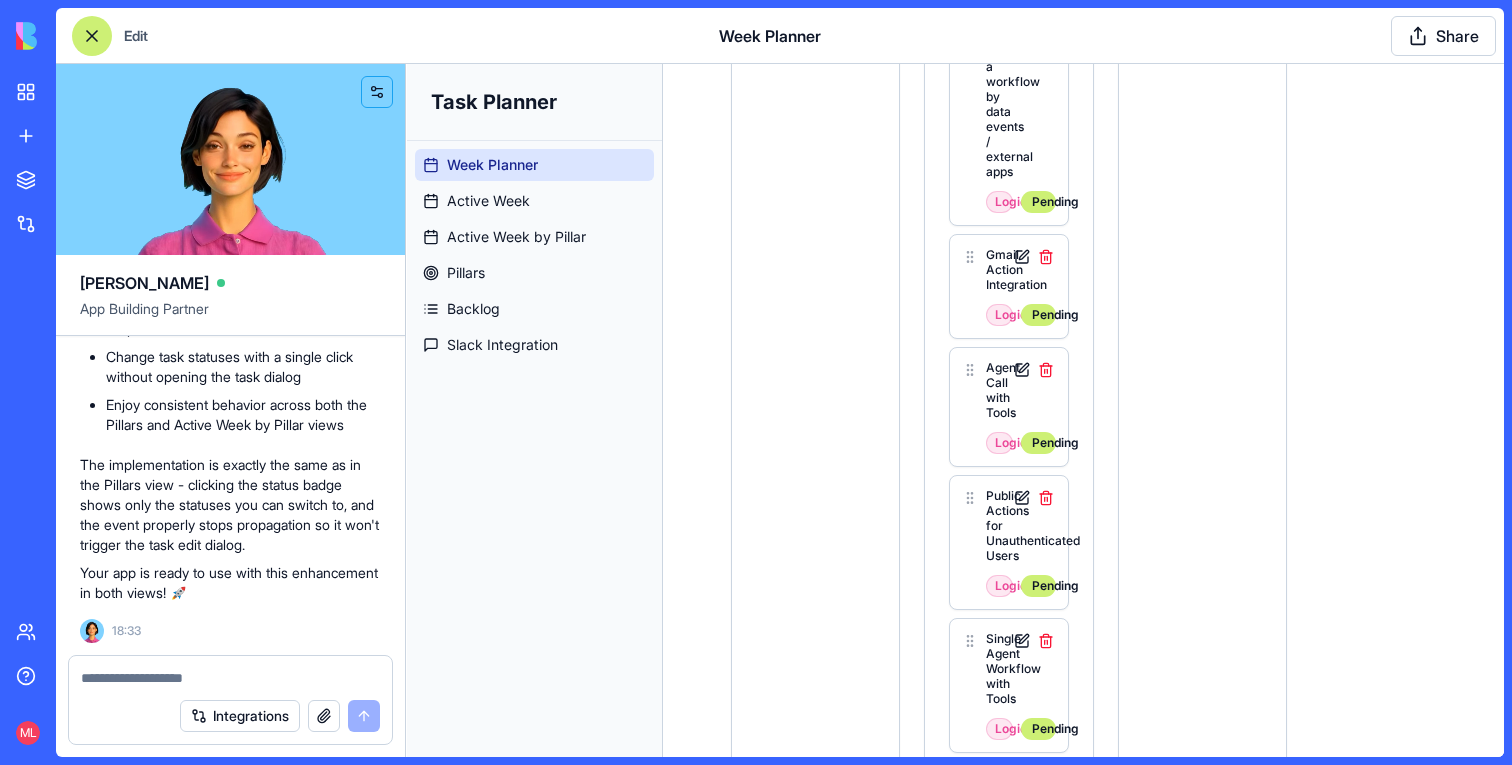 scroll, scrollTop: 0, scrollLeft: 0, axis: both 